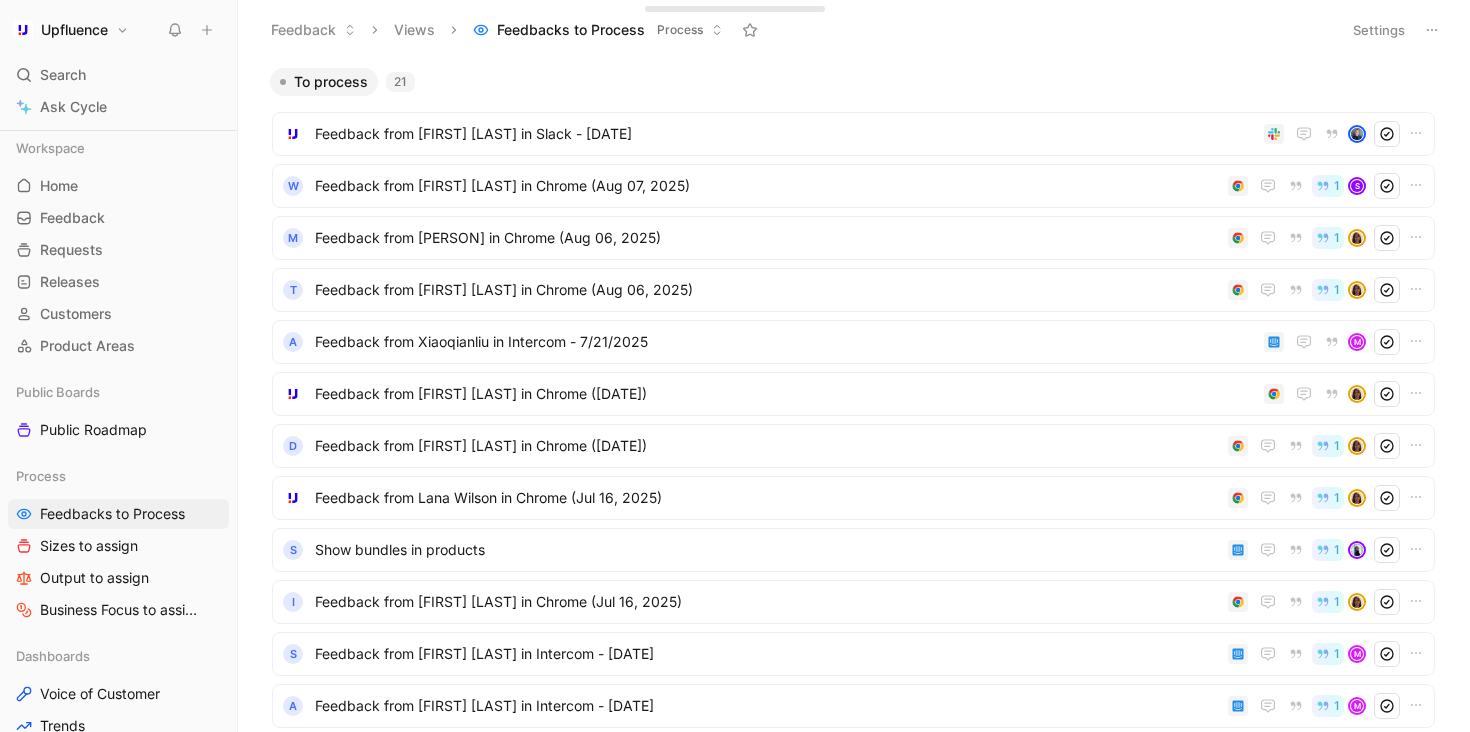 scroll, scrollTop: 0, scrollLeft: 0, axis: both 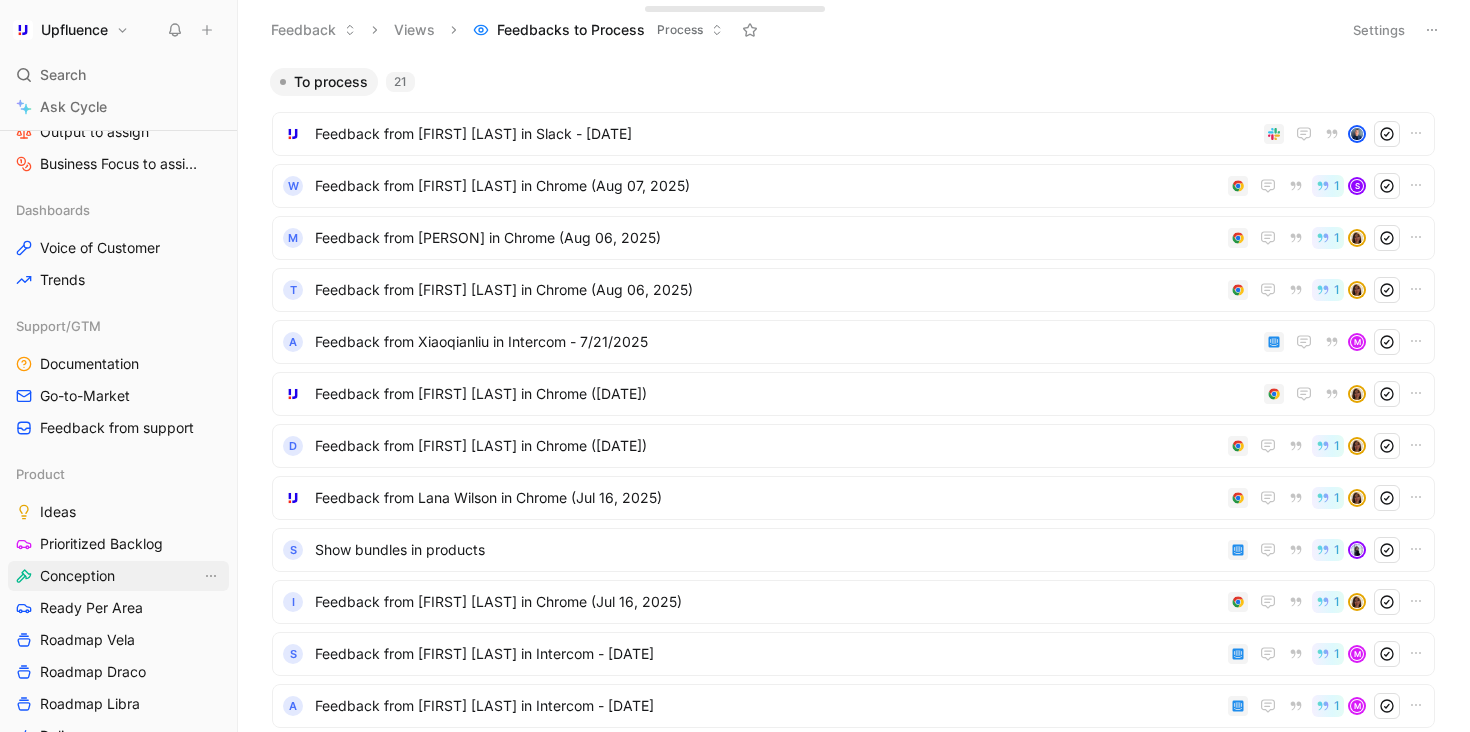 click on "Conception" at bounding box center (118, 576) 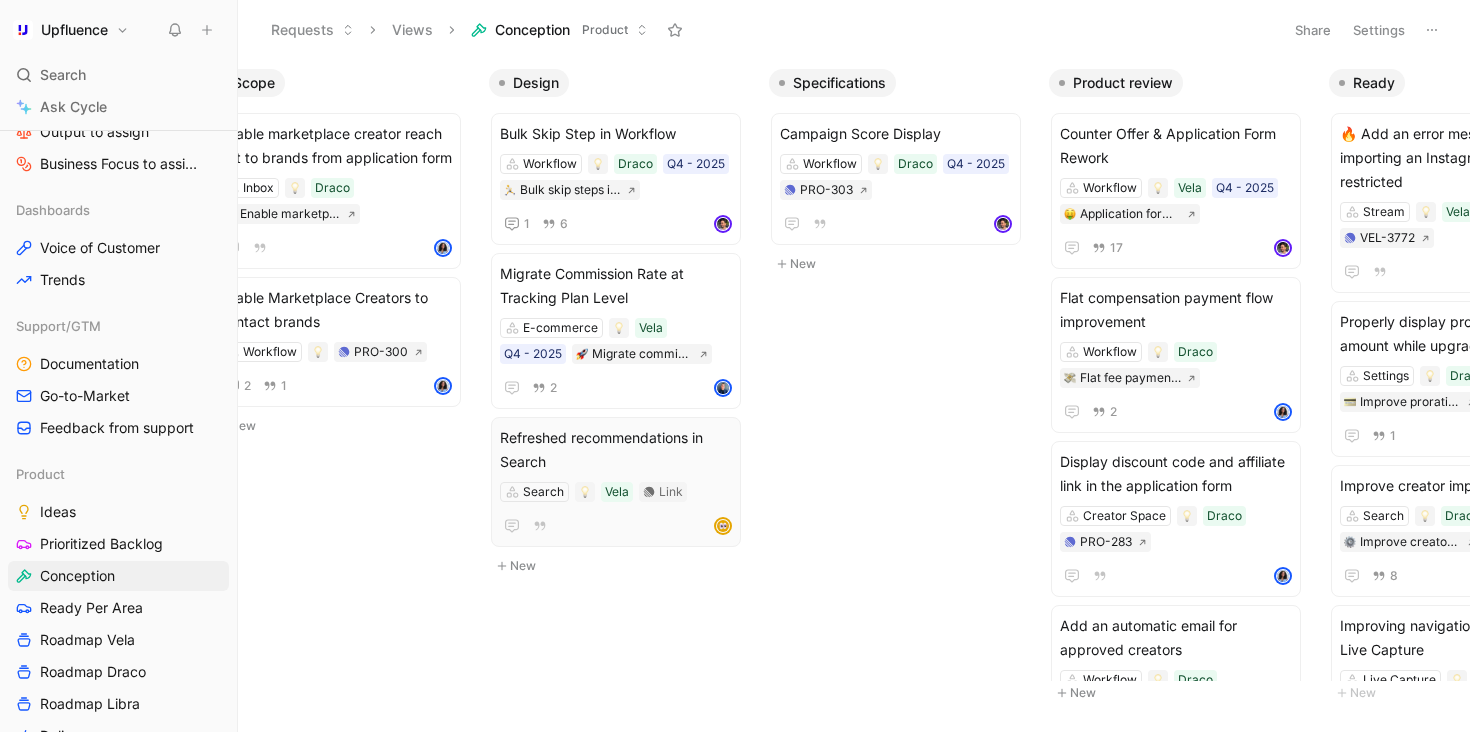 scroll, scrollTop: 0, scrollLeft: 480, axis: horizontal 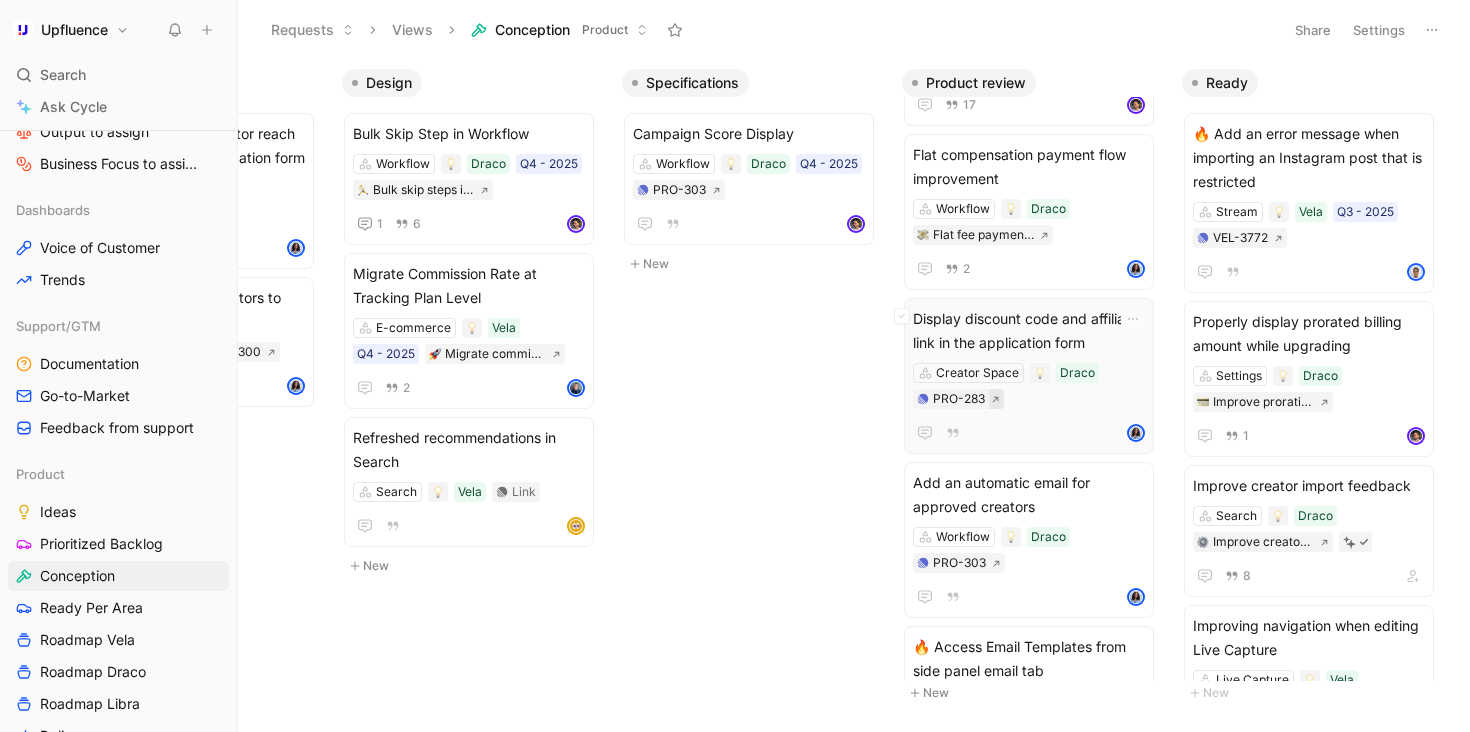 click 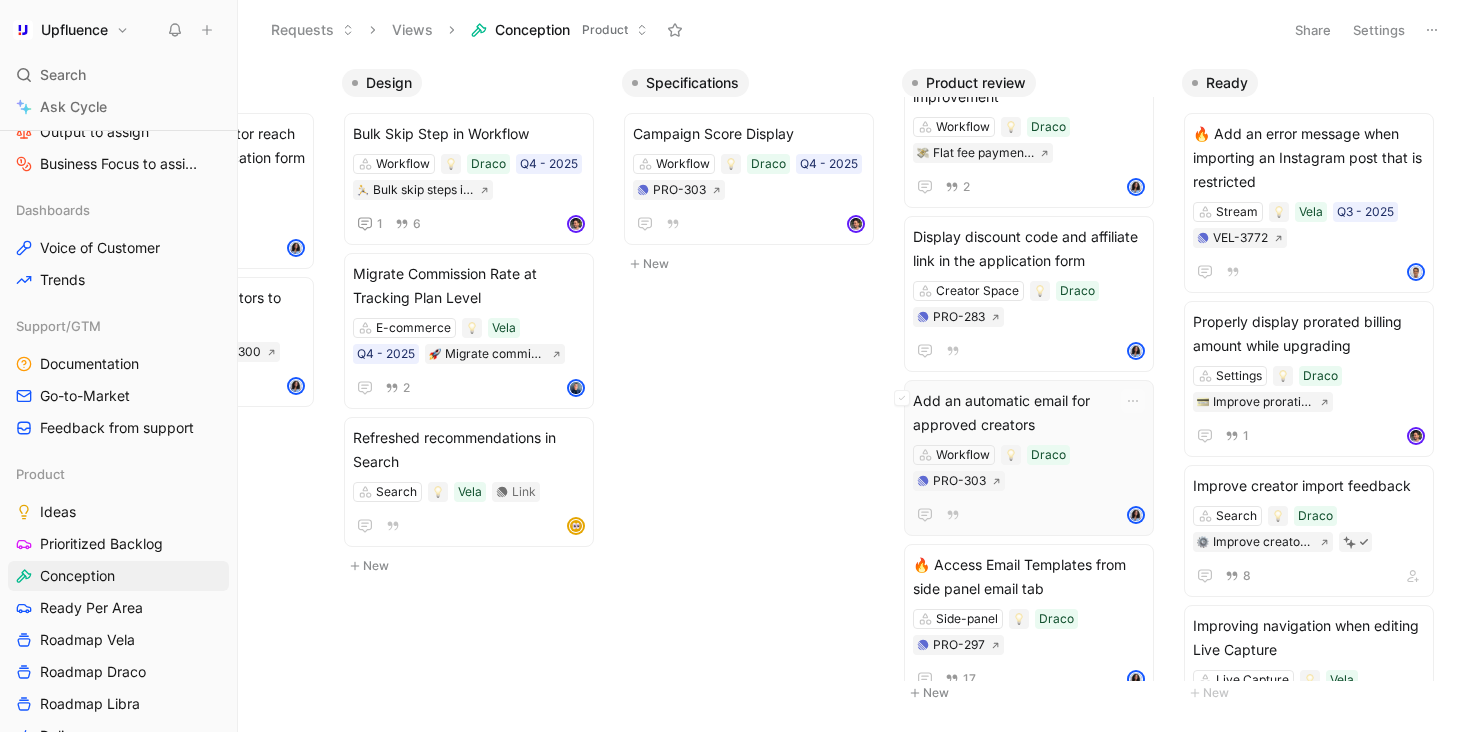scroll, scrollTop: 262, scrollLeft: 0, axis: vertical 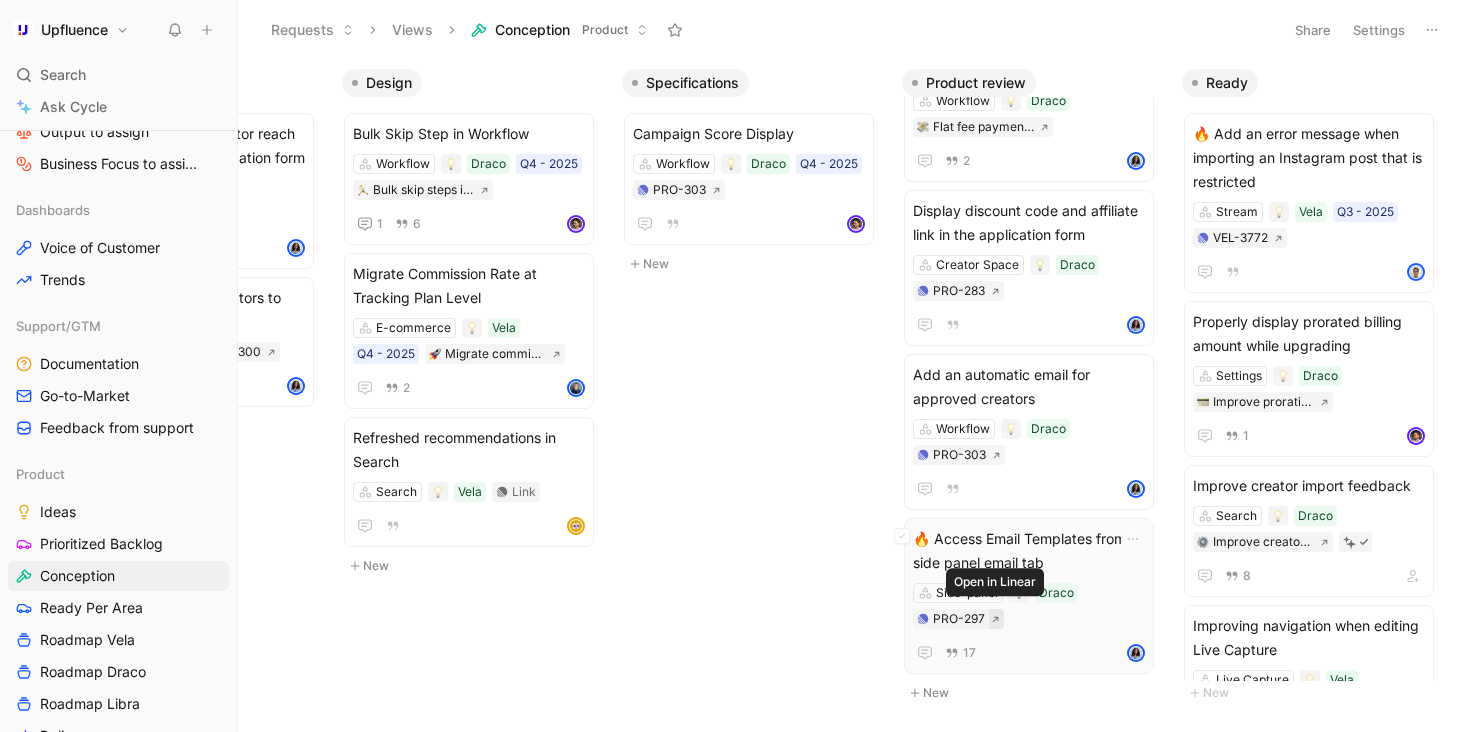 click 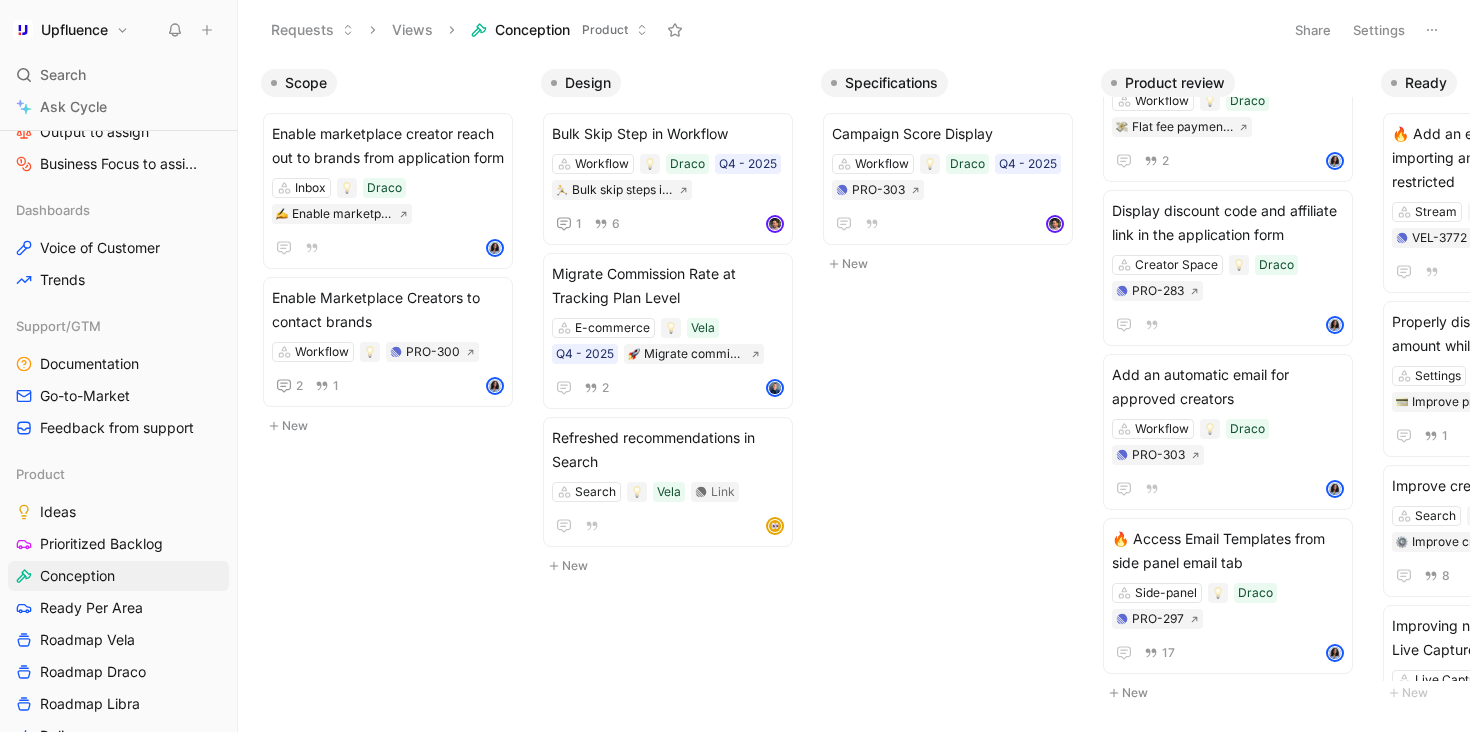 scroll, scrollTop: 0, scrollLeft: 0, axis: both 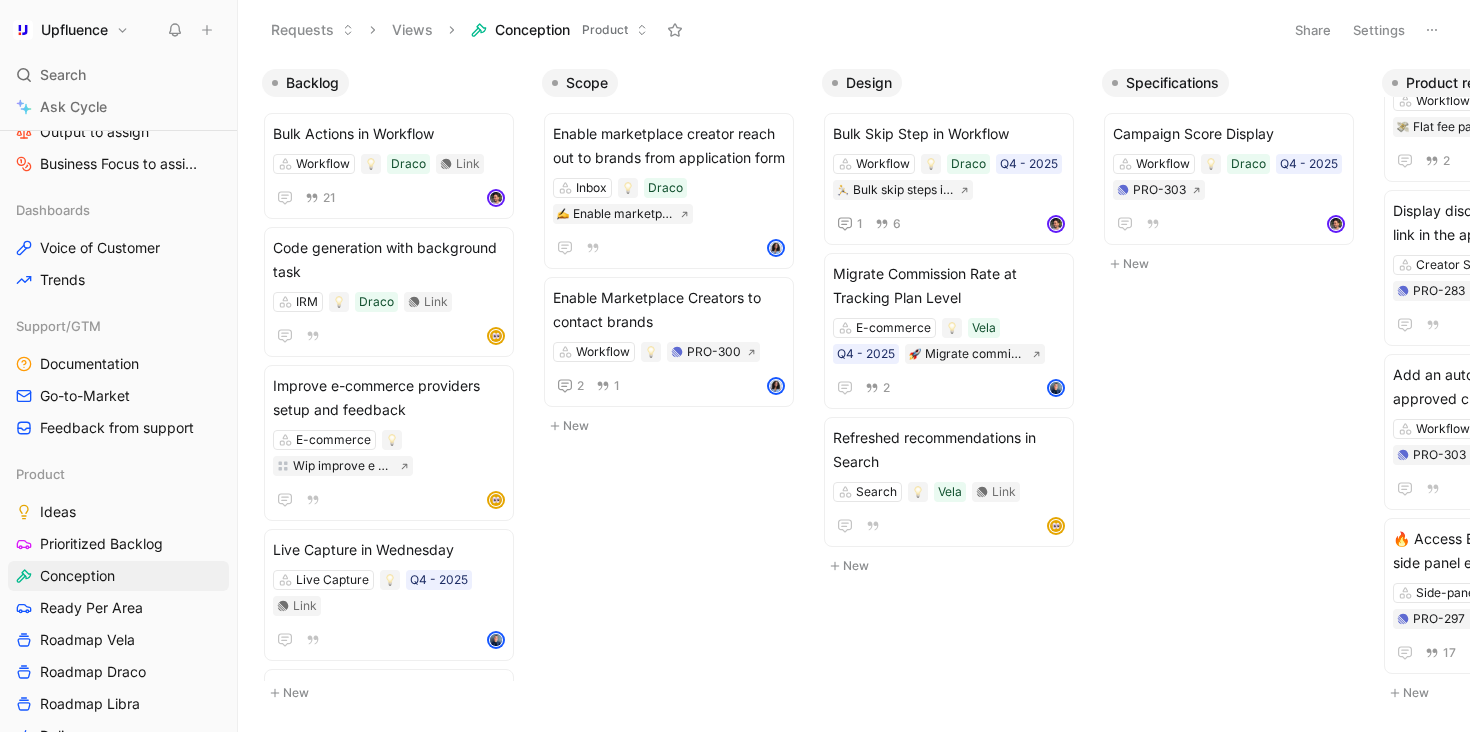 type 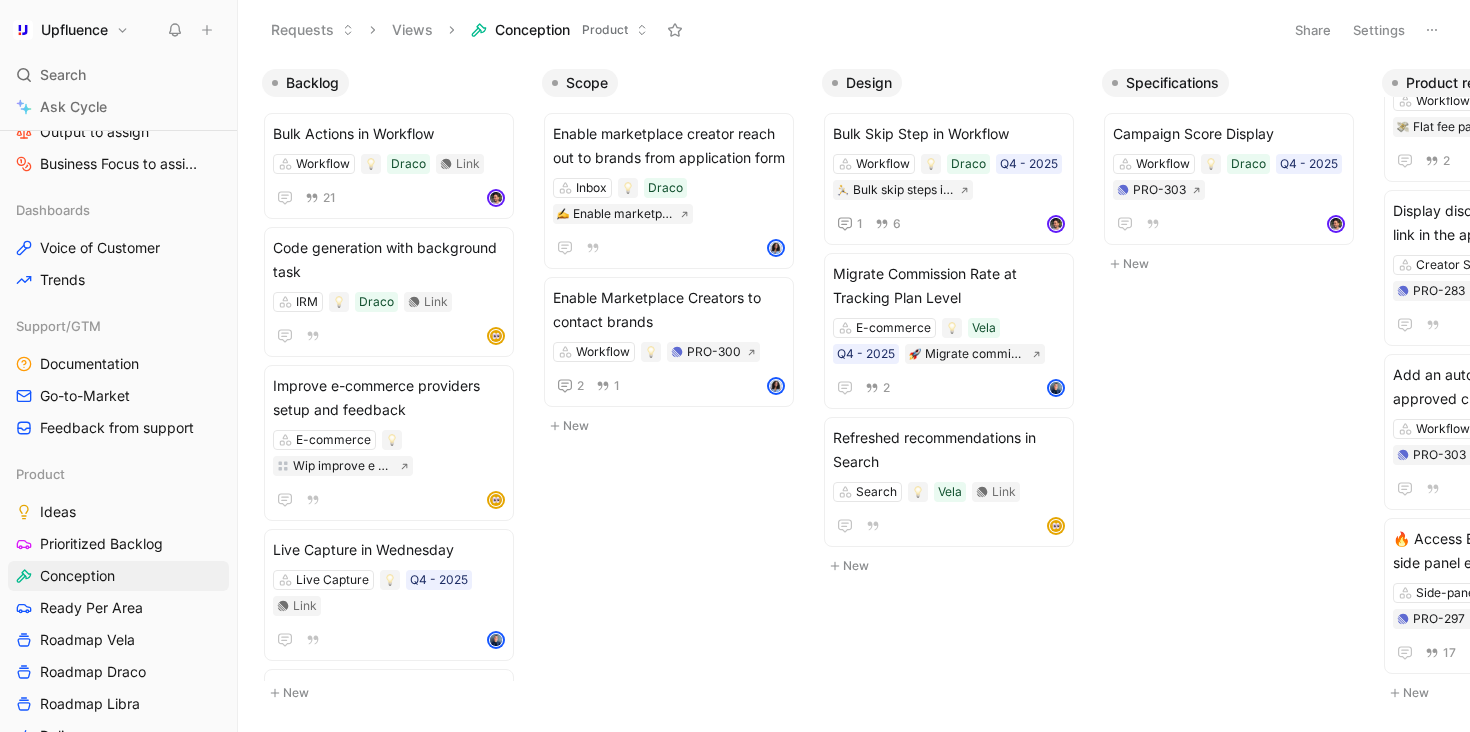 click on "Upfluence Search ⌘ K Ask Cycle Workspace Home G then H Feedback G then F Requests G then R Releases G then L Customers Product Areas Public Boards Public Roadmap Process Feedbacks to Process Sizes to assign Output to assign Business Focus to assign Dashboards Voice of Customer Trends Support/GTM Documentation Go-to-Market Feedback from support Product Ideas Prioritized Backlog Conception Ready Per Area Roadmap Vela Roadmap Draco Roadmap Libra Delivery Graveyard
To pick up a draggable item, press the space bar.
While dragging, use the arrow keys to move the item.
Press space again to drop the item in its new position, or press escape to cancel.
Help center Invite member Requests Views Conception Product Share Settings Backlog Bulk Actions in Workflow Workflow Draco Link 21 Code generation with background task IRM Draco Link Improve e-commerce providers setup and feedback E-commerce Wip improve e commerce providers setup and feedback Live Capture in Wednesday Live Capture Q4 - 2025" at bounding box center (735, 366) 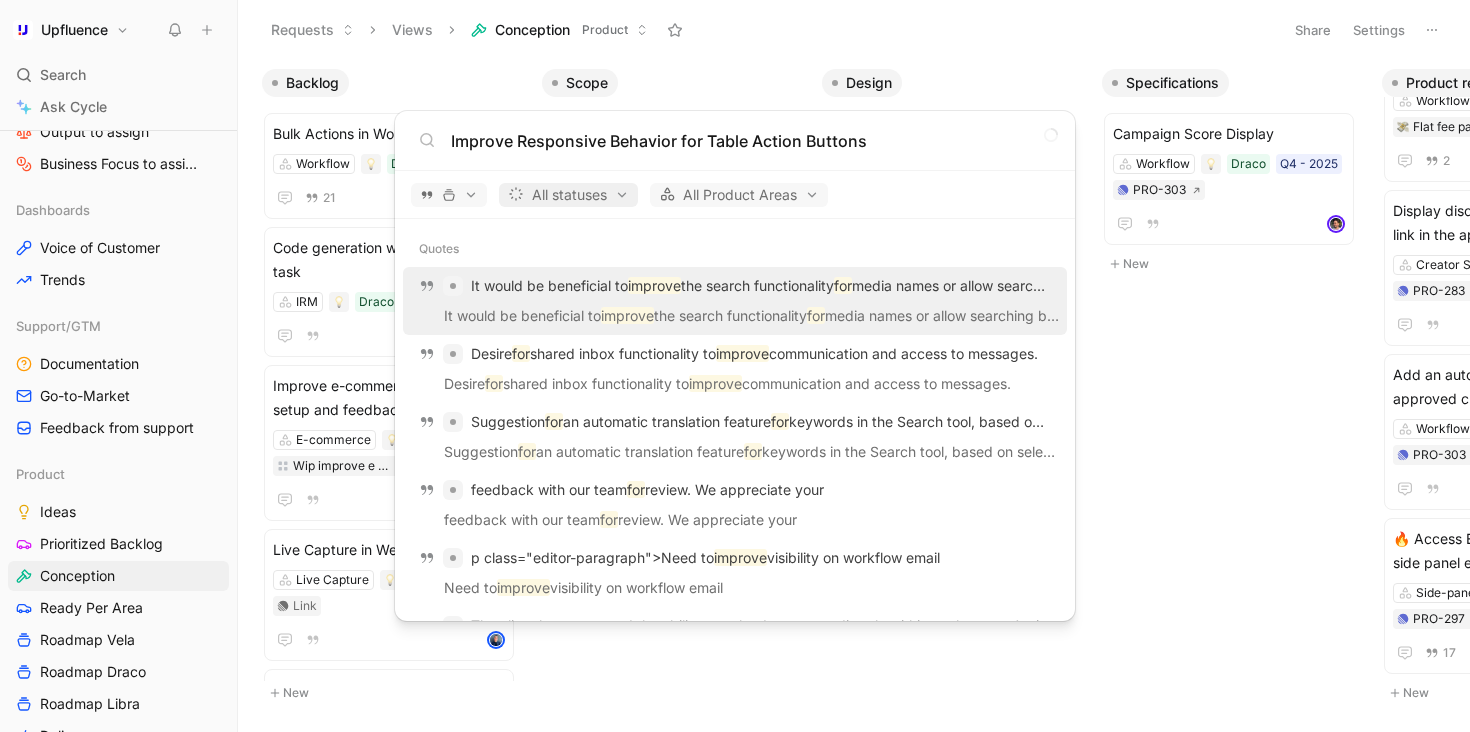 type on "Improve Responsive Behavior for Table Action Buttons" 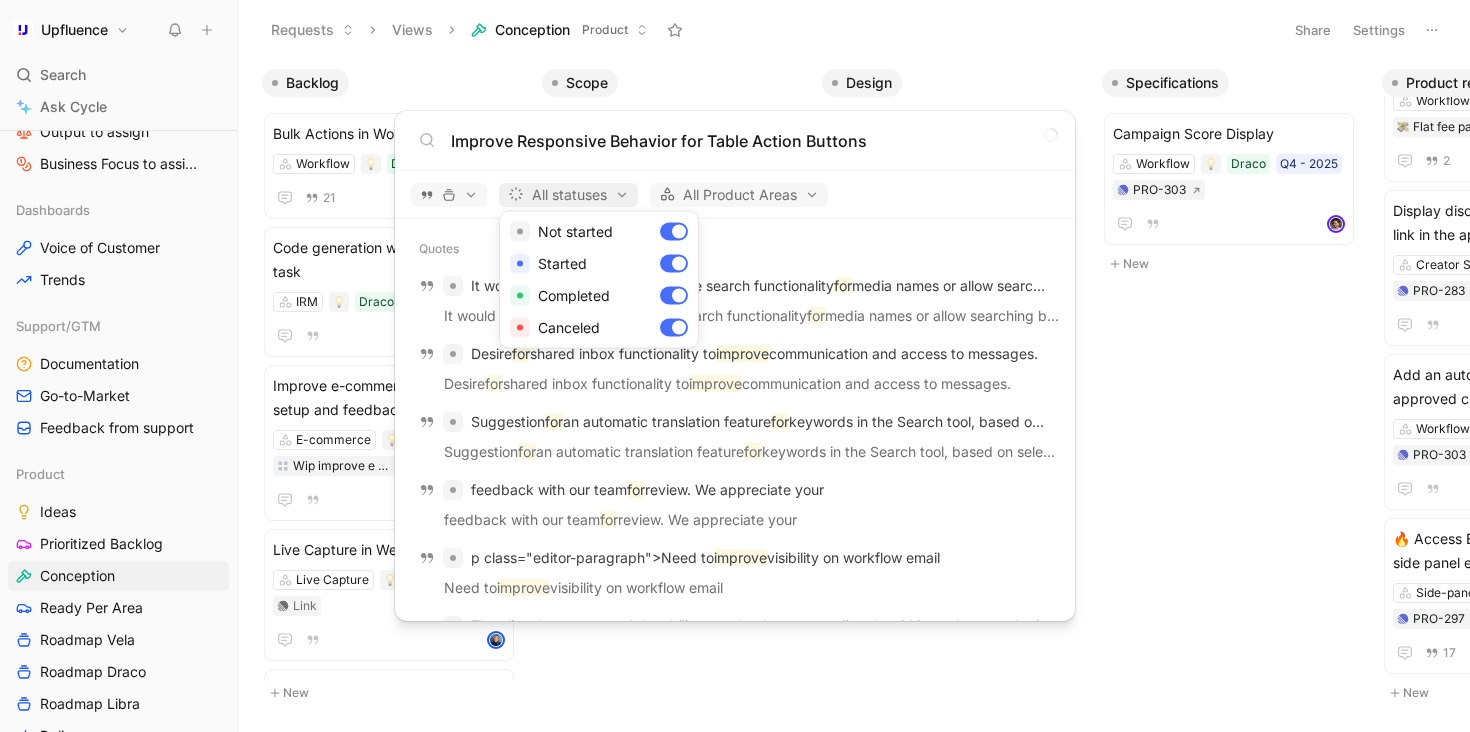 click at bounding box center (735, 366) 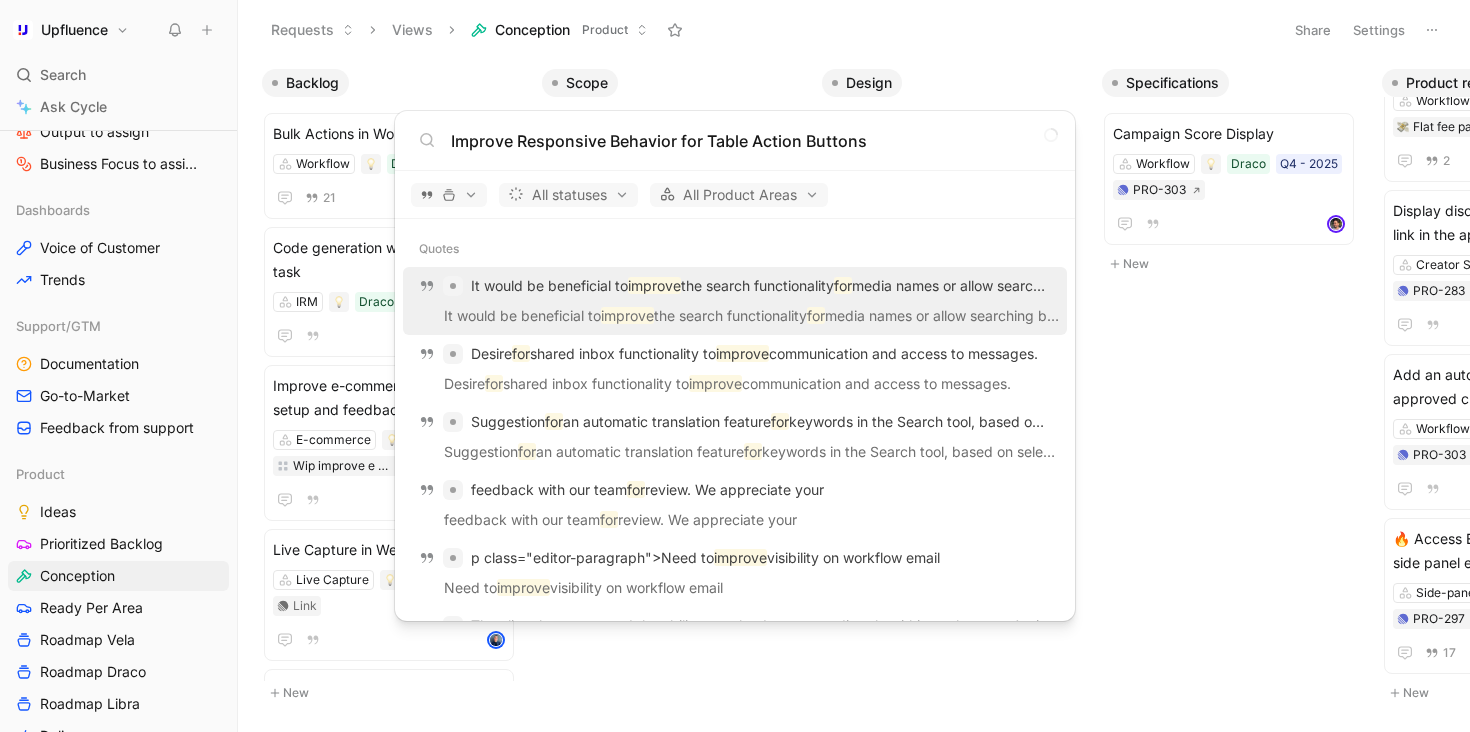 click on "Upfluence Search ⌘ K Ask Cycle Workspace Home G then H Feedback G then F Requests G then R Releases G then L Customers Product Areas Public Boards Public Roadmap Process Feedbacks to Process Sizes to assign Output to assign Business Focus to assign Dashboards Voice of Customer Trends Support/GTM Documentation Go-to-Market Feedback from support Product Ideas Prioritized Backlog Conception Ready Per Area Roadmap Vela Roadmap Draco Roadmap Libra Delivery Graveyard
To pick up a draggable item, press the space bar.
While dragging, use the arrow keys to move the item.
Press space again to drop the item in its new position, or press escape to cancel.
Help center Invite member Requests Views Conception Product Share Settings Backlog Bulk Actions in Workflow Workflow Draco Link 21 Code generation with background task IRM Draco Link Improve e-commerce providers setup and feedback E-commerce Wip improve e commerce providers setup and feedback Live Capture in Wednesday Live Capture Q4 - 2025" at bounding box center (735, 366) 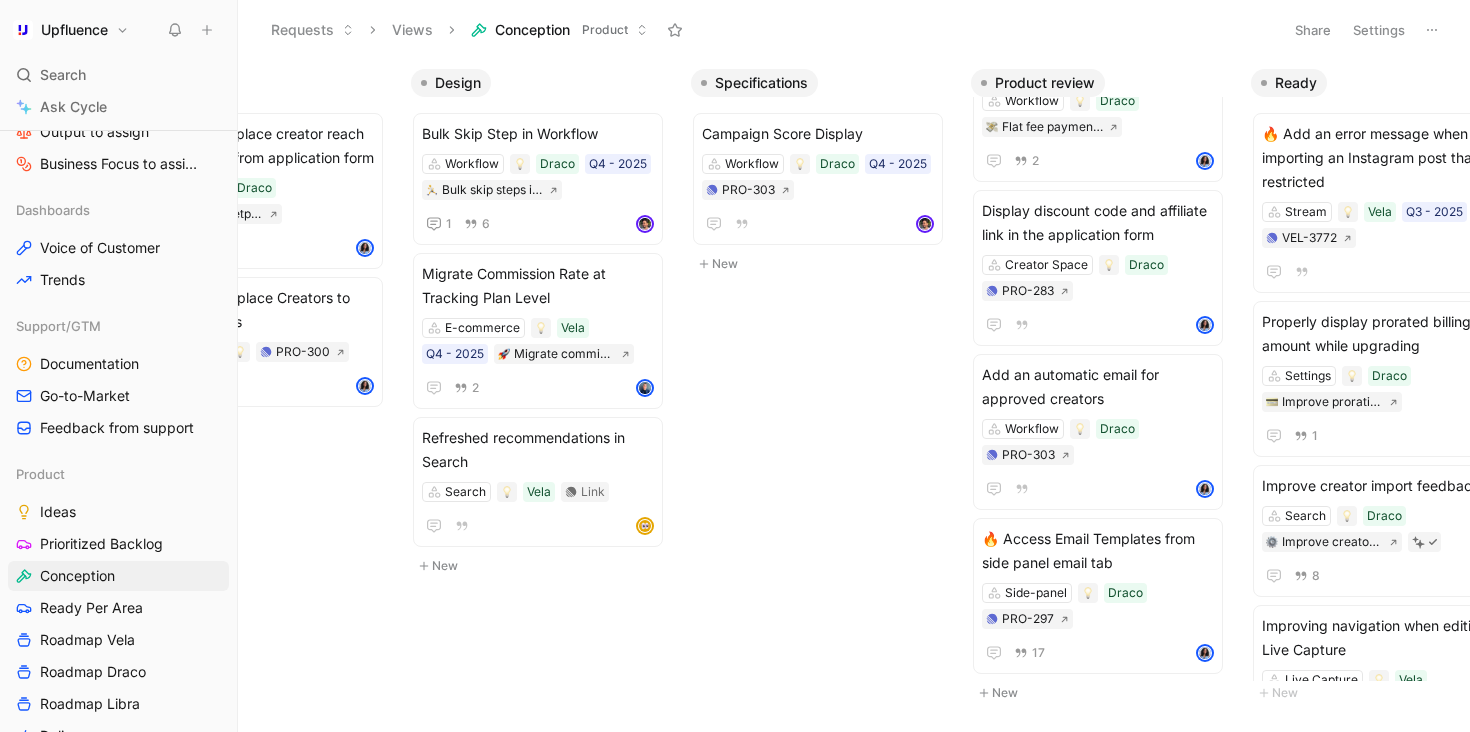 scroll, scrollTop: 0, scrollLeft: 480, axis: horizontal 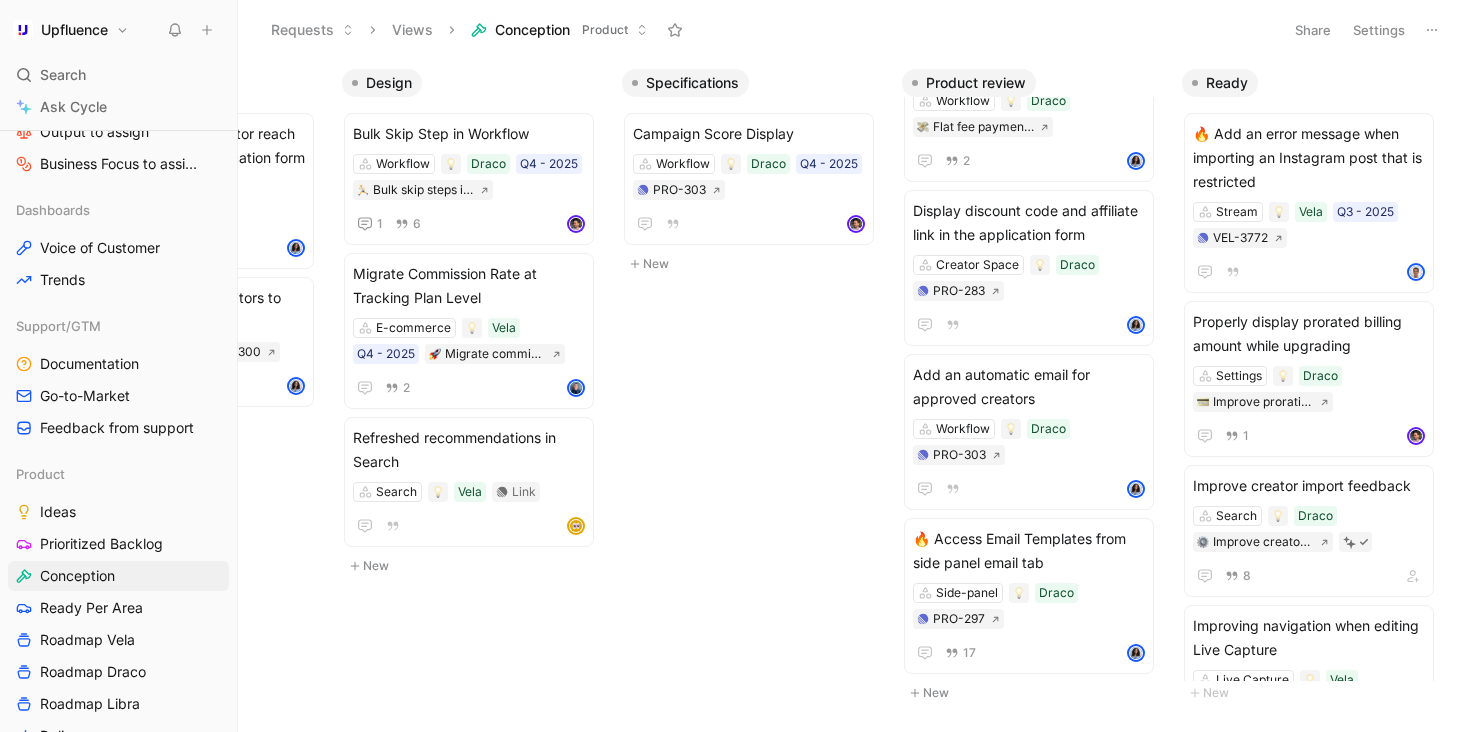 click on "Product review Counter Offer & Application Form Rework Workflow Vela Q4 - 2025 Application form and counter offer rework 17 Flat compensation payment flow improvement Workflow Draco Flat fee payment flow improvement 2 Display discount code and affiliate link in the application form Creator Space Draco PRO-283 Add an automatic email for approved creators Workflow Draco PRO-303 🔥 Access Email Templates from side panel email tab Side-panel Draco PRO-297 17 New" at bounding box center (1034, 387) 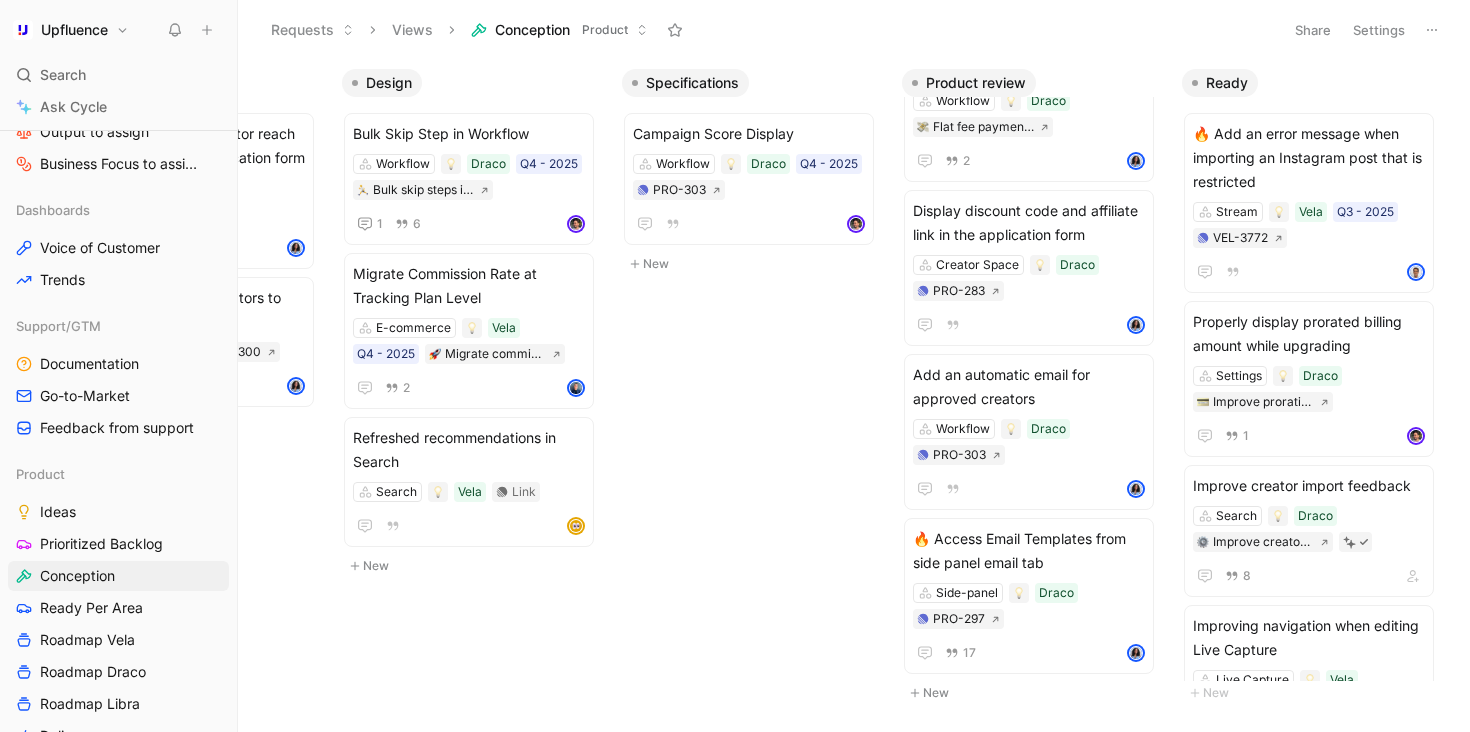 click on "New" at bounding box center (1034, 693) 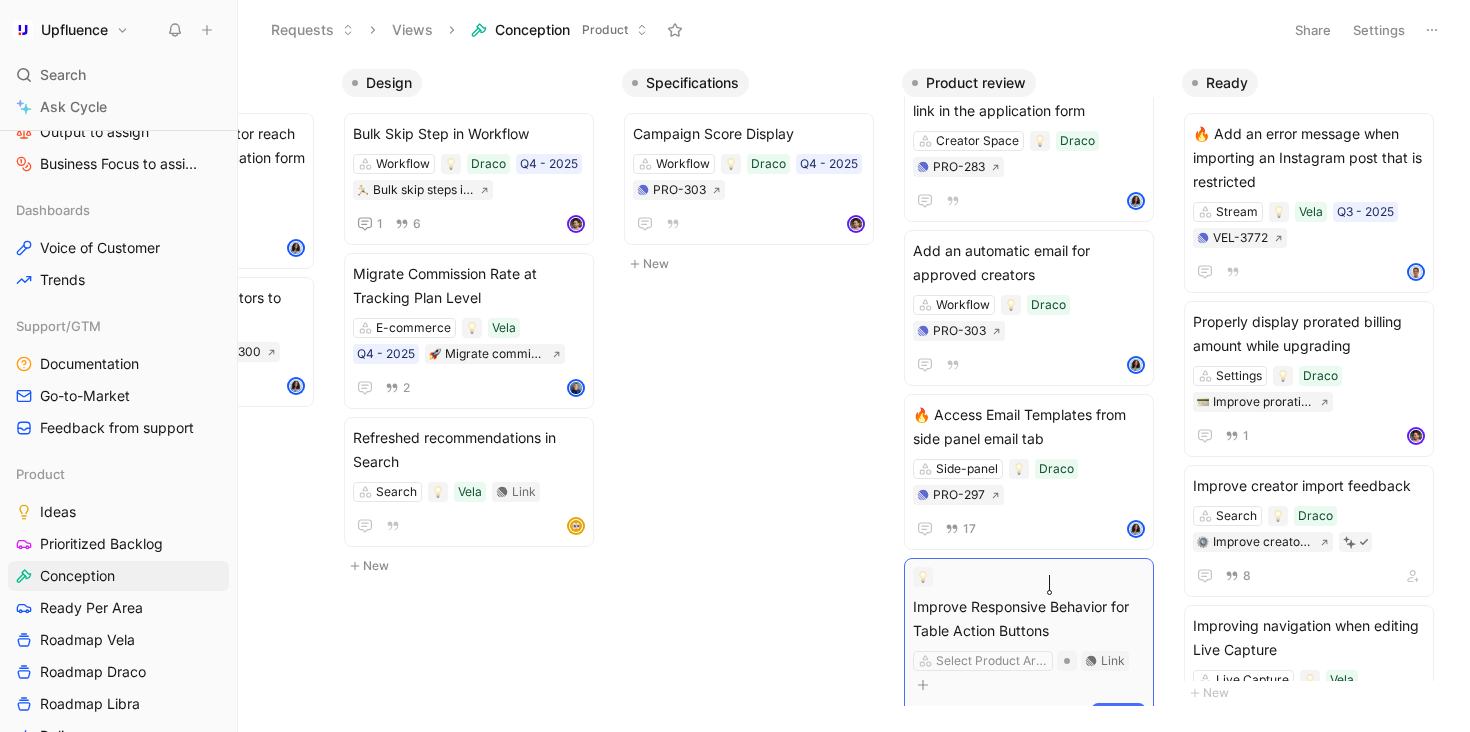 scroll, scrollTop: 423, scrollLeft: 0, axis: vertical 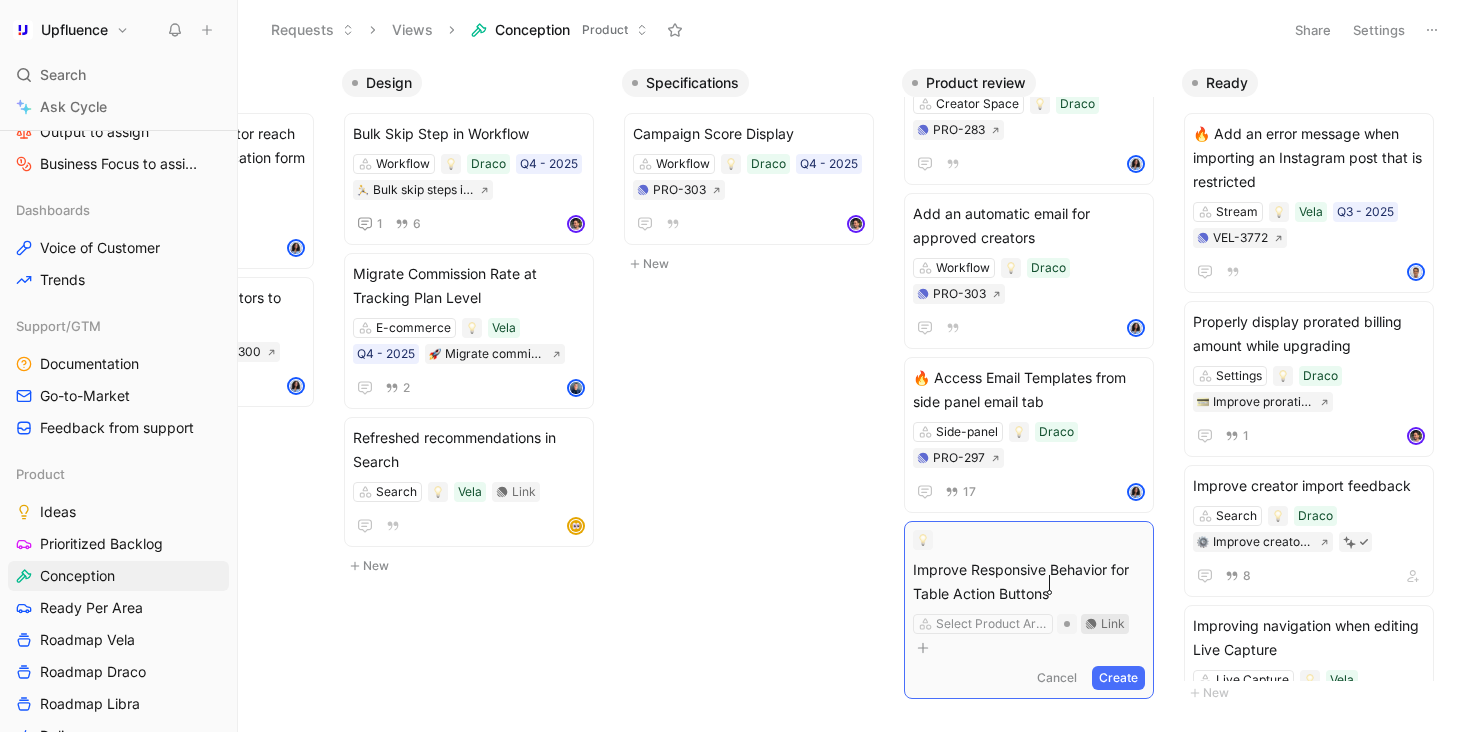 click 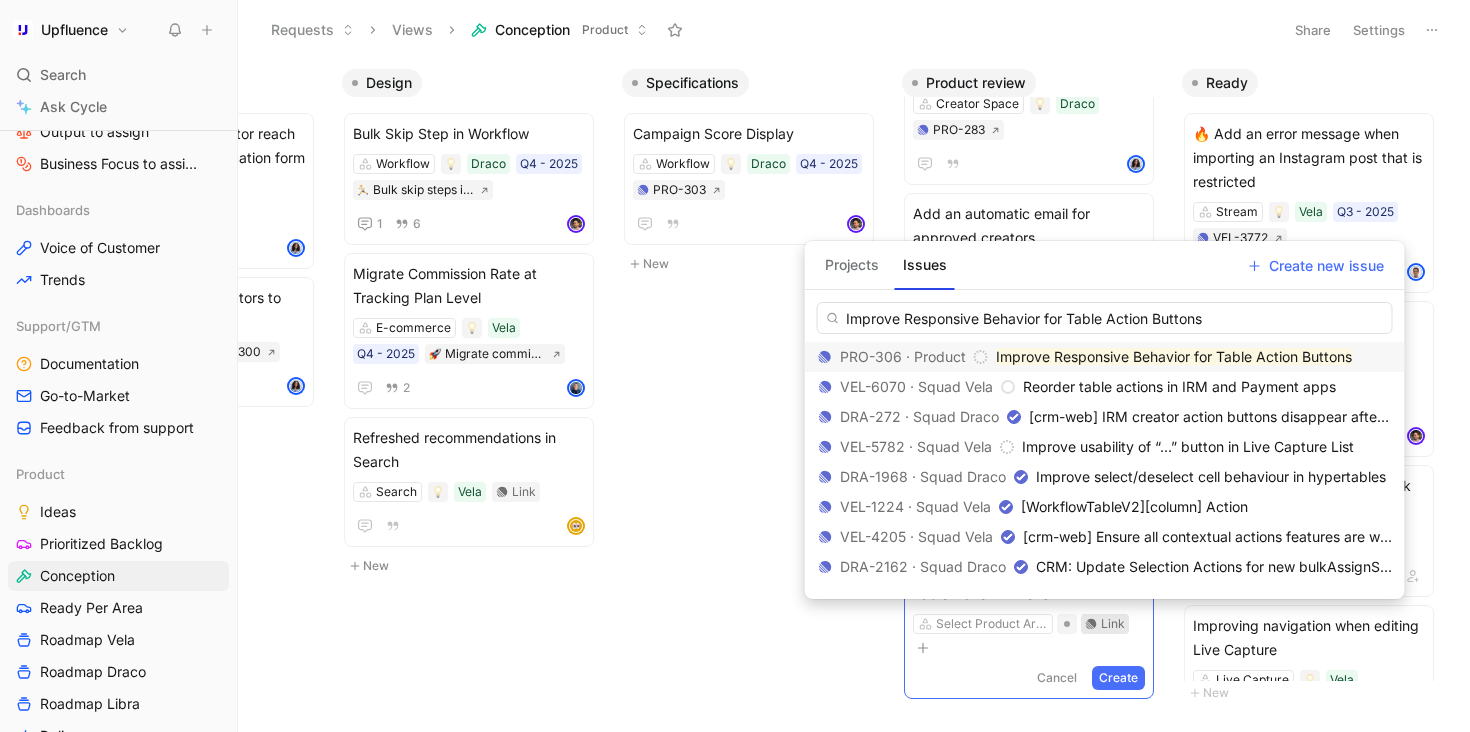 type on "Improve Responsive Behavior for Table Action Buttons" 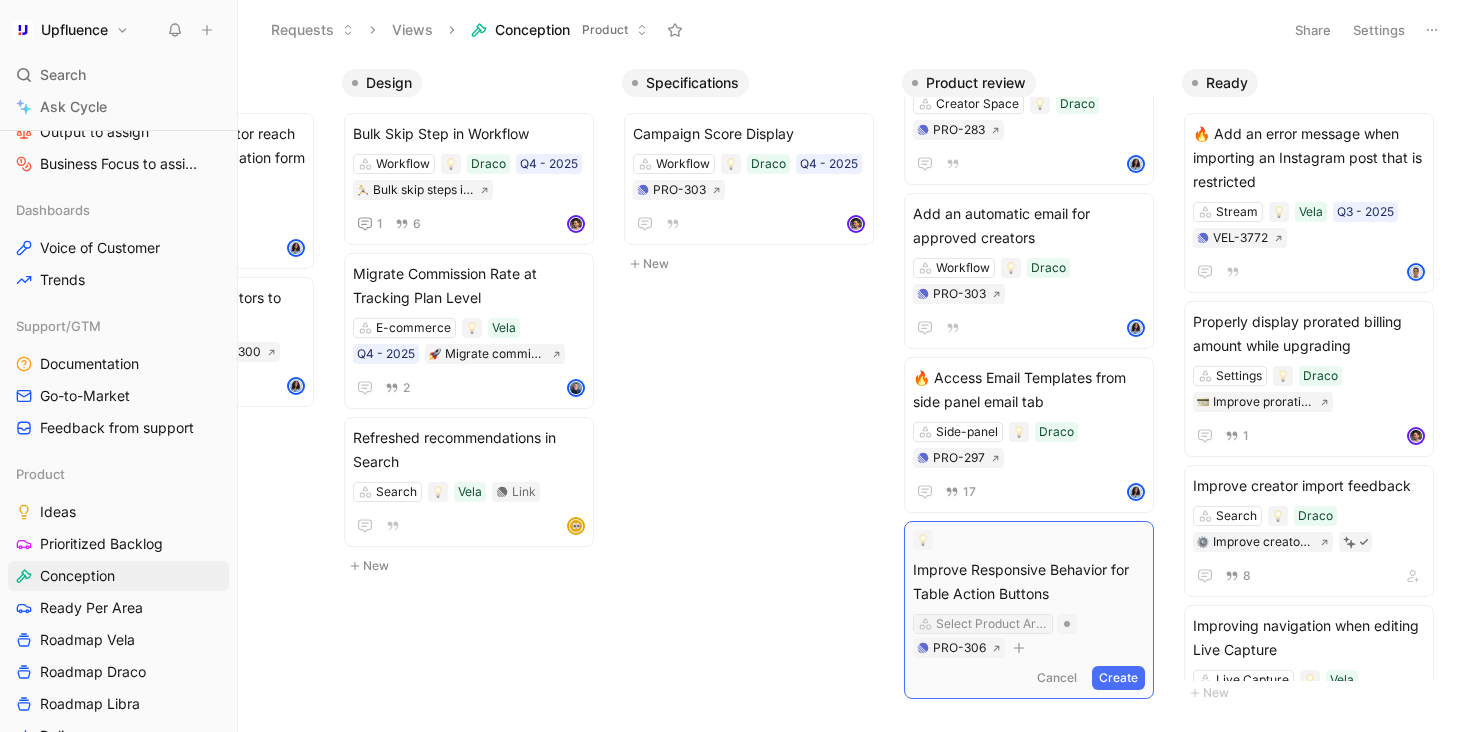 click on "Select Product Area" at bounding box center [992, 624] 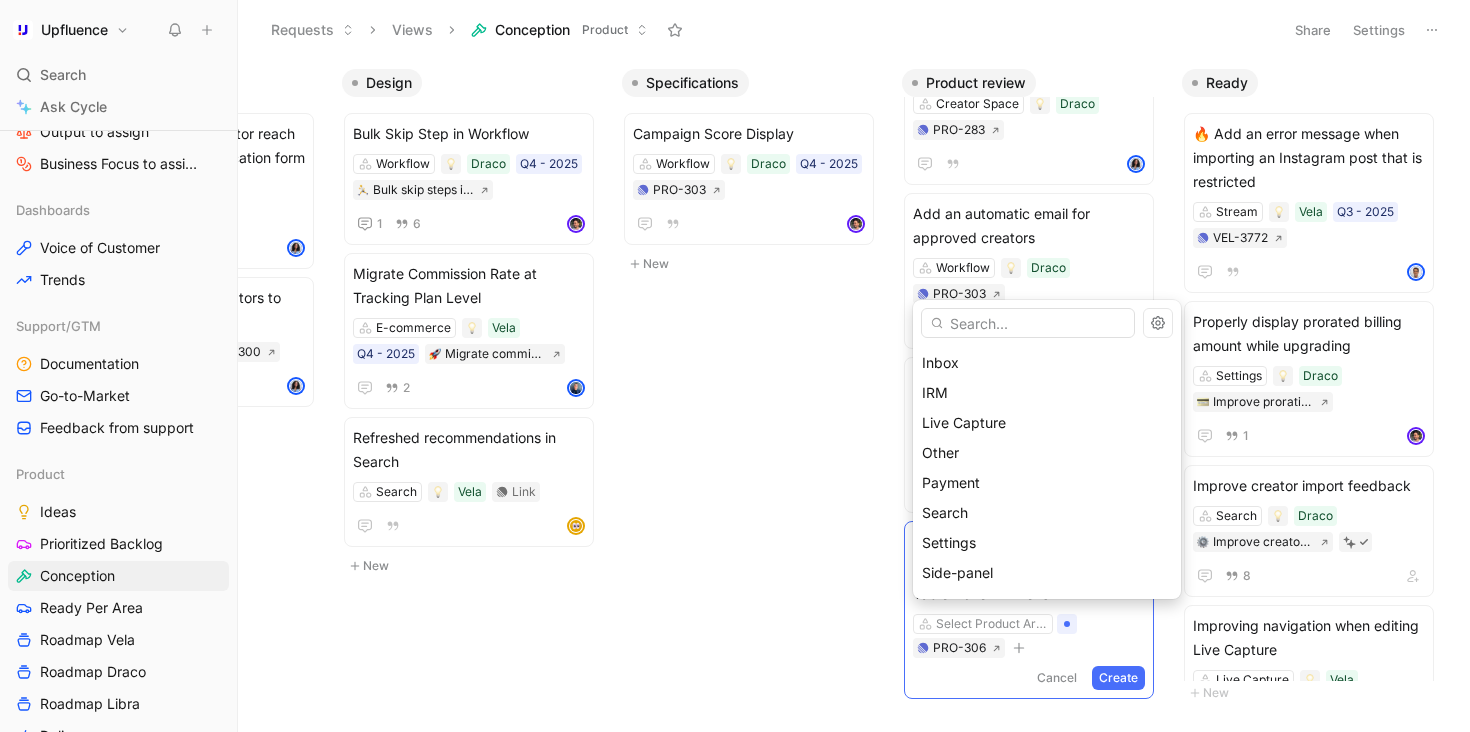 scroll, scrollTop: 184, scrollLeft: 0, axis: vertical 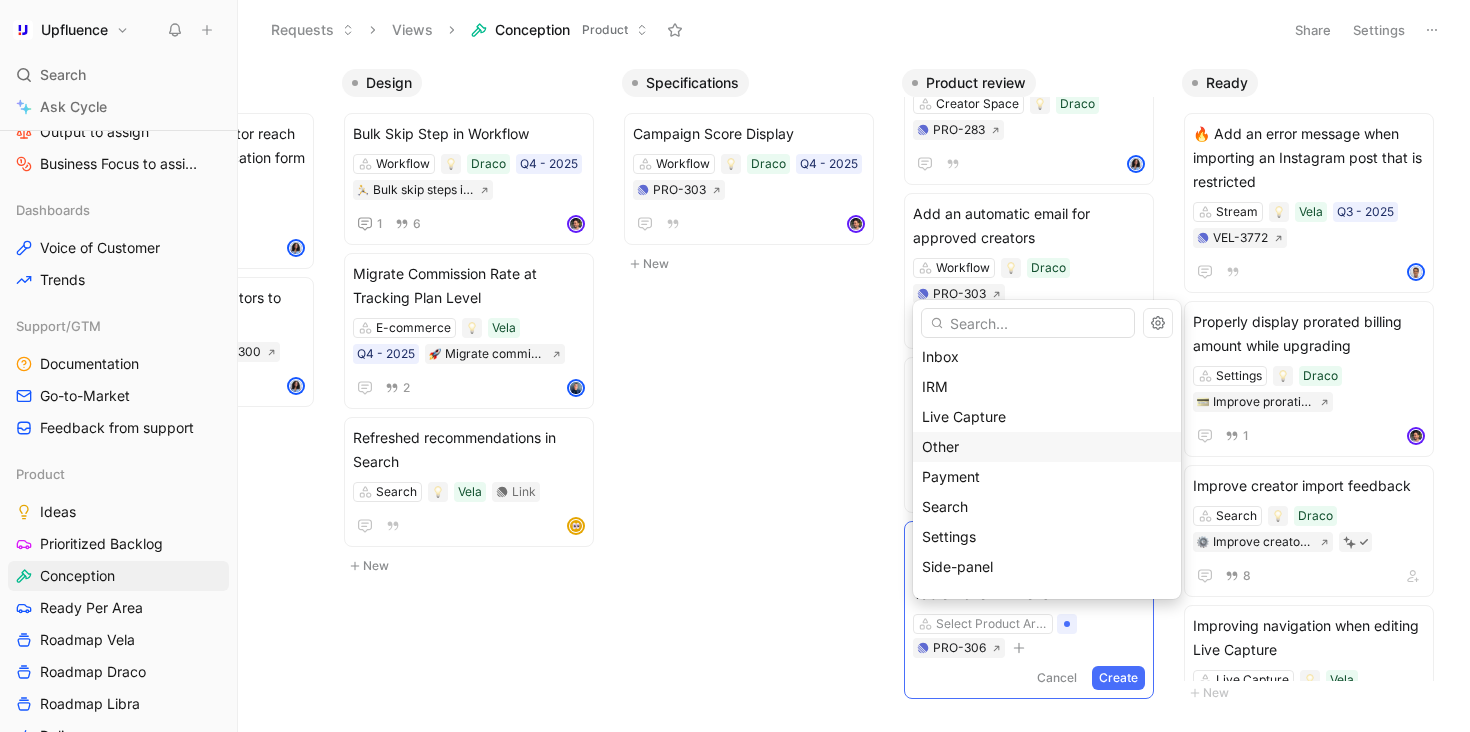 click on "Other" at bounding box center (1047, 447) 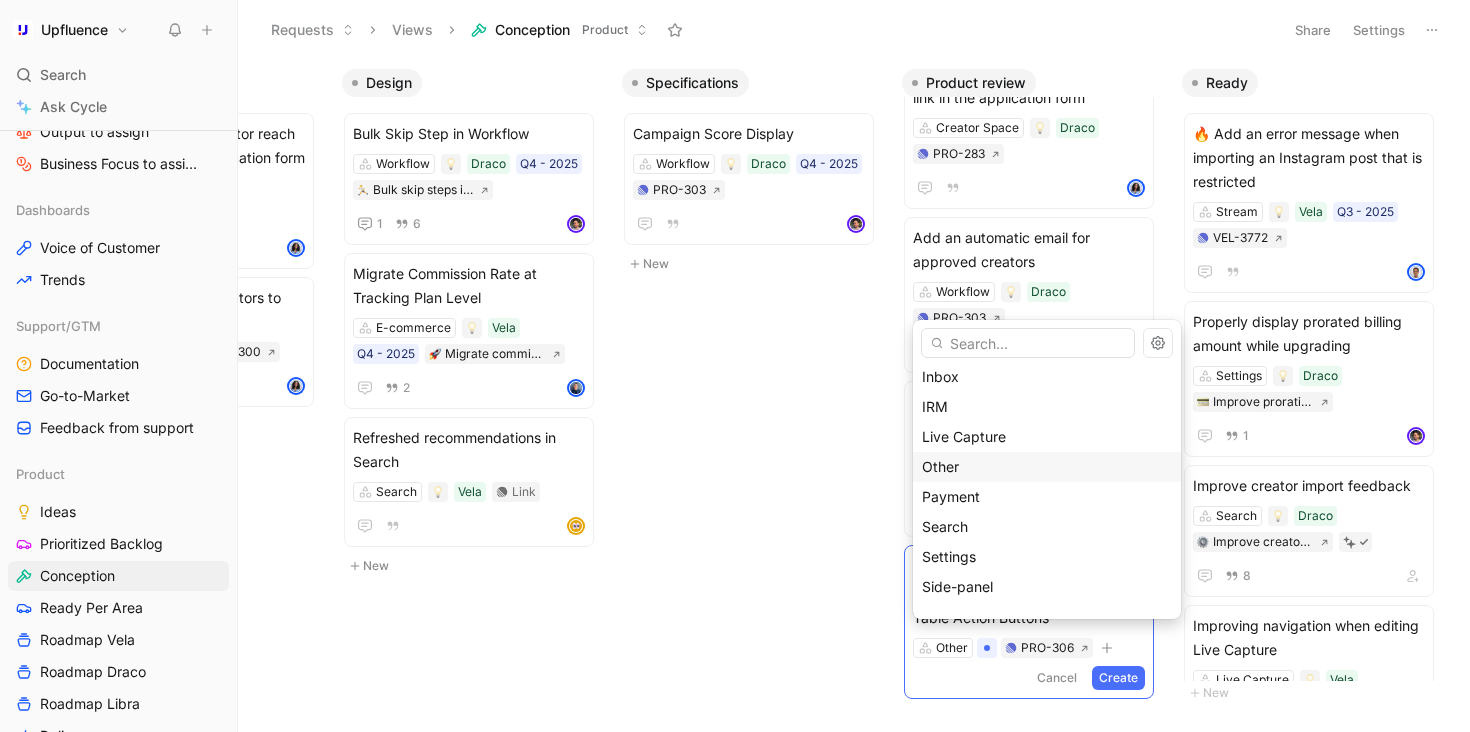 scroll, scrollTop: 399, scrollLeft: 0, axis: vertical 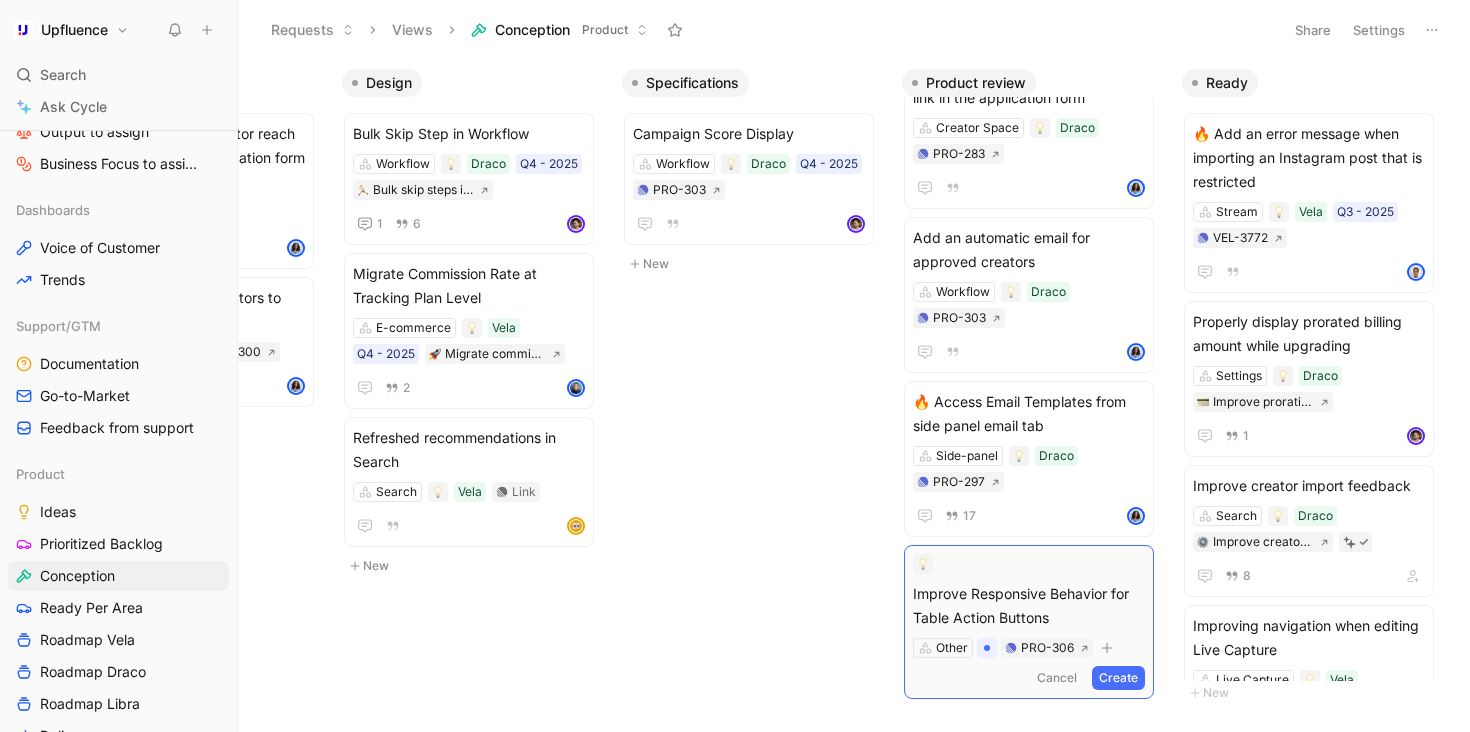 click 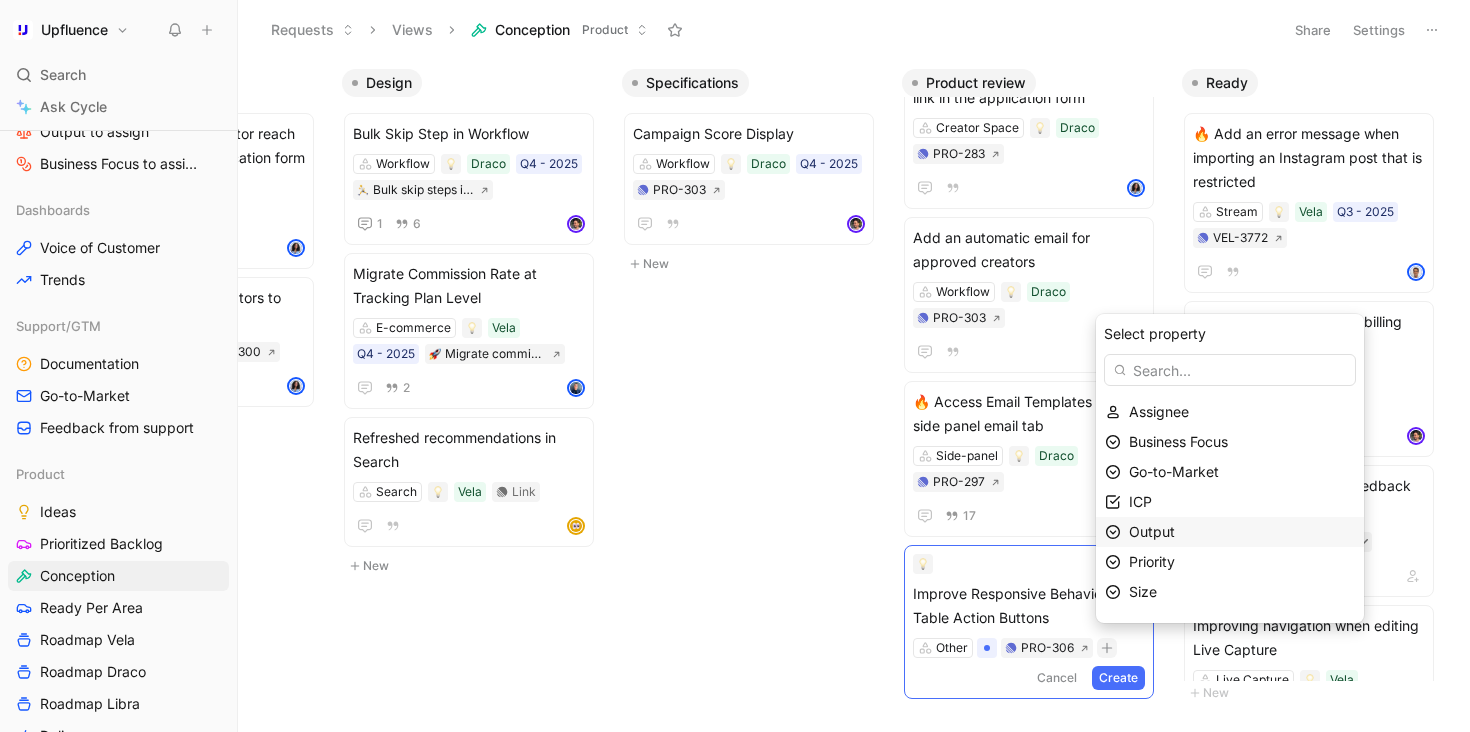 scroll, scrollTop: 134, scrollLeft: 0, axis: vertical 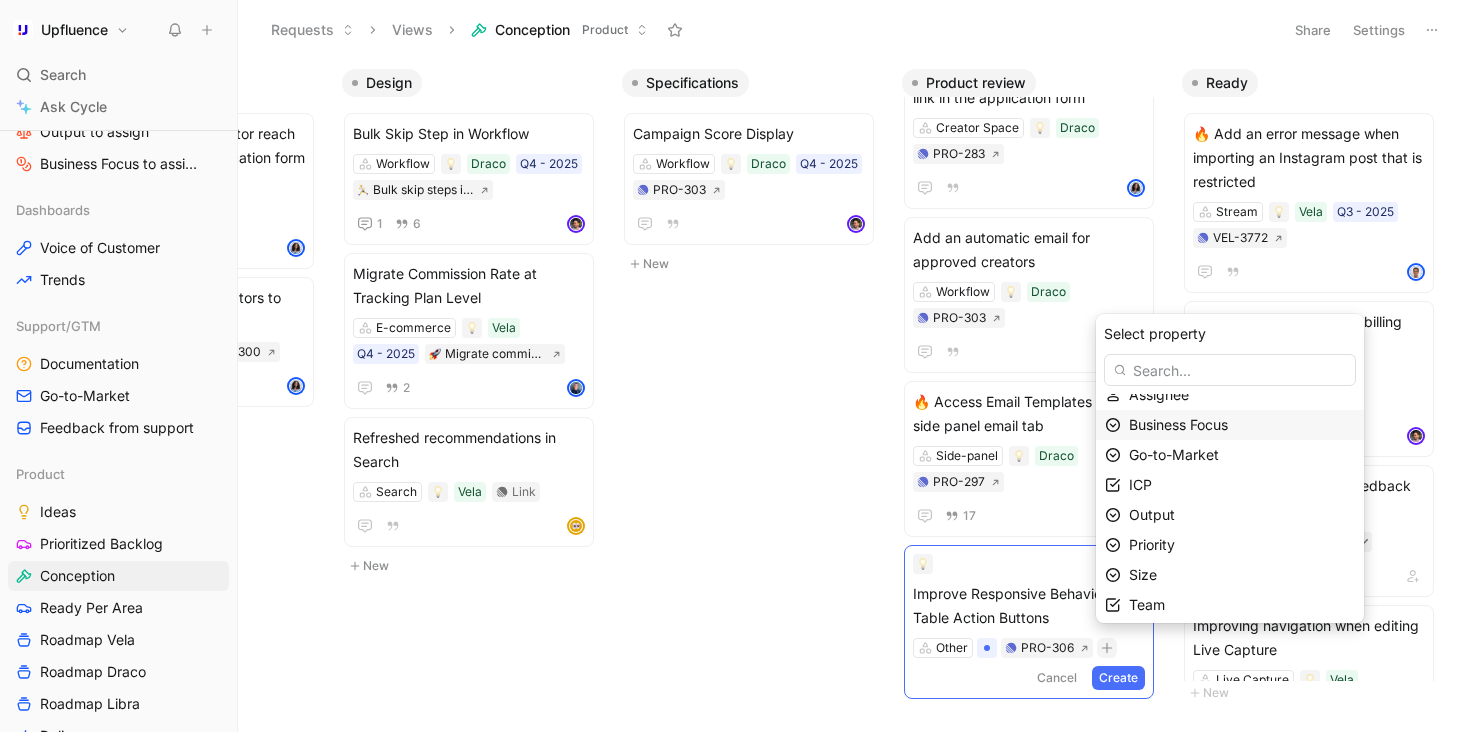 click on "Business Focus" at bounding box center [1178, 424] 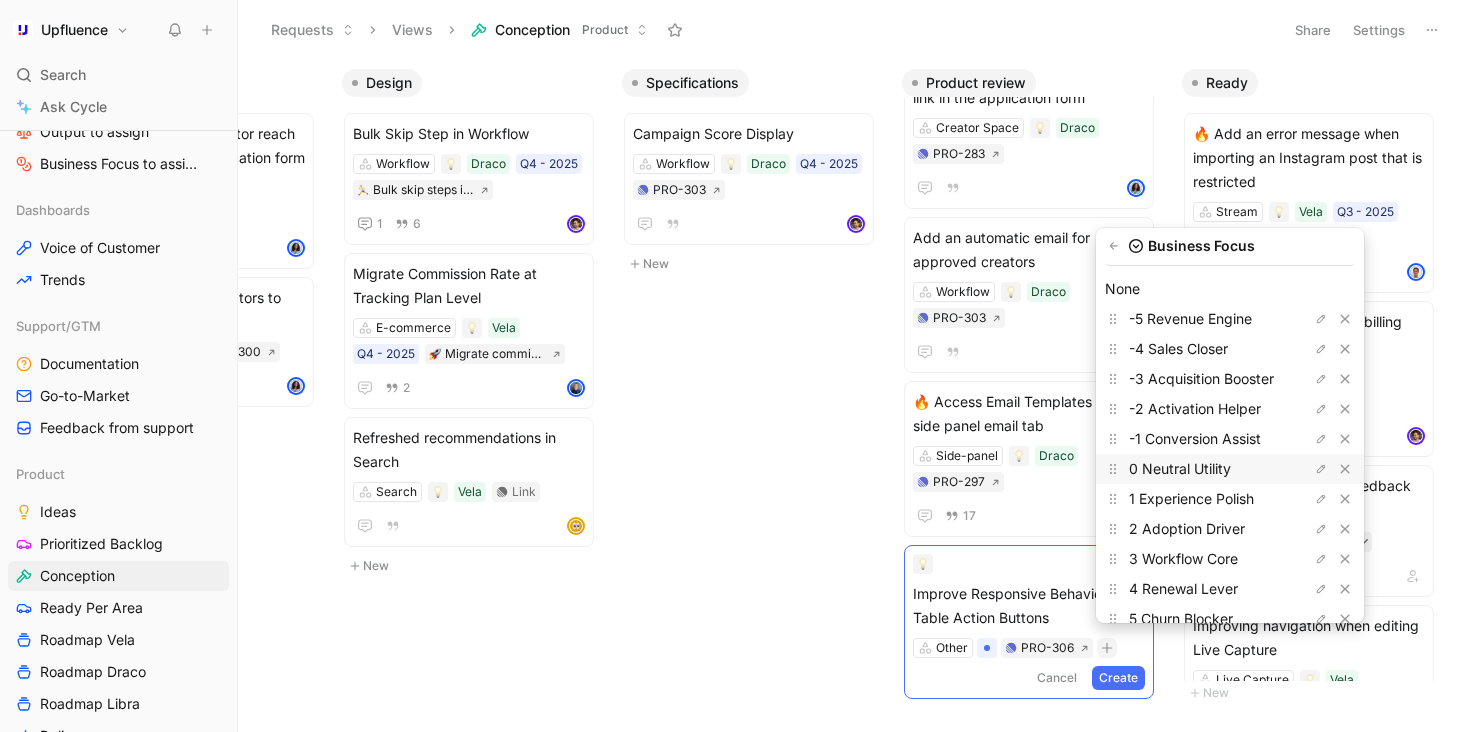 scroll, scrollTop: 44, scrollLeft: 0, axis: vertical 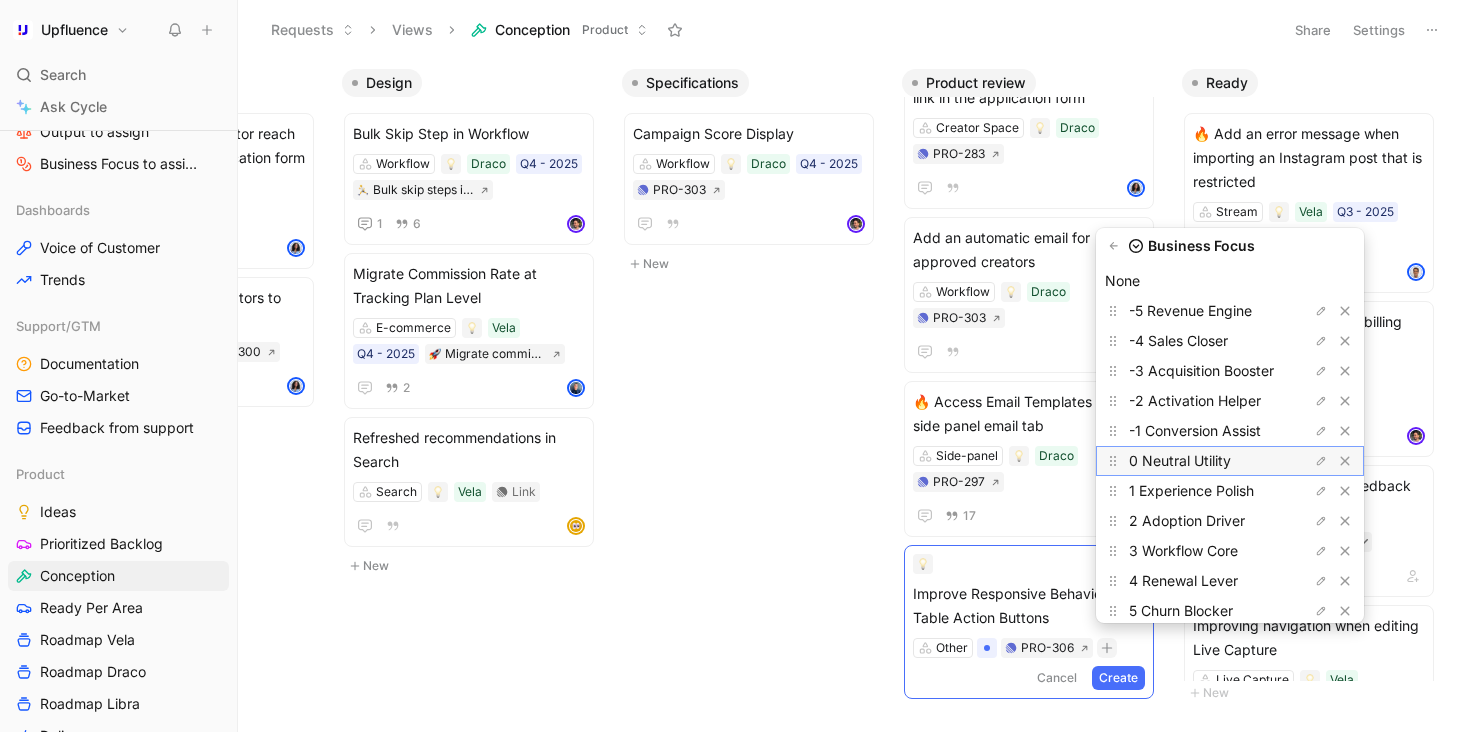 click on "0  Neutral Utility" at bounding box center [1180, 460] 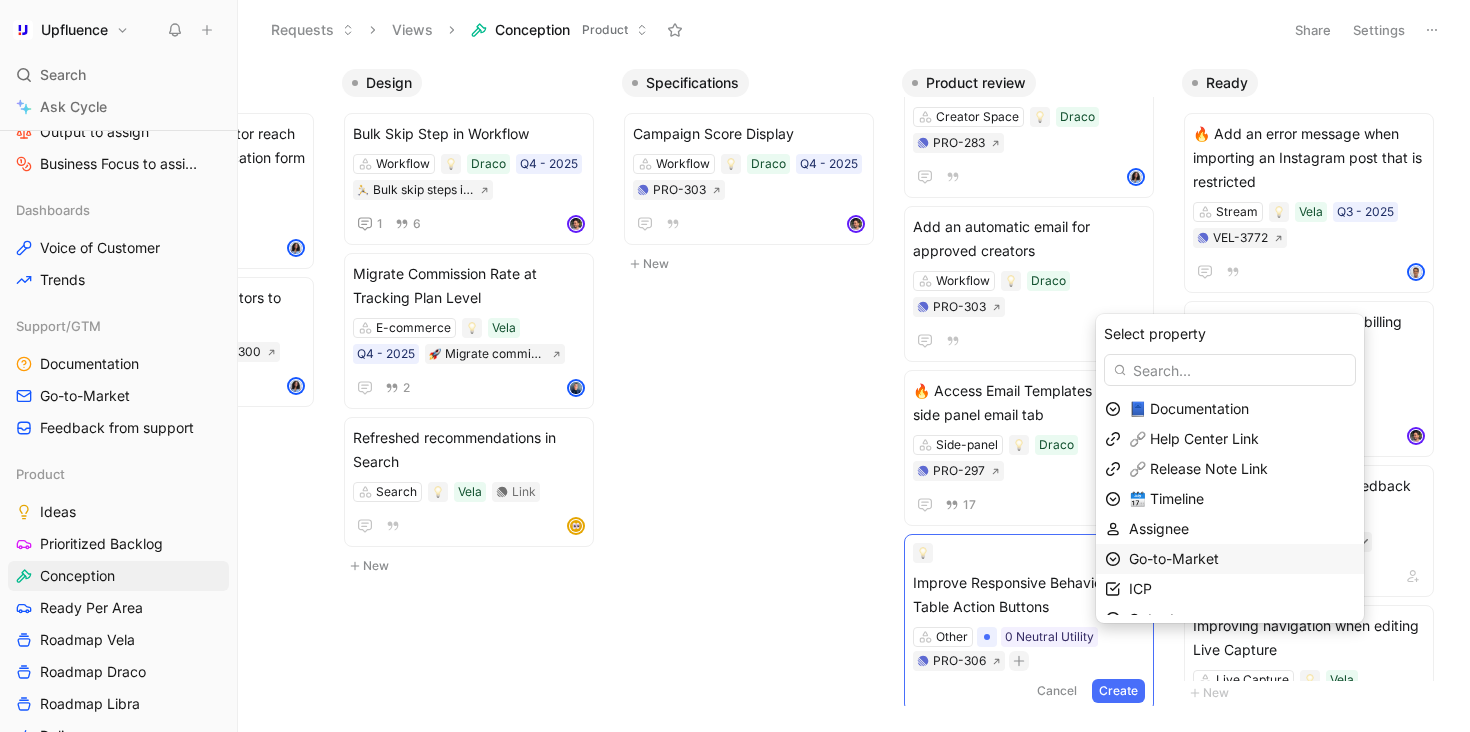 scroll, scrollTop: 97, scrollLeft: 0, axis: vertical 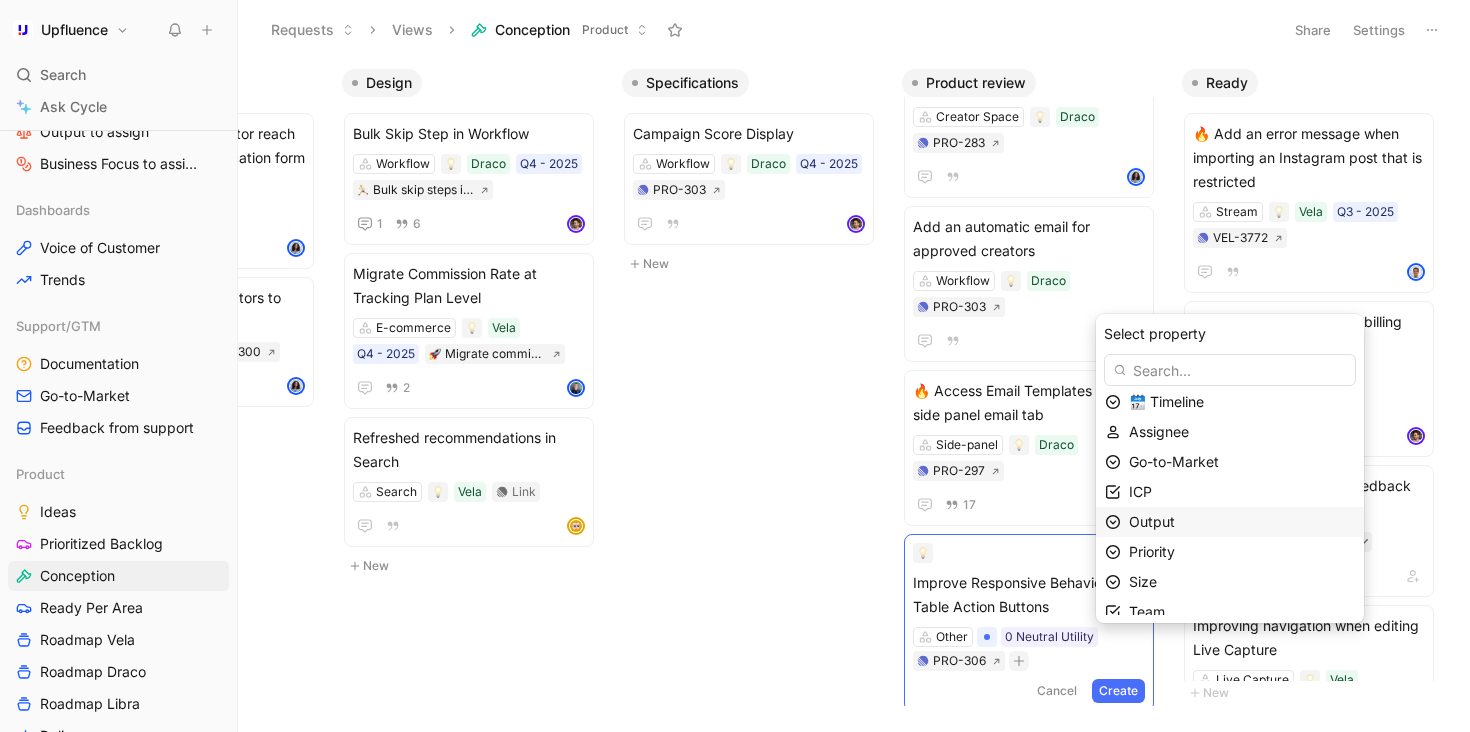 click on "Output" at bounding box center [1242, 522] 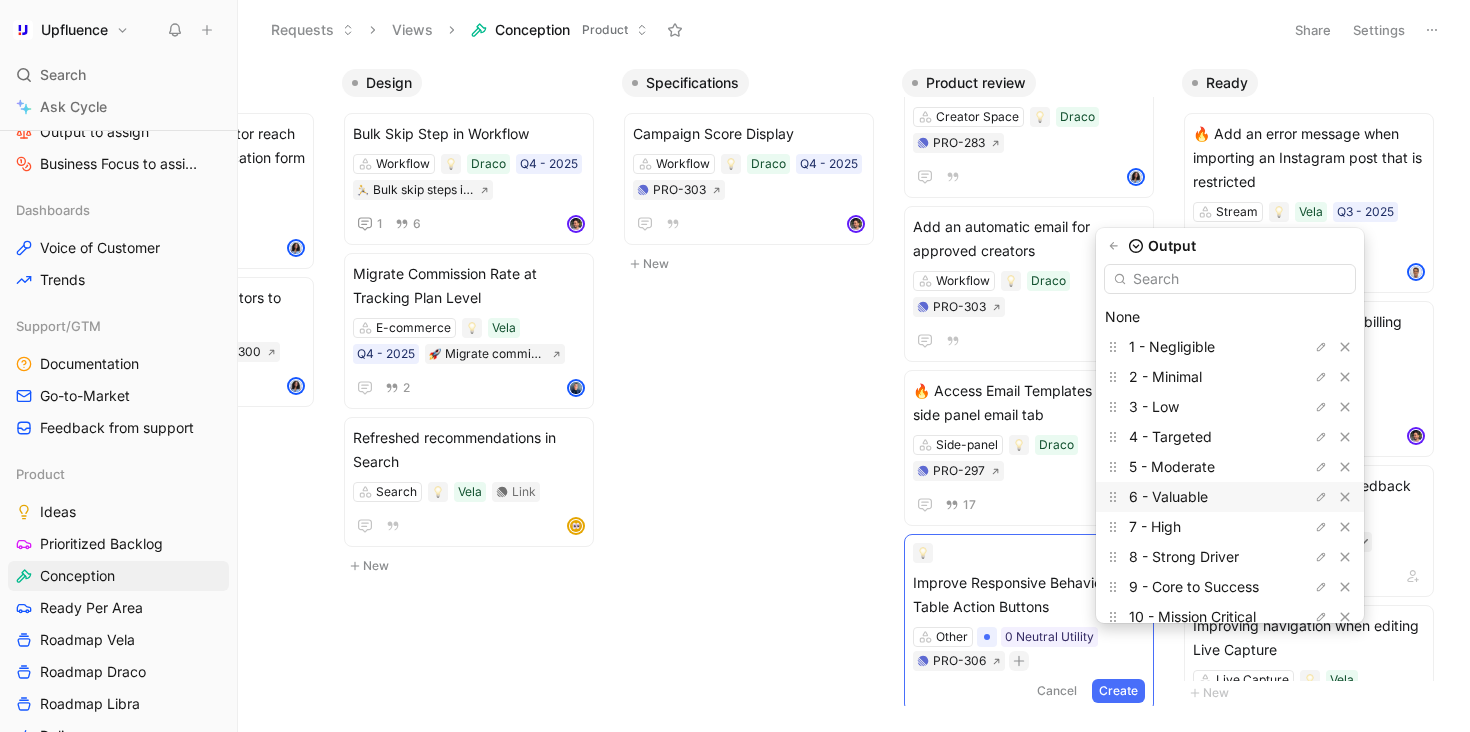 scroll, scrollTop: 0, scrollLeft: 0, axis: both 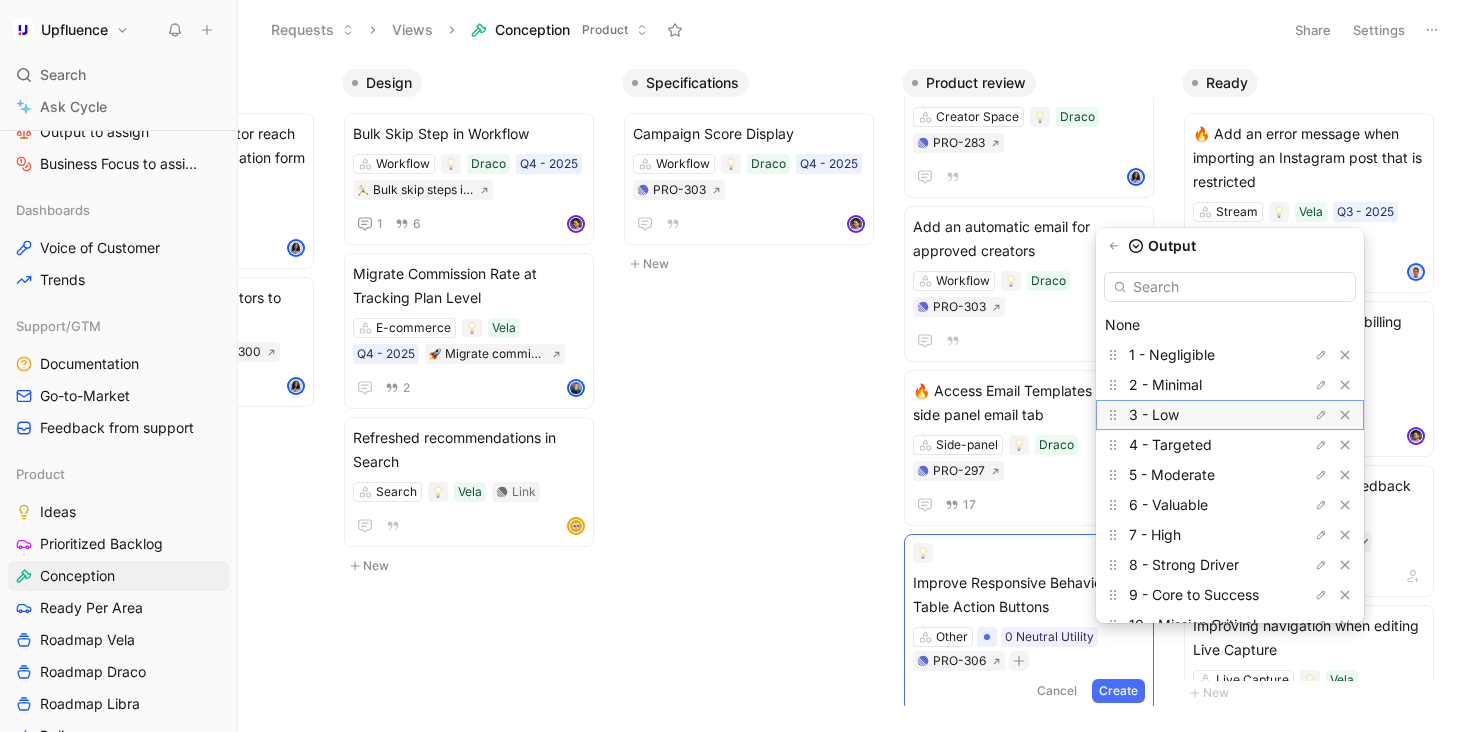 click on "3 - Low" at bounding box center (1204, 415) 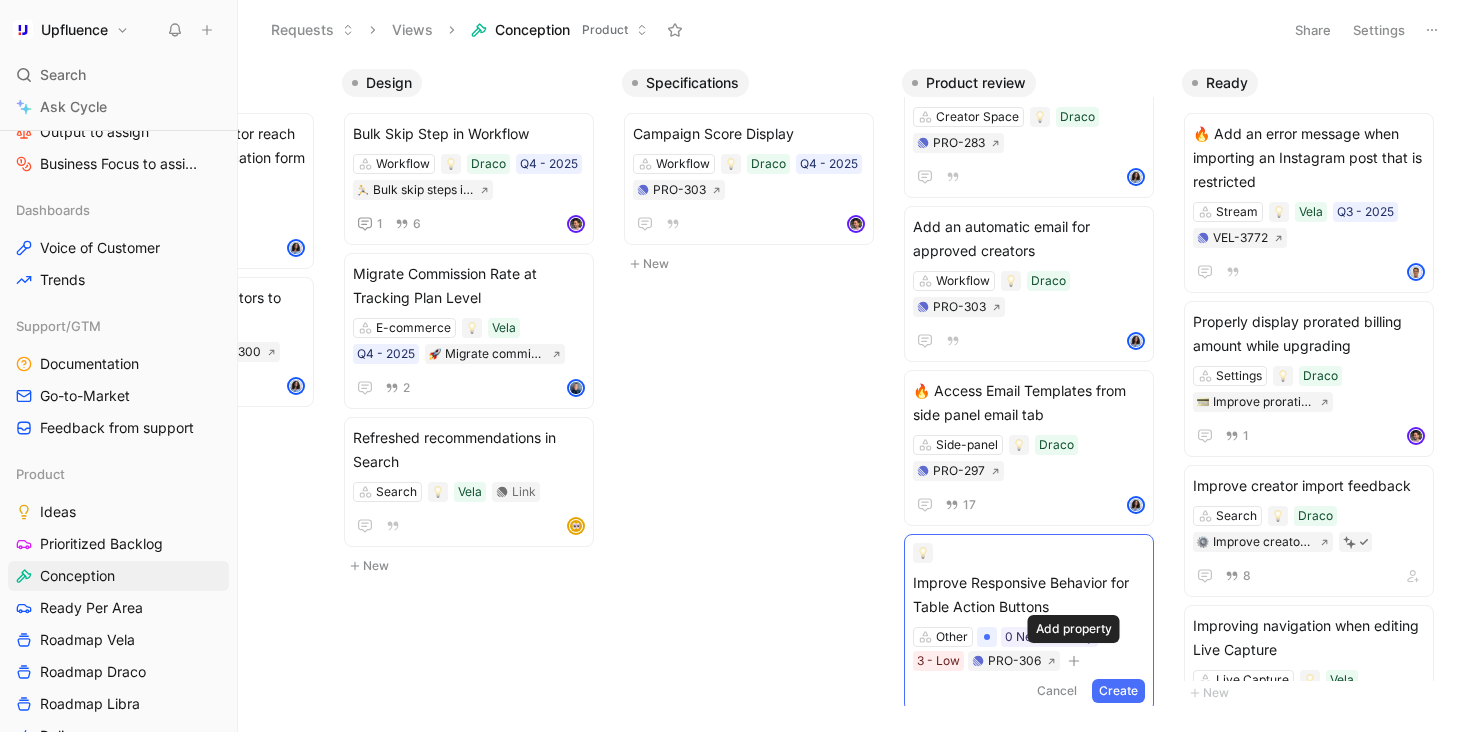 click at bounding box center (1074, 661) 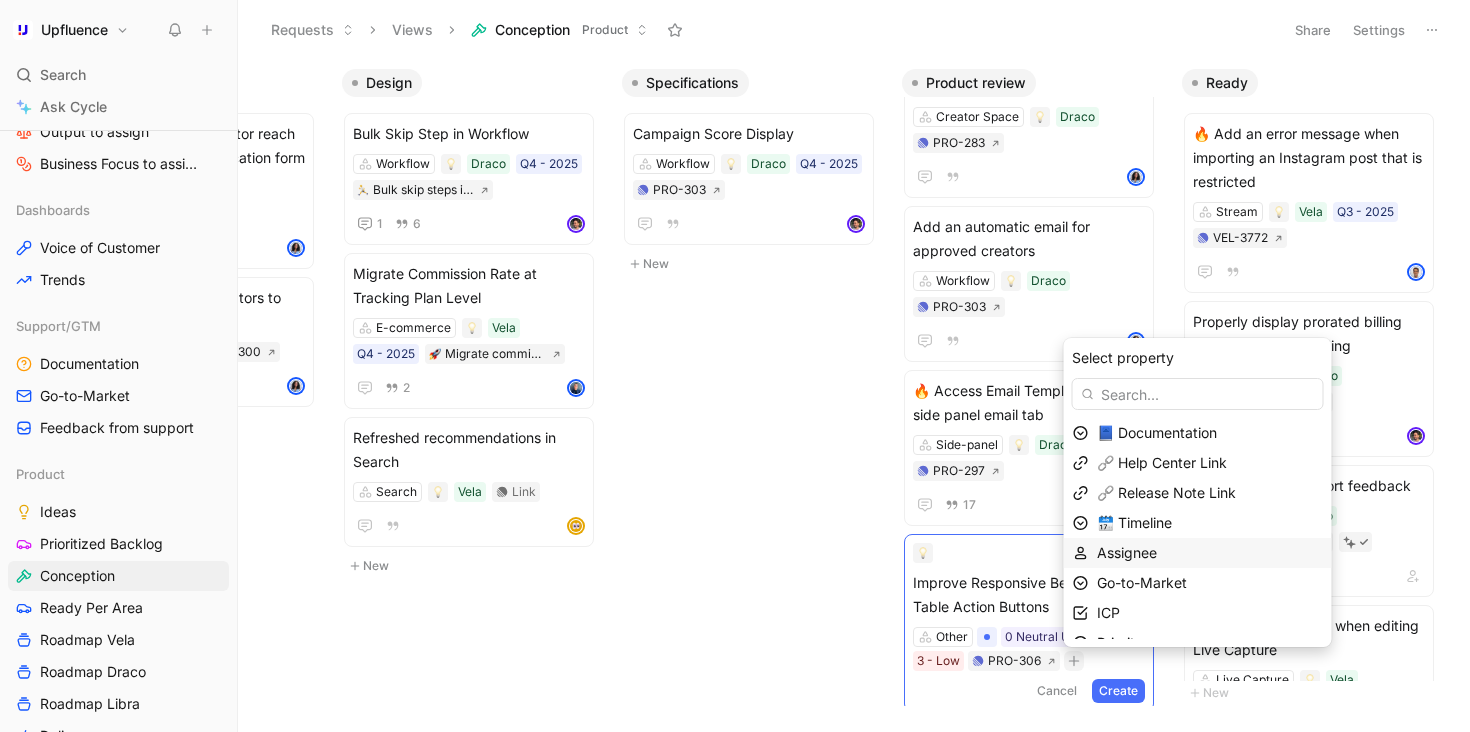scroll, scrollTop: 79, scrollLeft: 0, axis: vertical 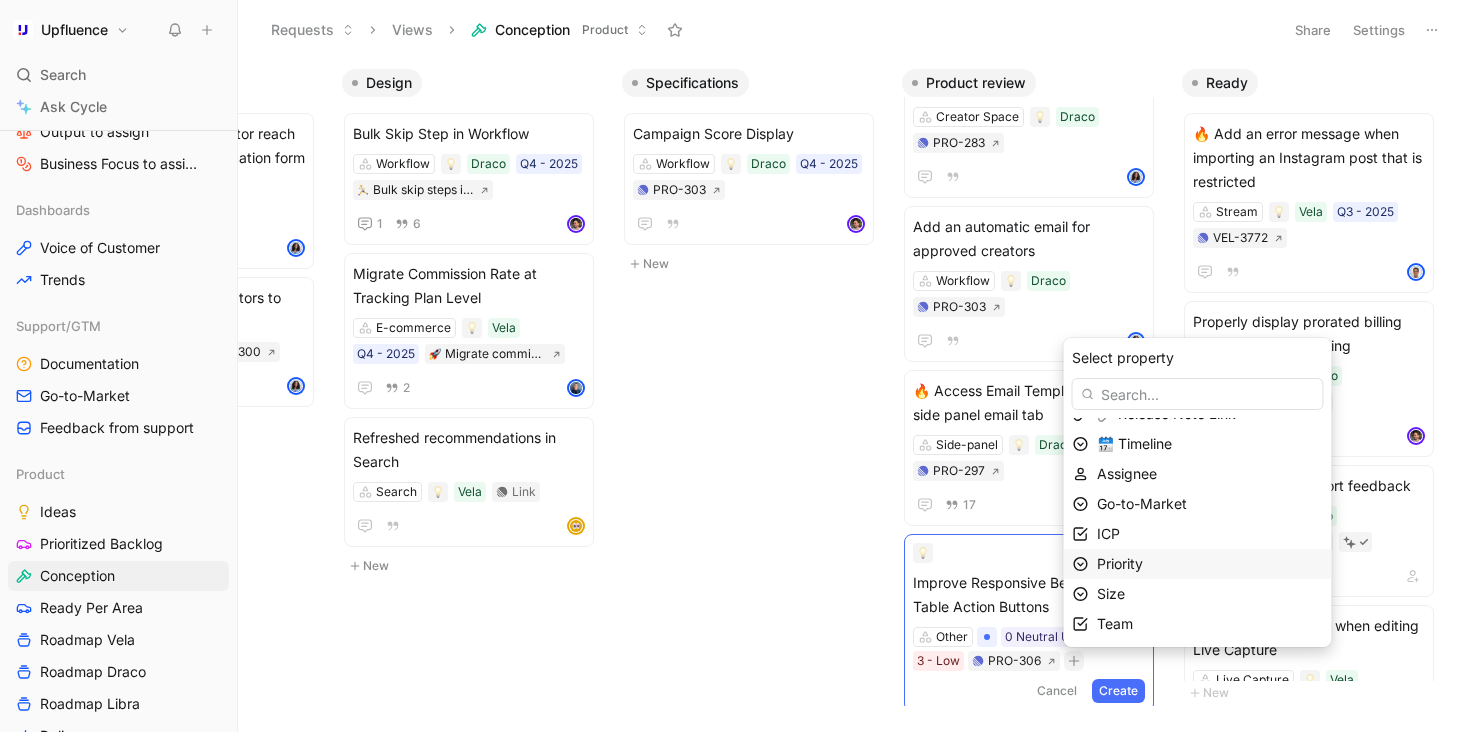 click on "Priority" at bounding box center (1210, 564) 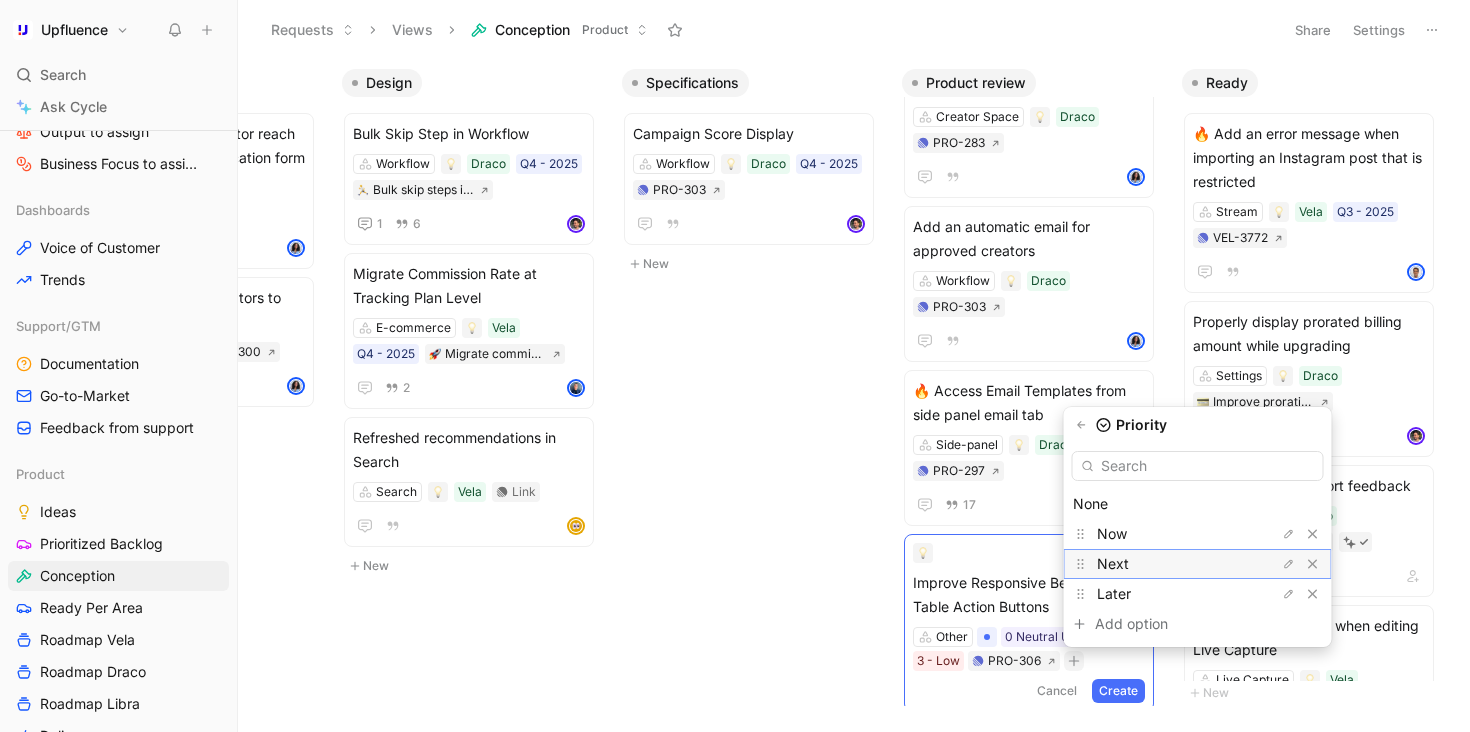 click on "Next" at bounding box center [1172, 564] 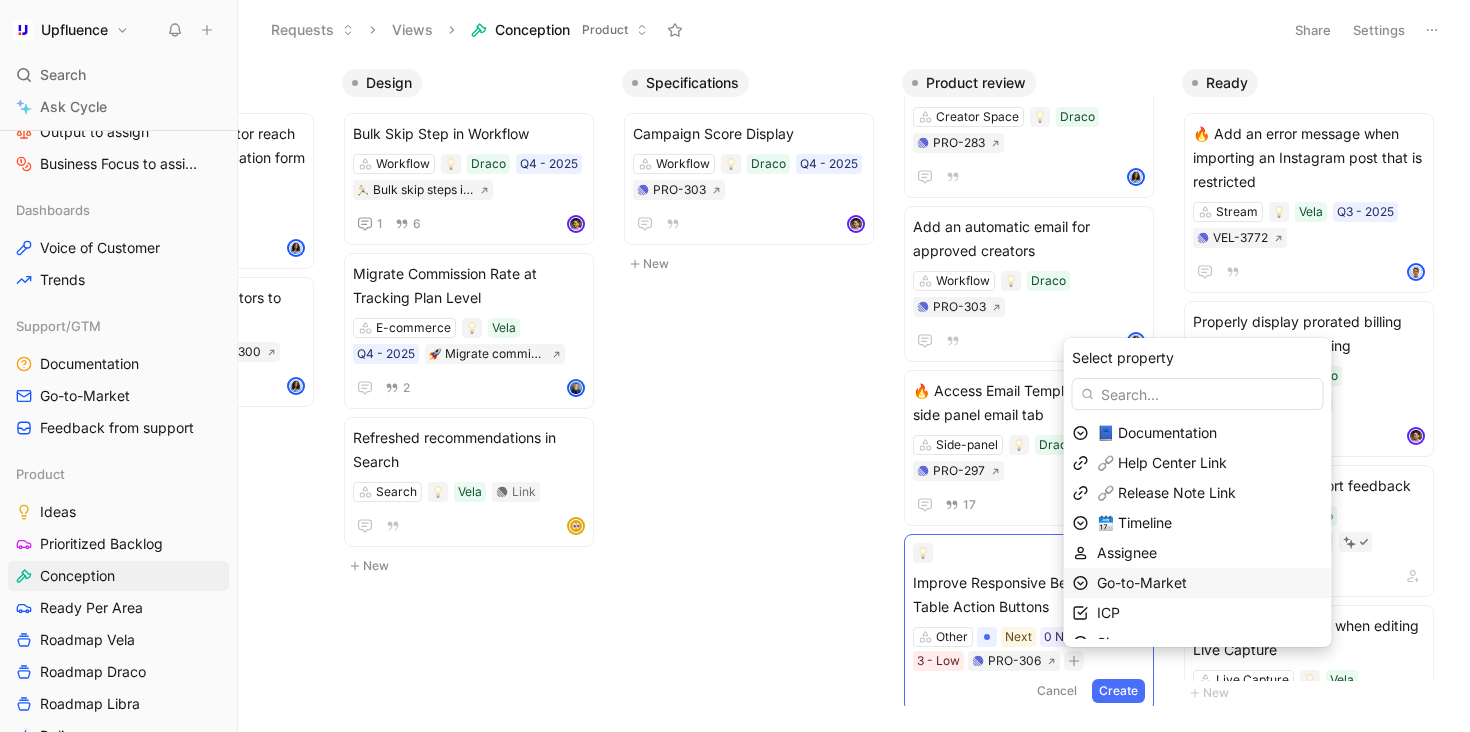 scroll, scrollTop: 49, scrollLeft: 0, axis: vertical 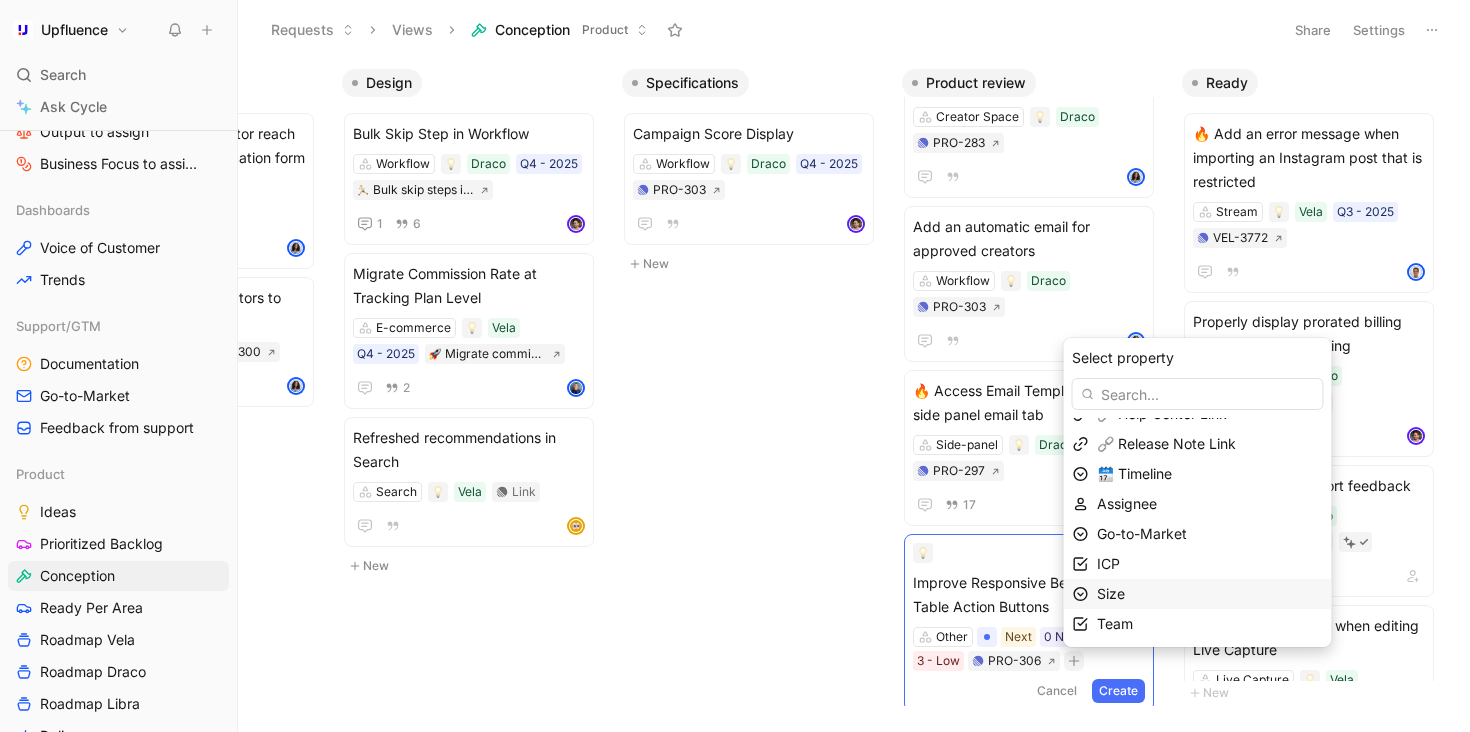 click on "Size" at bounding box center [1210, 594] 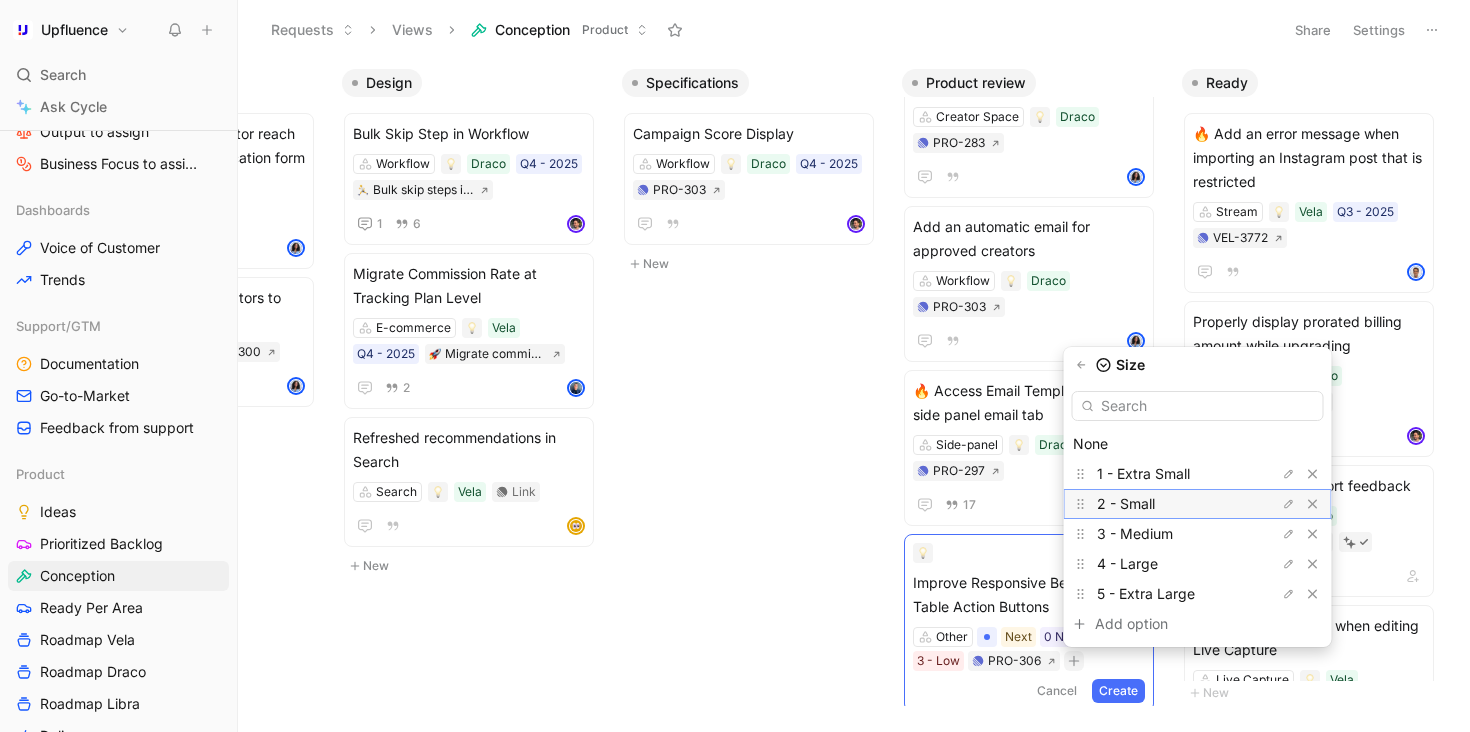 click on "2 - Small" at bounding box center (1172, 504) 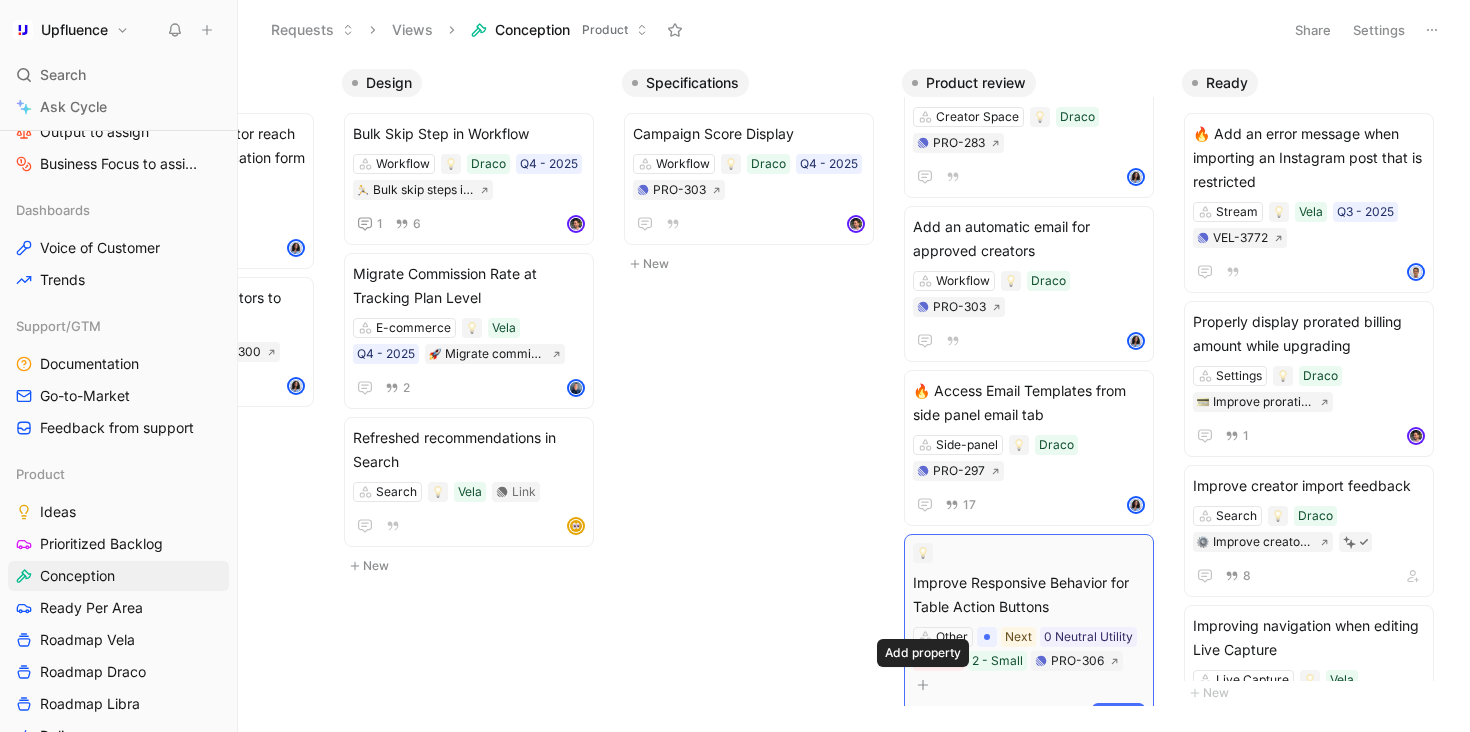 click 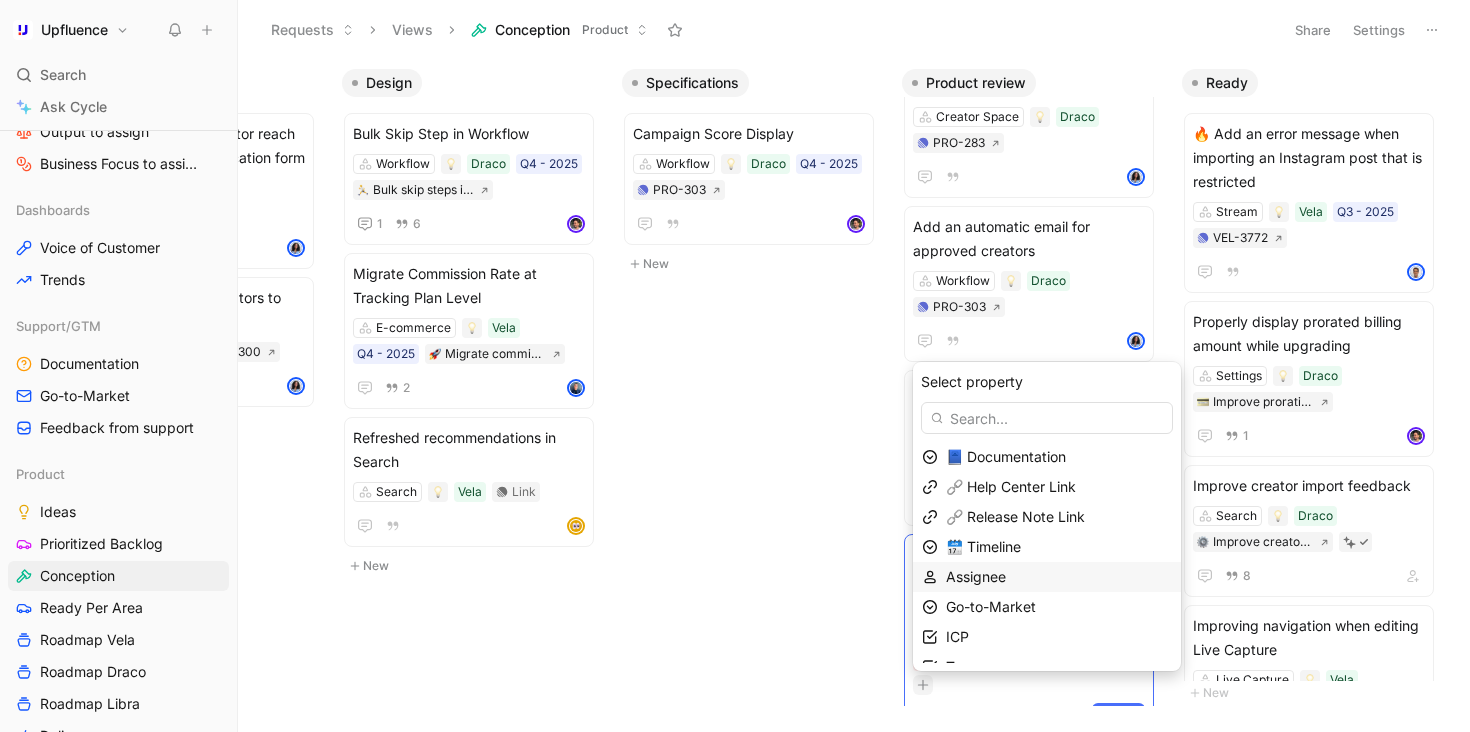 scroll, scrollTop: 19, scrollLeft: 0, axis: vertical 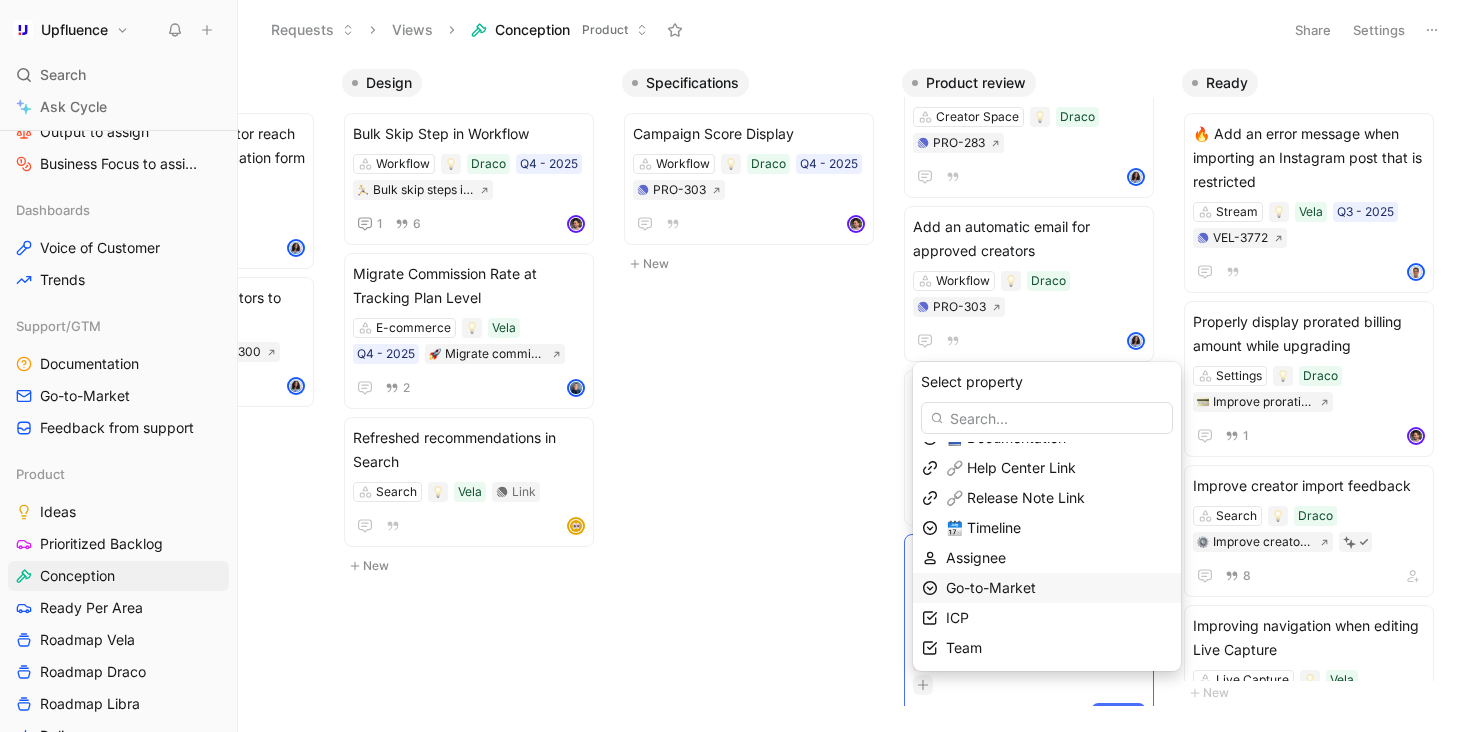 click on "Go-to-Market" at bounding box center (1059, 588) 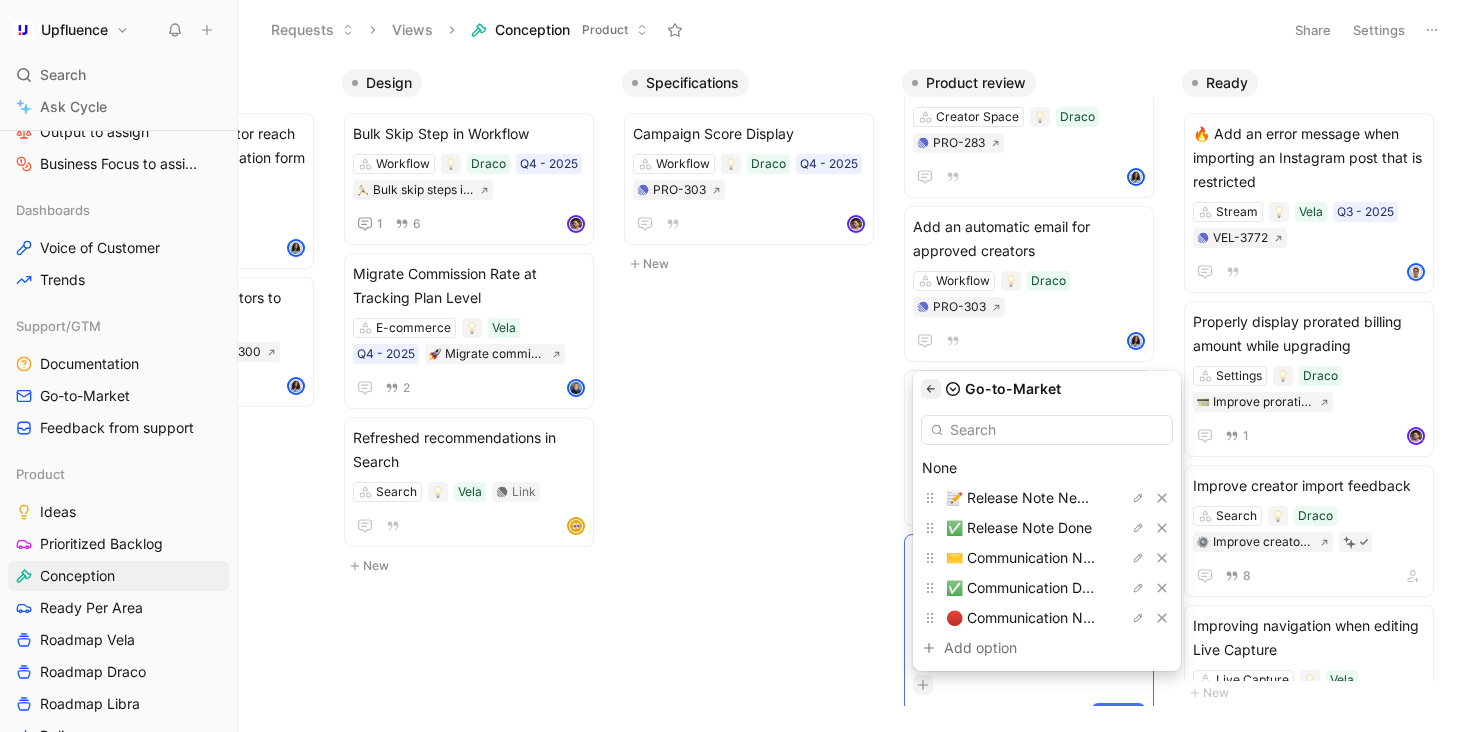 click at bounding box center [931, 389] 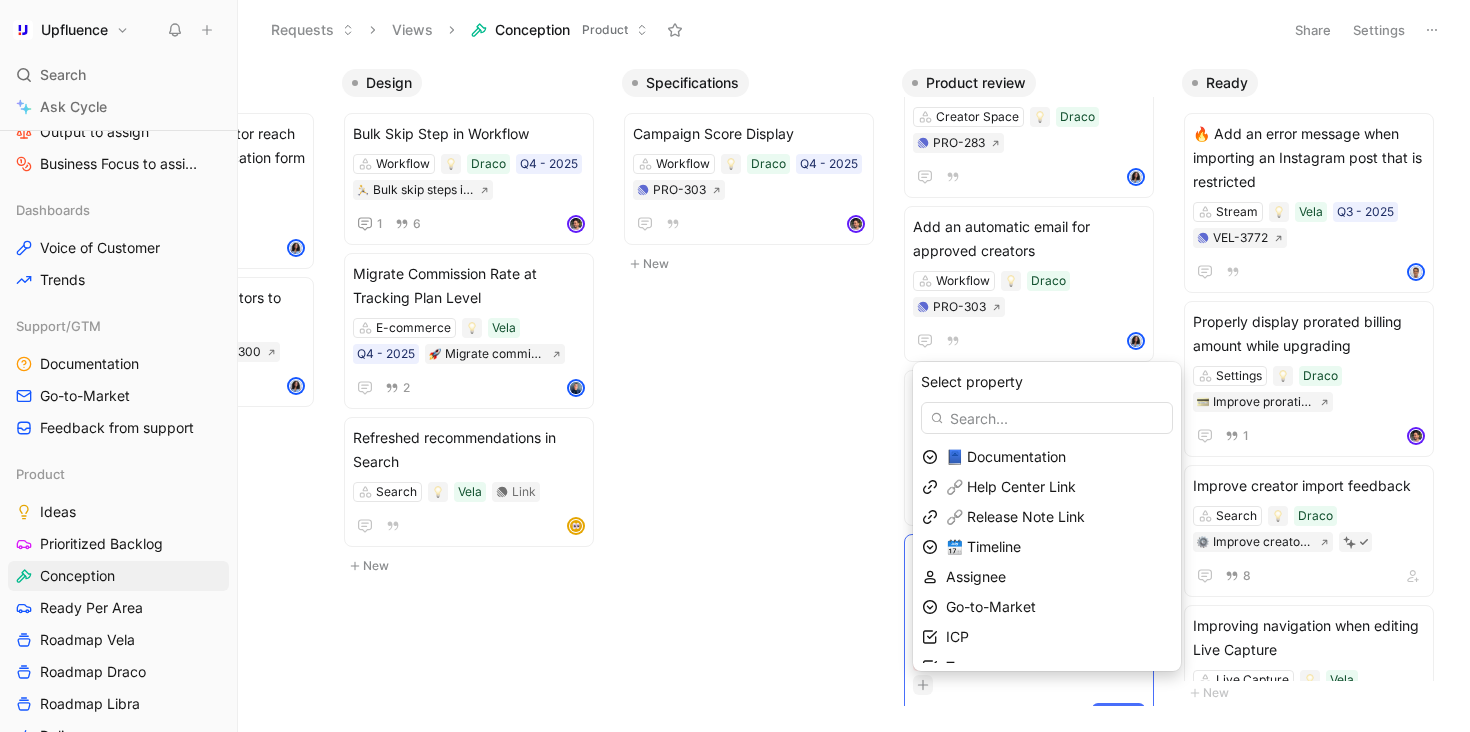 scroll, scrollTop: 19, scrollLeft: 0, axis: vertical 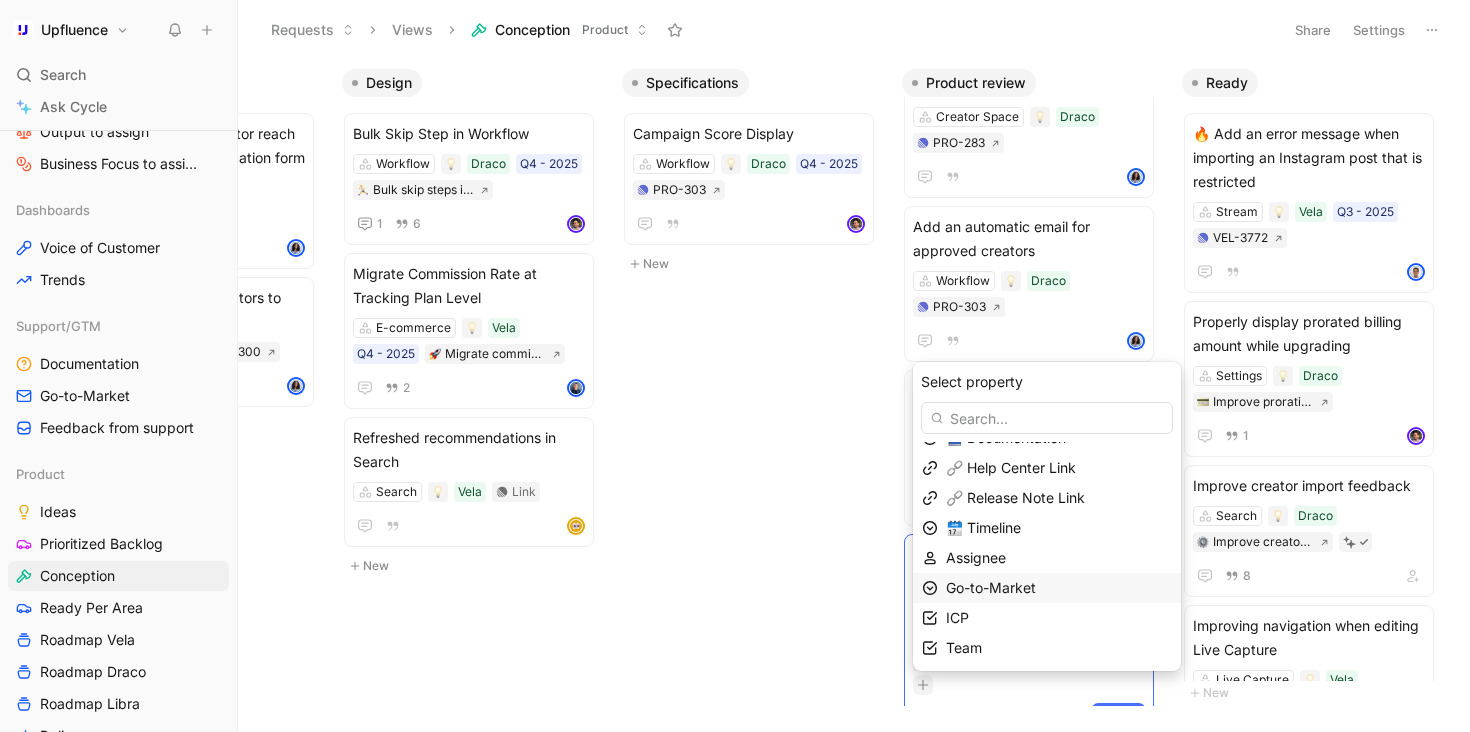 click on "Go-to-Market" at bounding box center (1059, 588) 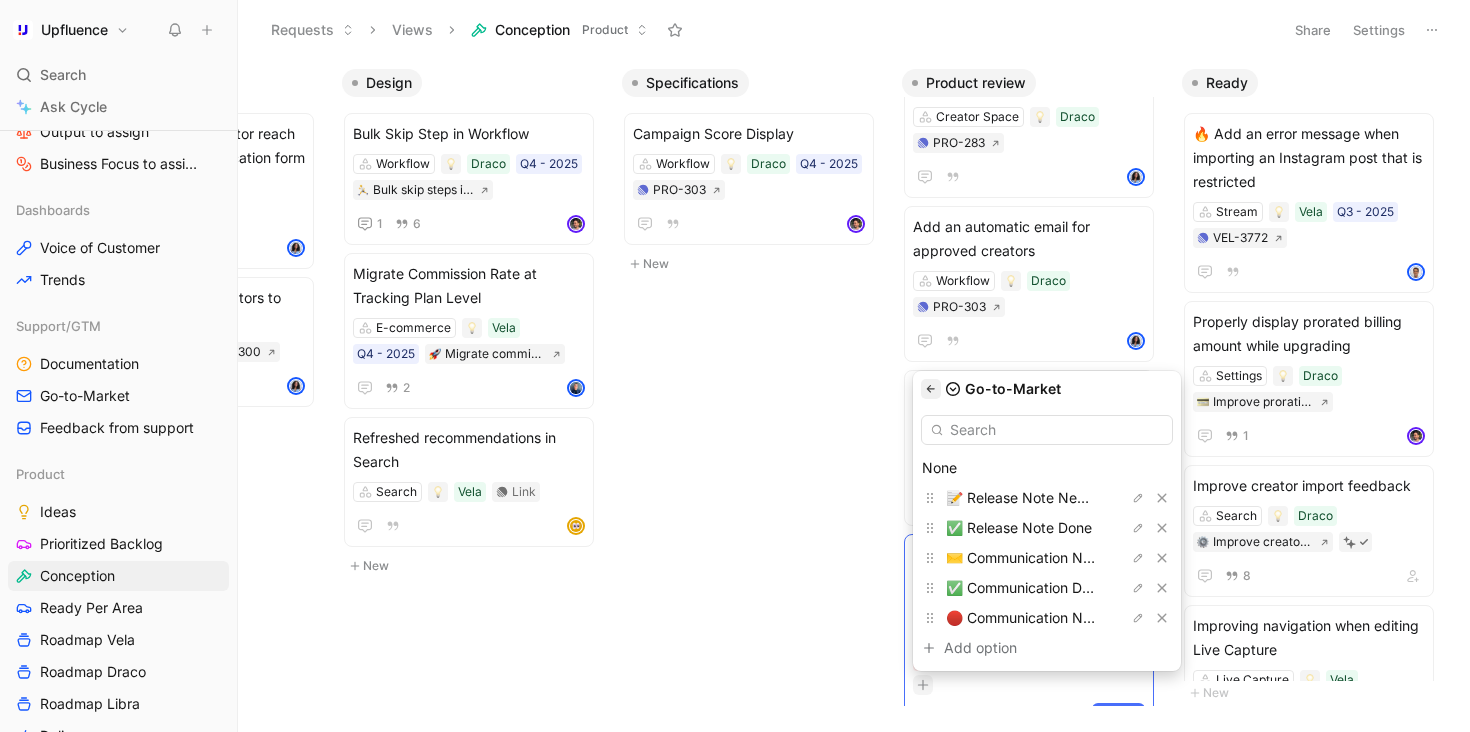 click 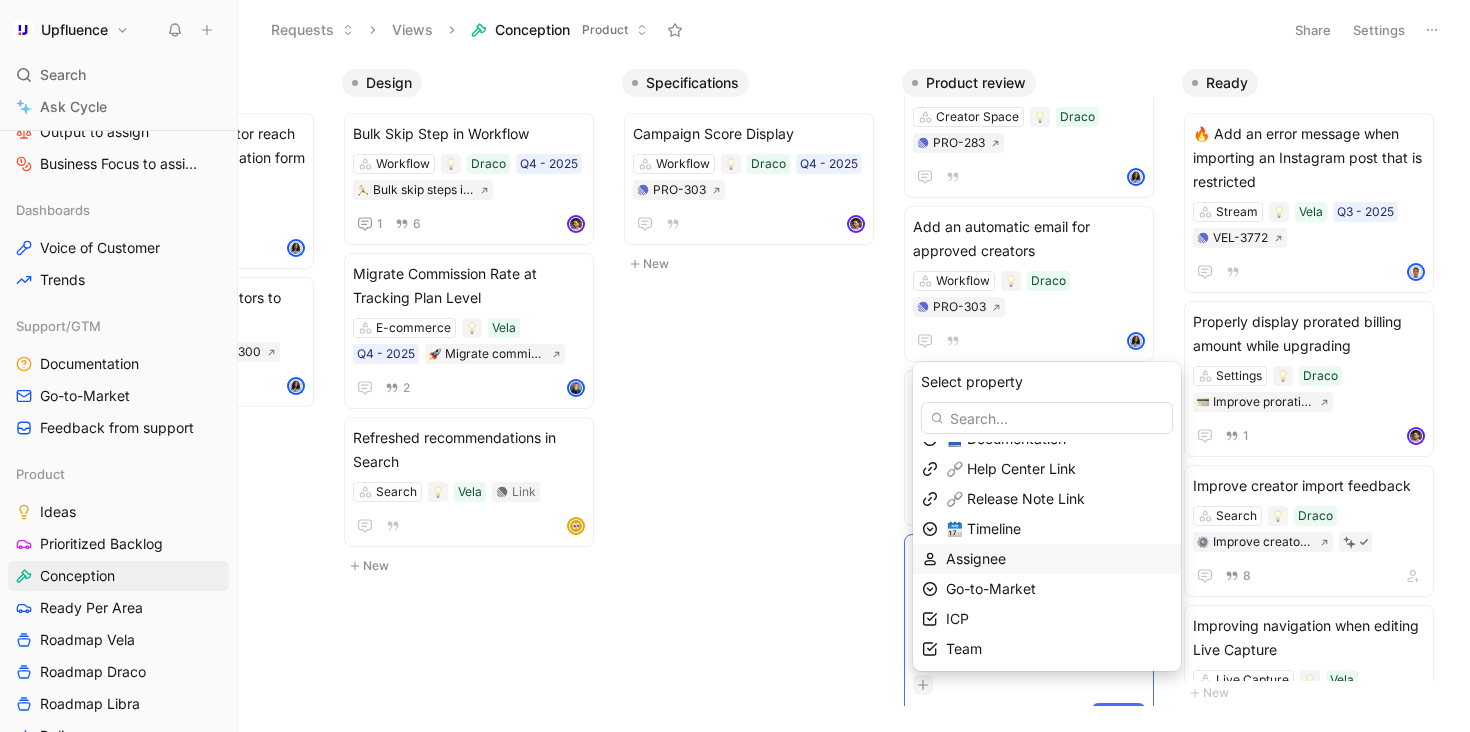 scroll, scrollTop: 19, scrollLeft: 0, axis: vertical 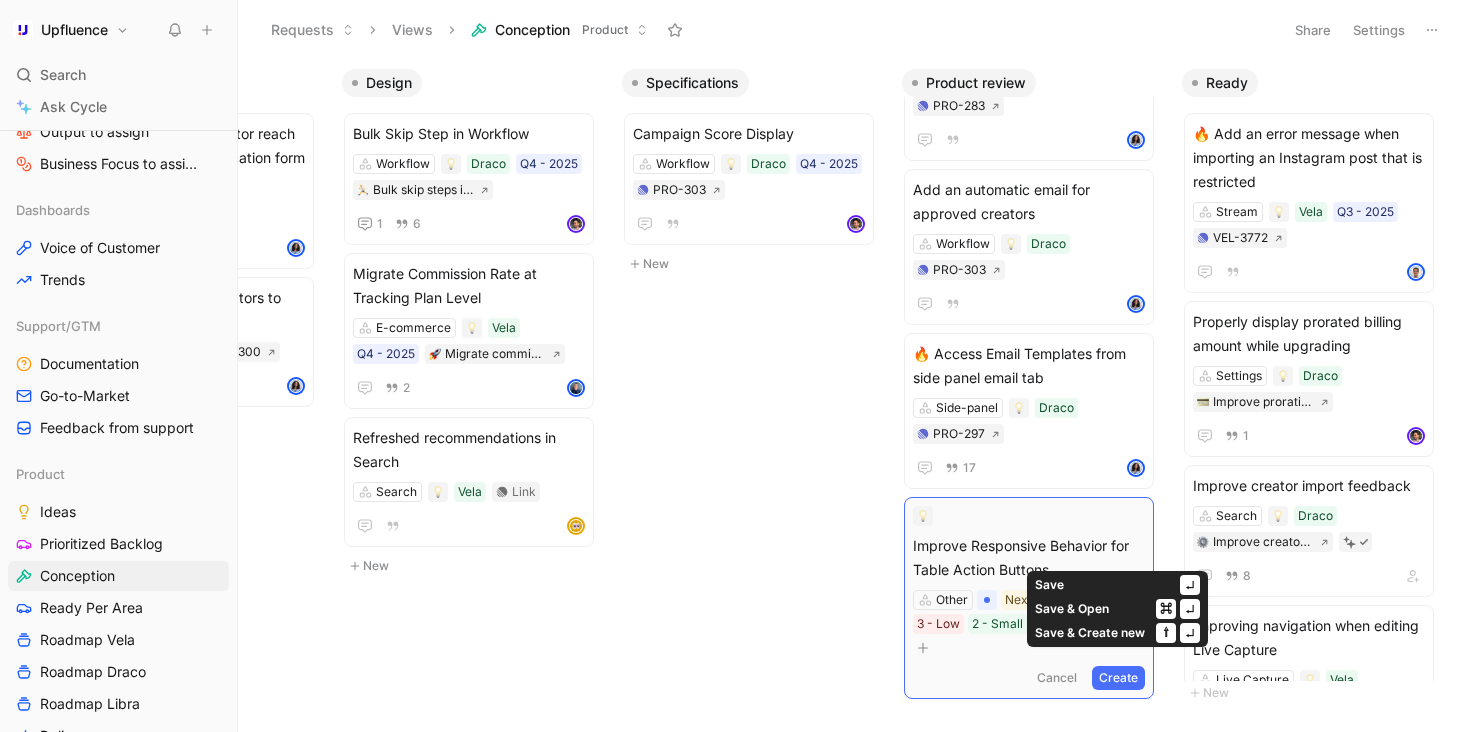 click on "Create" at bounding box center [1118, 678] 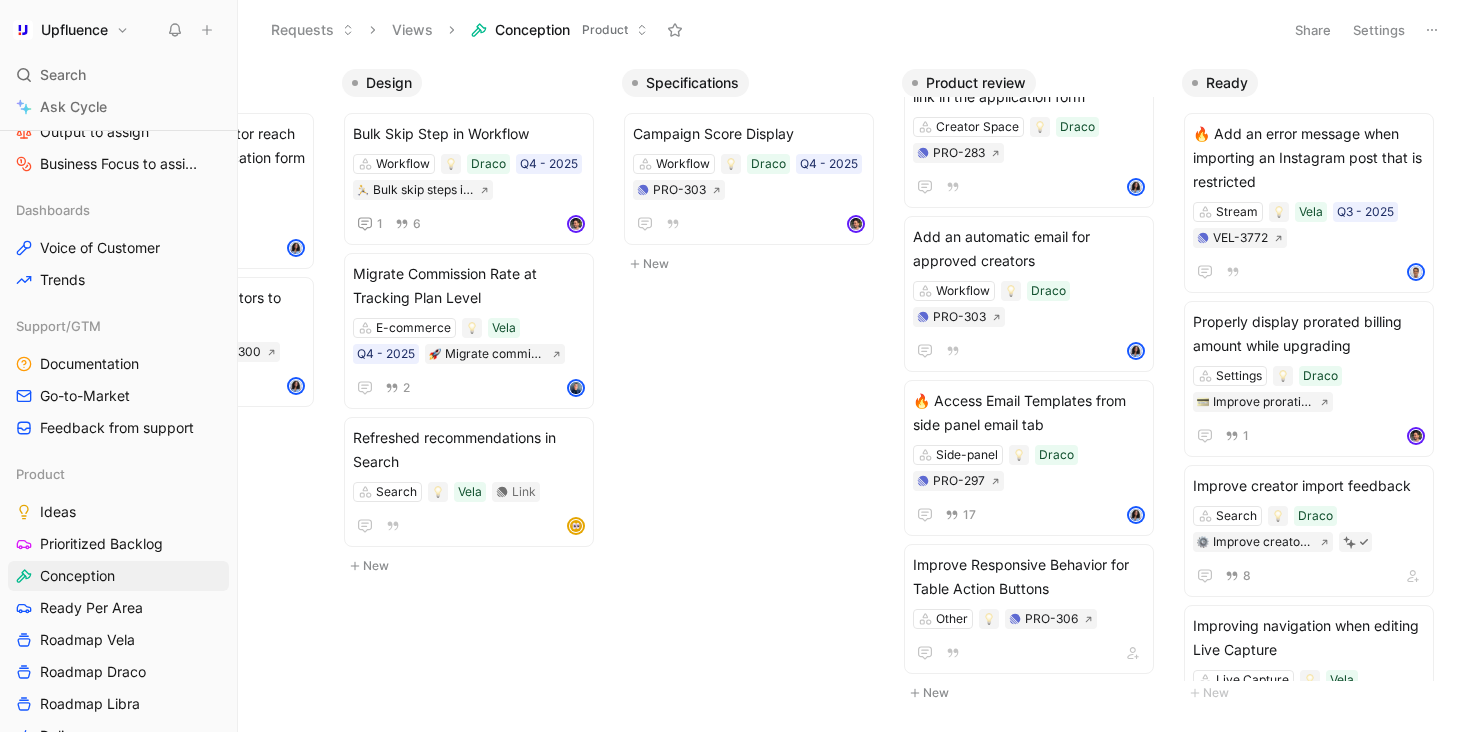 scroll, scrollTop: 400, scrollLeft: 0, axis: vertical 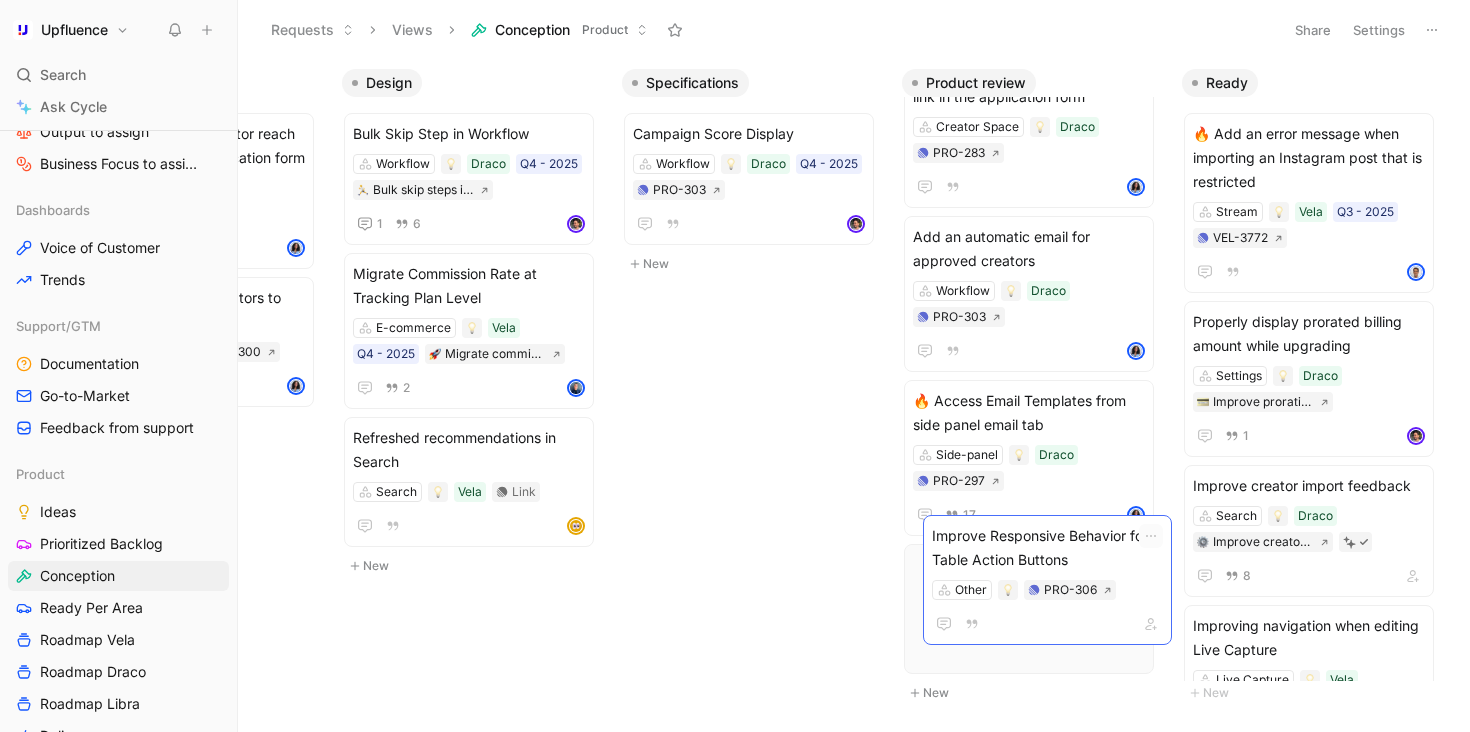 drag, startPoint x: 988, startPoint y: 574, endPoint x: 1003, endPoint y: 560, distance: 20.518284 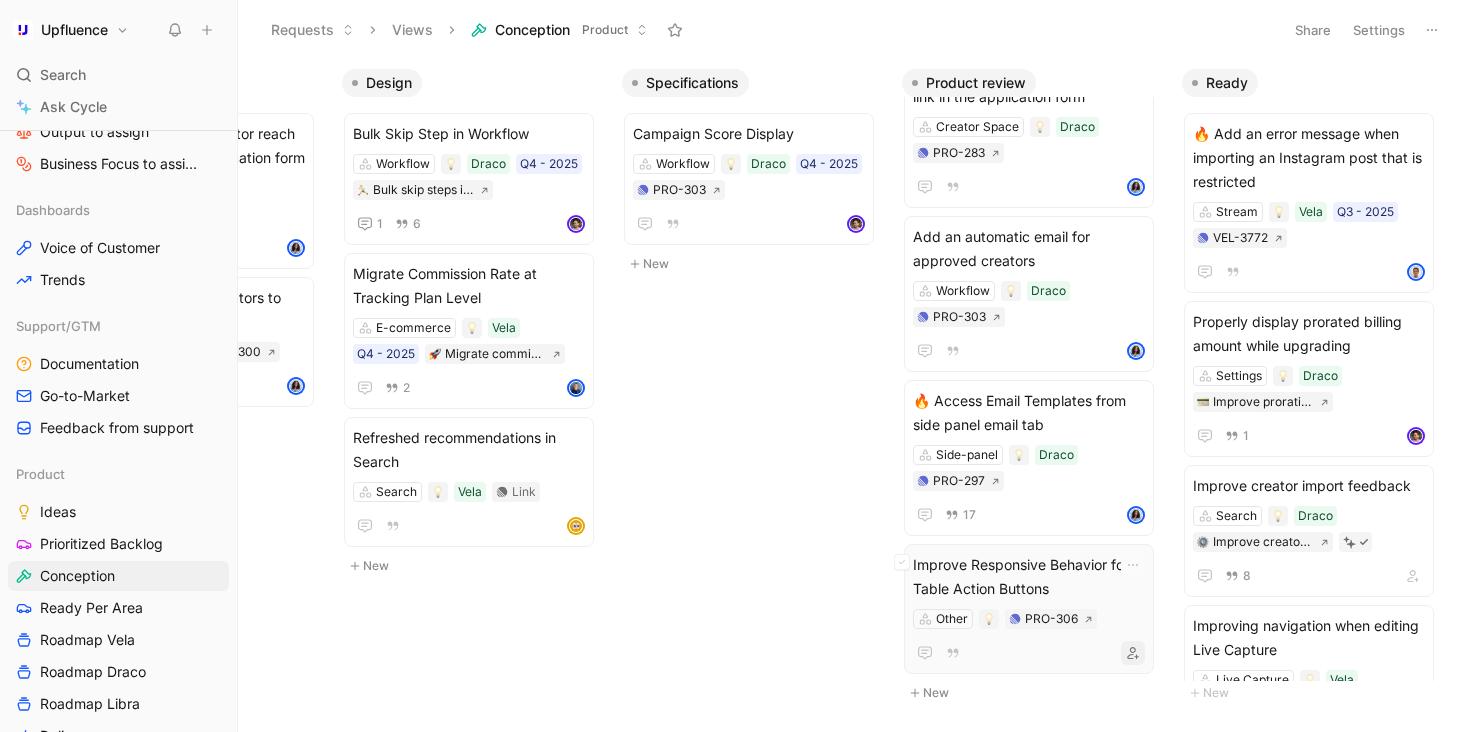 click 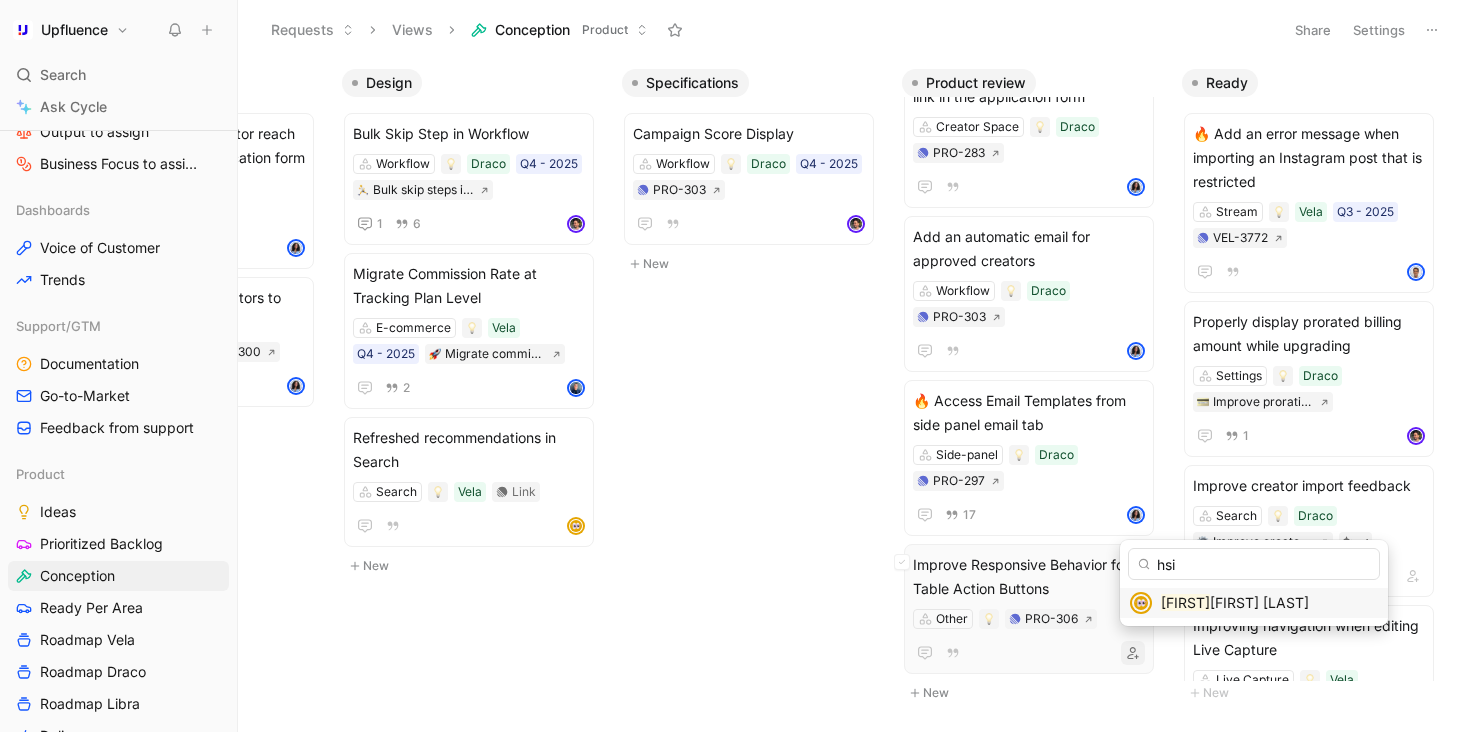 type on "hsi" 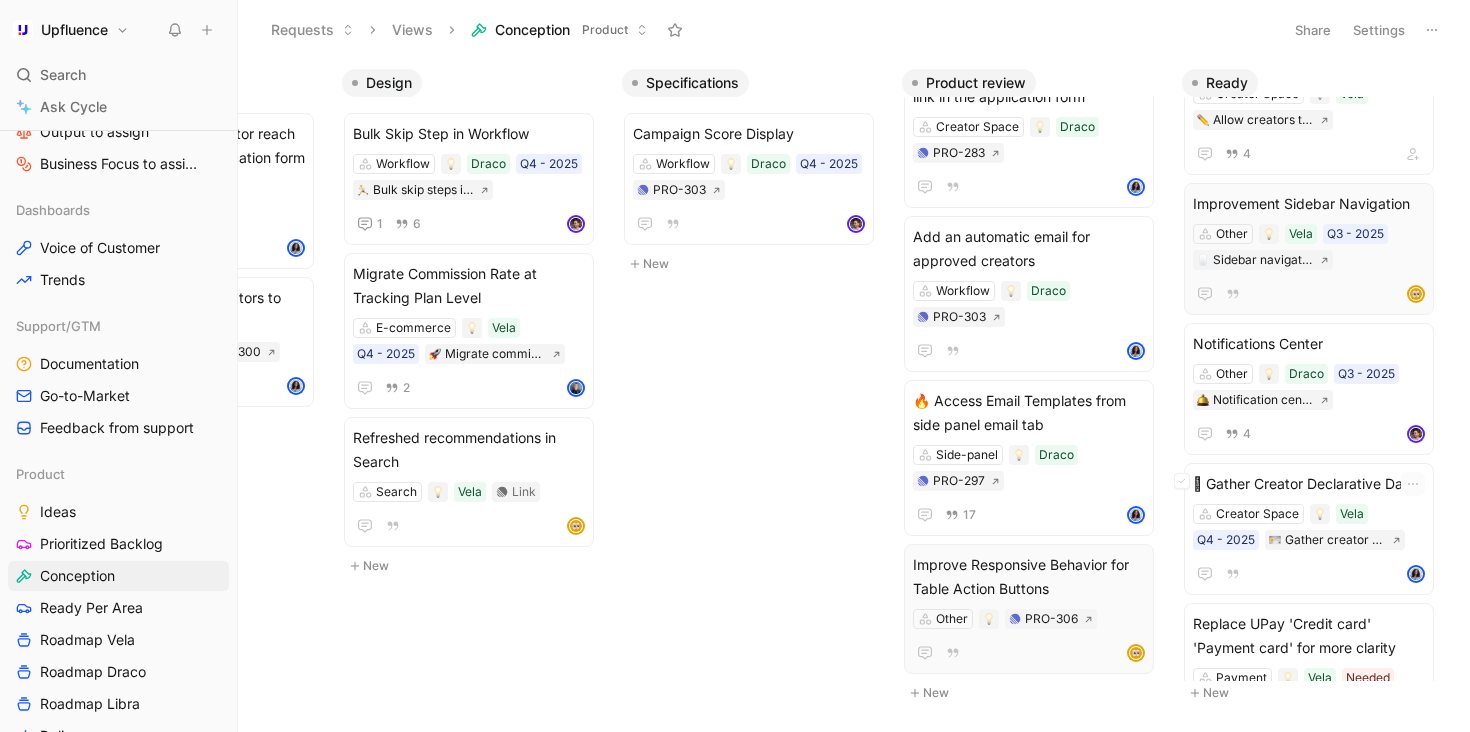 scroll, scrollTop: 2501, scrollLeft: 0, axis: vertical 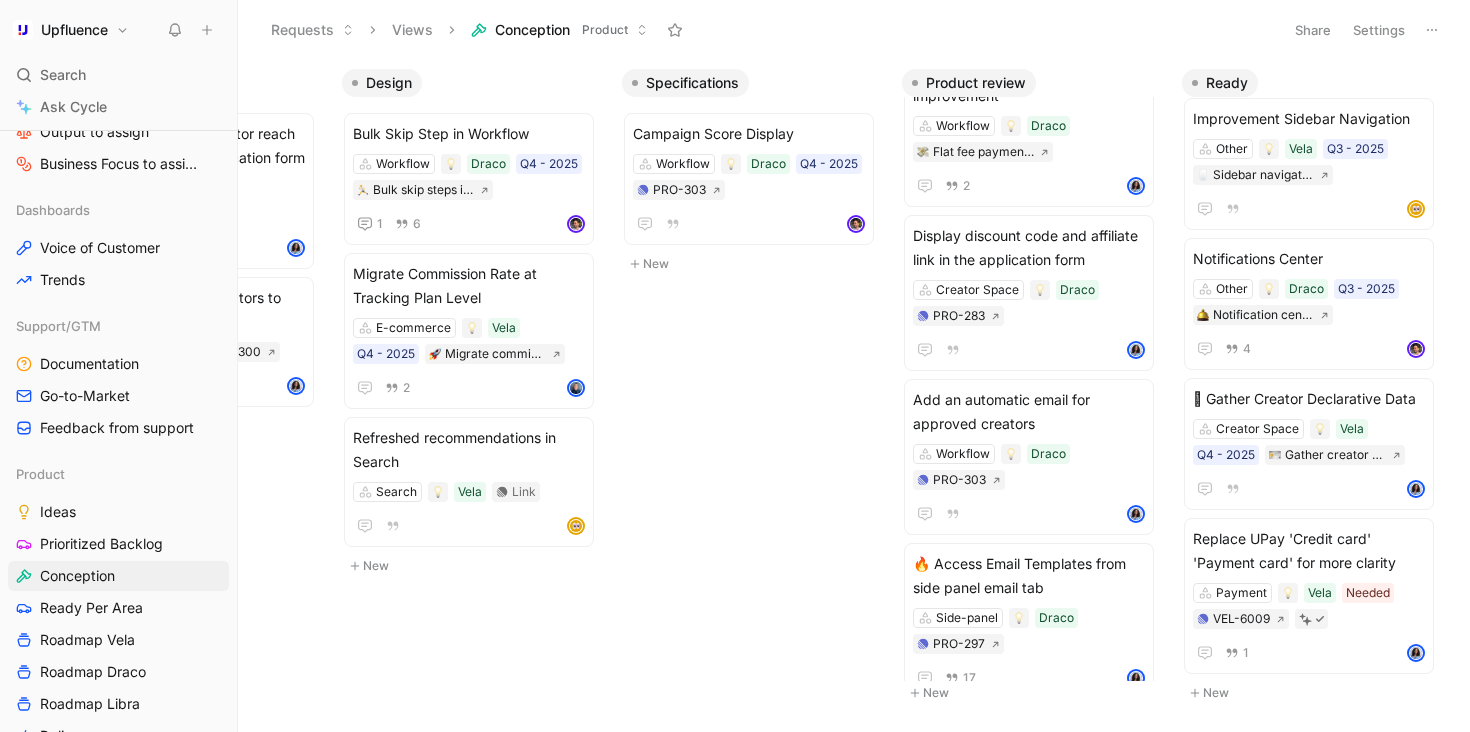 click on "Backlog Bulk Actions in Workflow Workflow Draco Link 21 Code generation with background task IRM Draco Link Improve e-commerce providers setup and feedback E-commerce Wip improve e commerce providers setup and feedback Live Capture in Wednesday Live Capture Q4 - 2025 Link Emails with [FIRST] — Generate emails before the brand wanna reply Workflow Draco Q1 - 2025 Link Improve side panel for Creators with no channels Side-panel VEL-5129 🎧 Add Twitch login to Creator Space Creator Space Vela Link New Scope Enable marketplace creator reach out to brands from application form Inbox Draco Enable marketplace creator reach out to brands from application form Enable Marketplace Creators to contact brands Workflow PRO-300 2 1 New Design Bulk Skip Step in Workflow Workflow Draco Q4 - 2025 Bulk skip steps in campaign 1 6 Migrate Commission Rate at Tracking Plan Level E-commerce Vela Q4 - 2025 Migrate commission rate at tracking plan and orders level 2 Refreshed recommendations in Search Search Vela Link New Workflow 17" at bounding box center (854, 395) 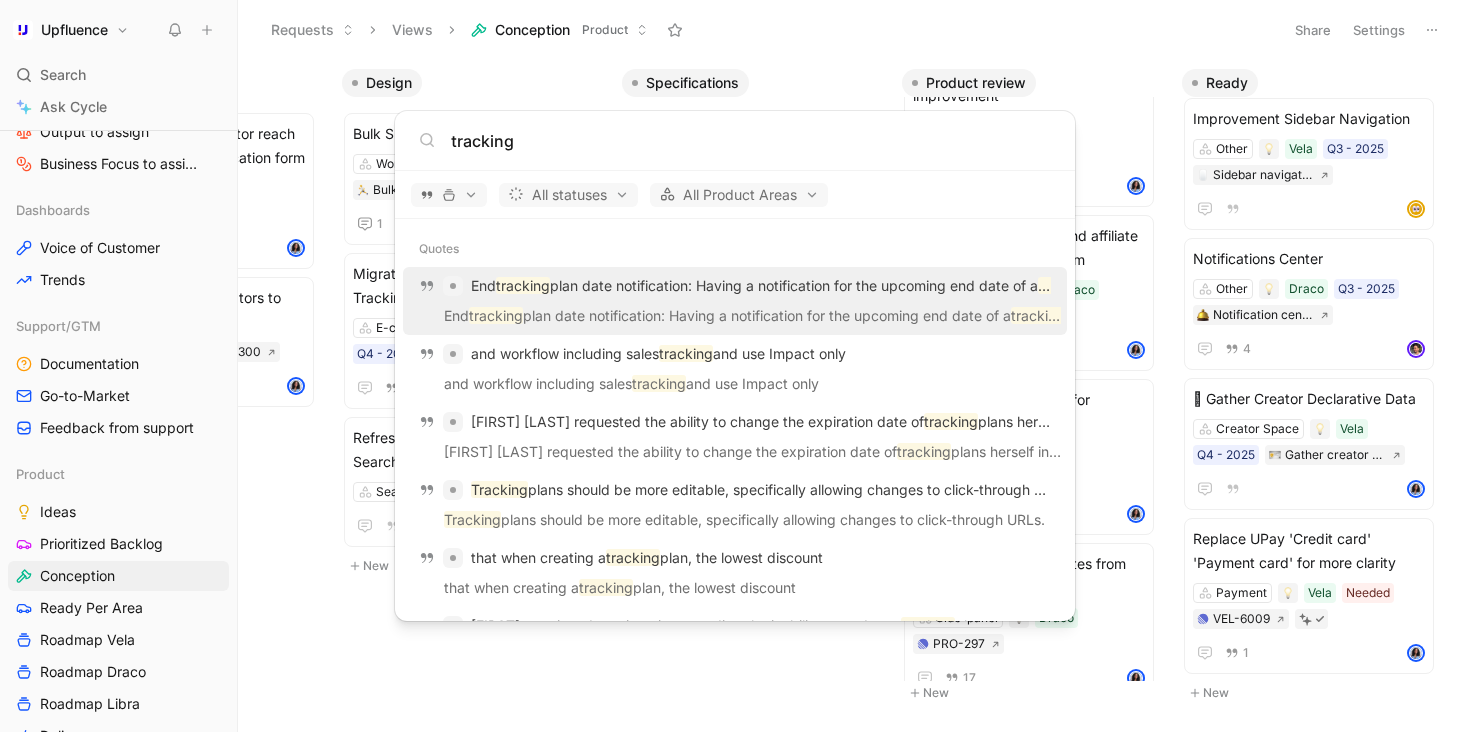 type on "tracking" 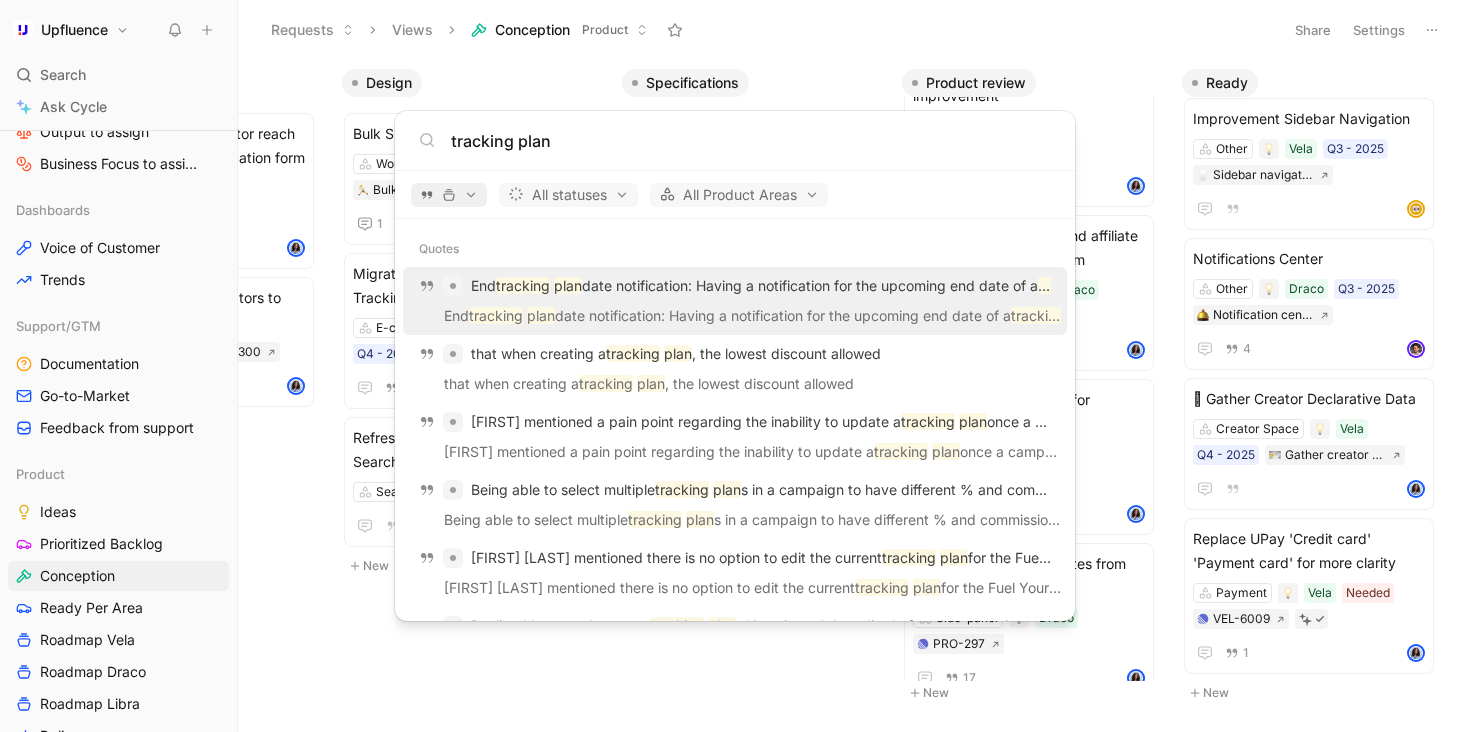 click at bounding box center [449, 195] 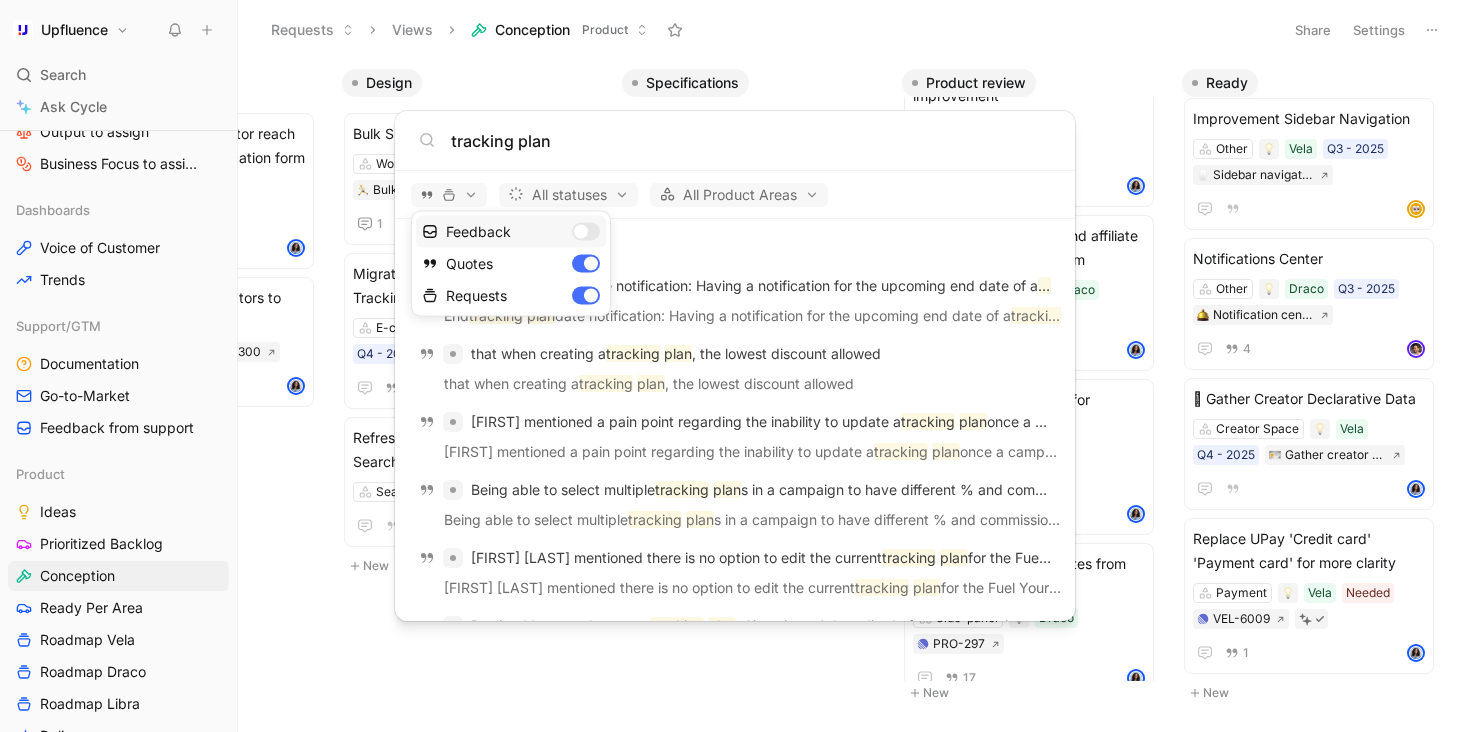 click on "Feedback" at bounding box center [511, 232] 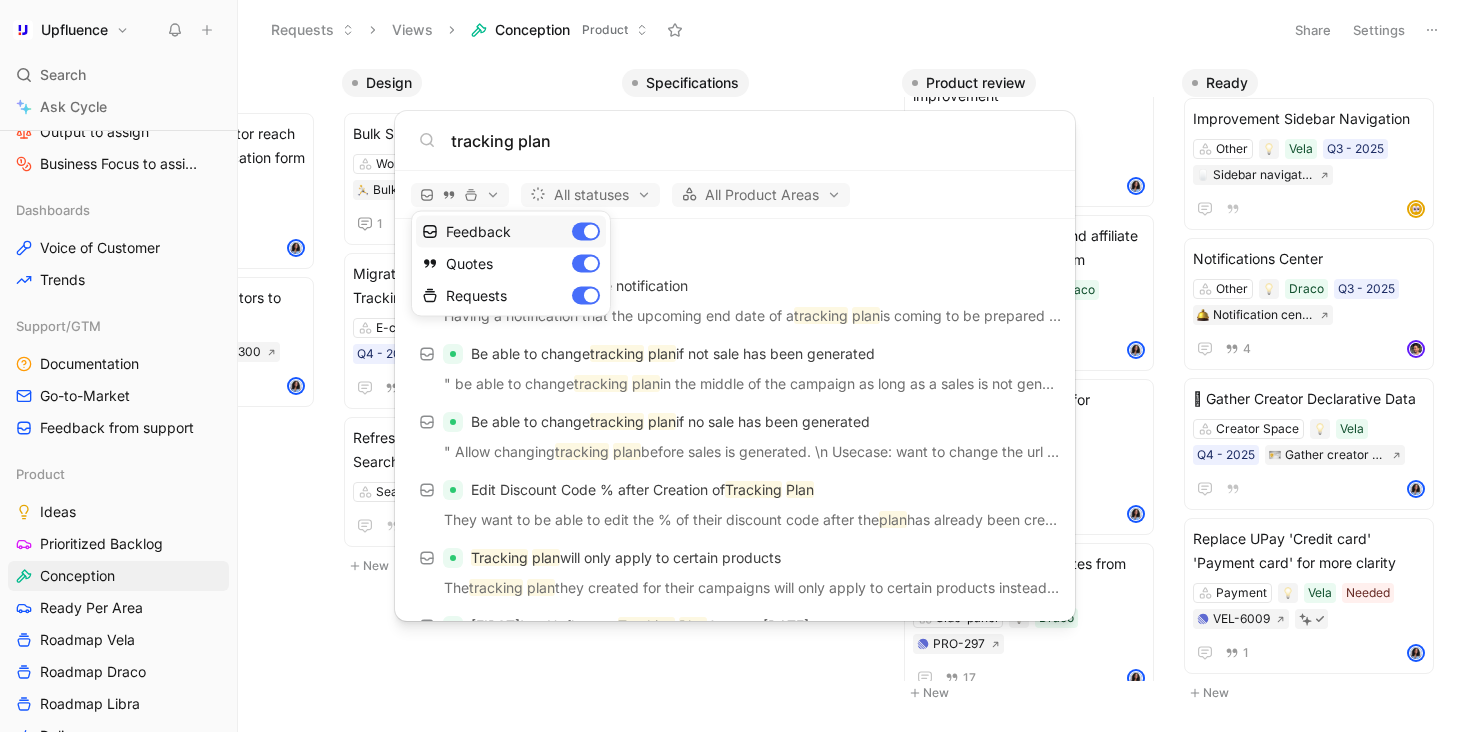 click on "Feedback" at bounding box center (511, 232) 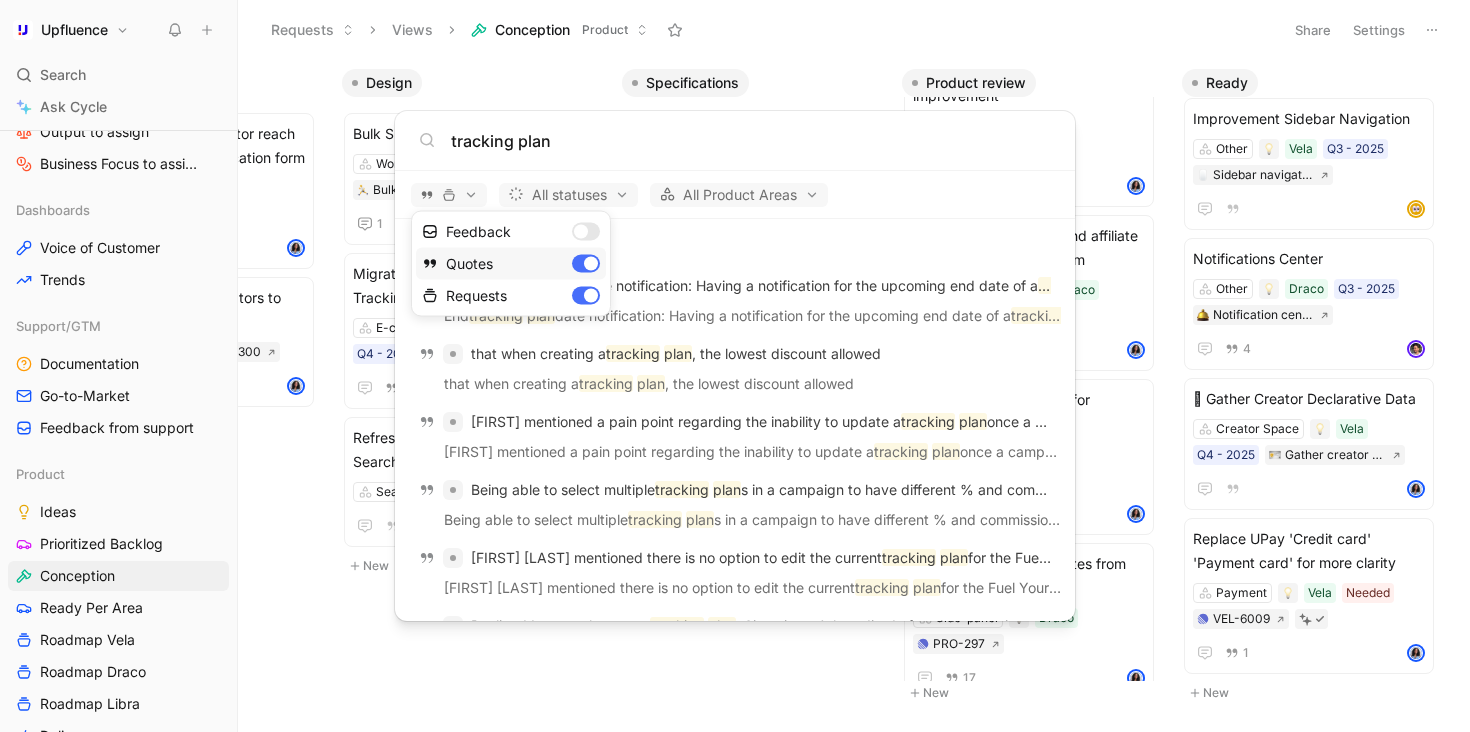click on "Quotes" at bounding box center [511, 264] 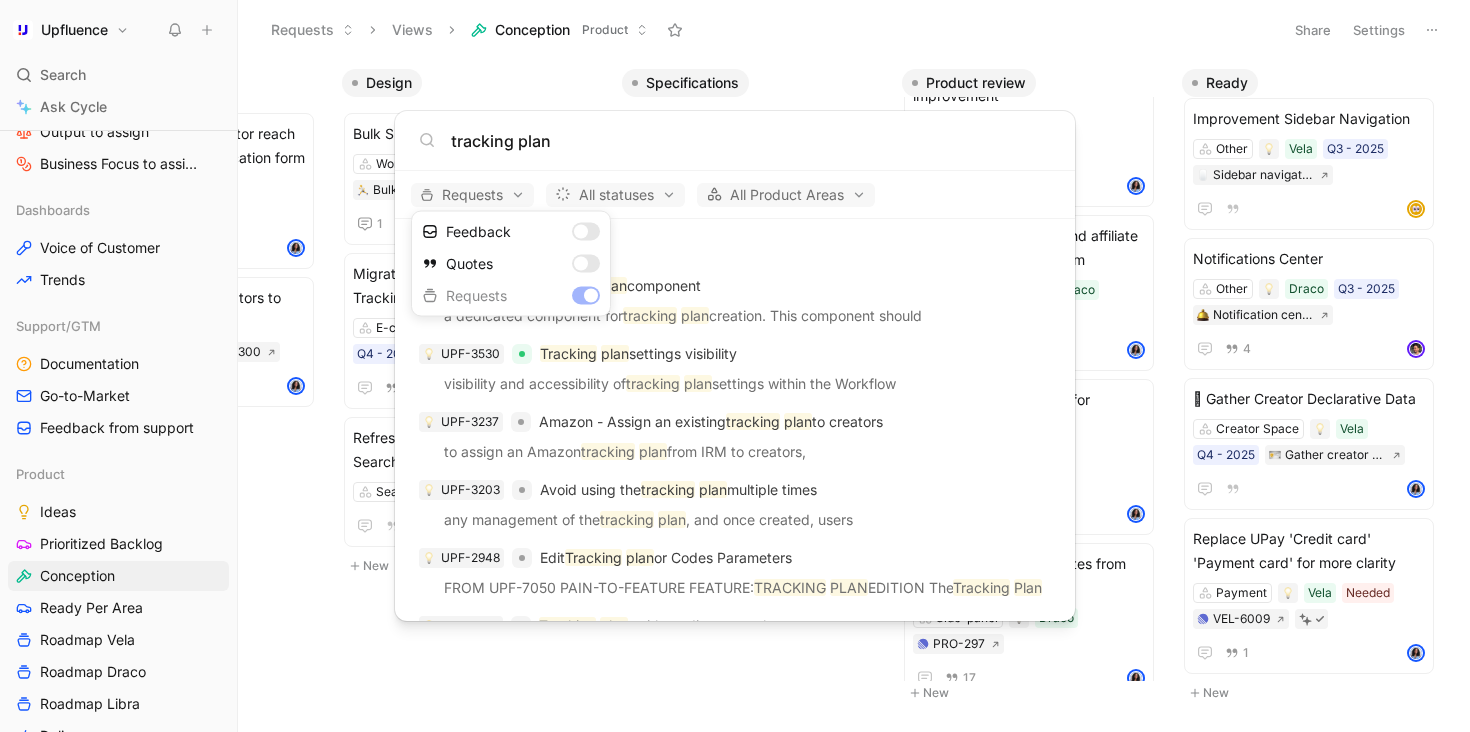 click at bounding box center (735, 366) 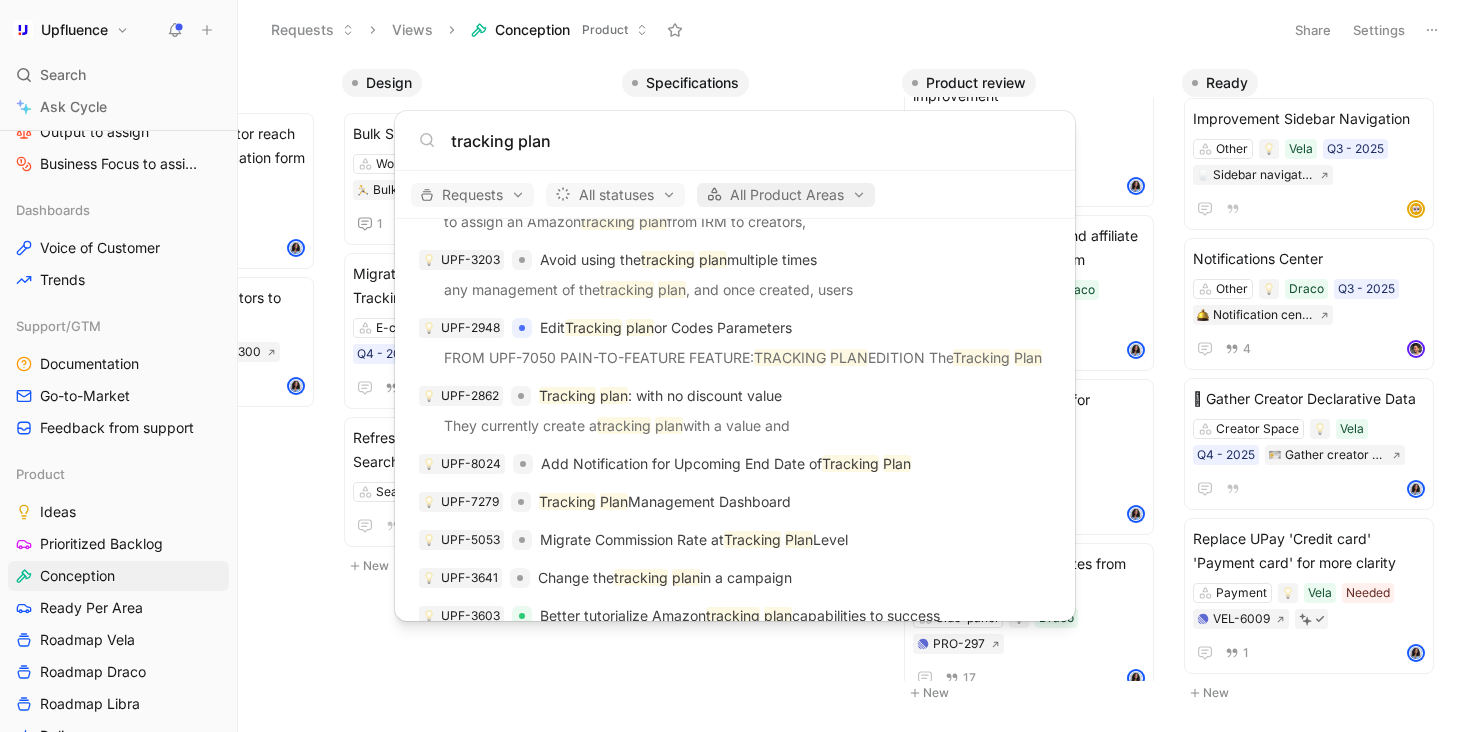 scroll, scrollTop: 432, scrollLeft: 0, axis: vertical 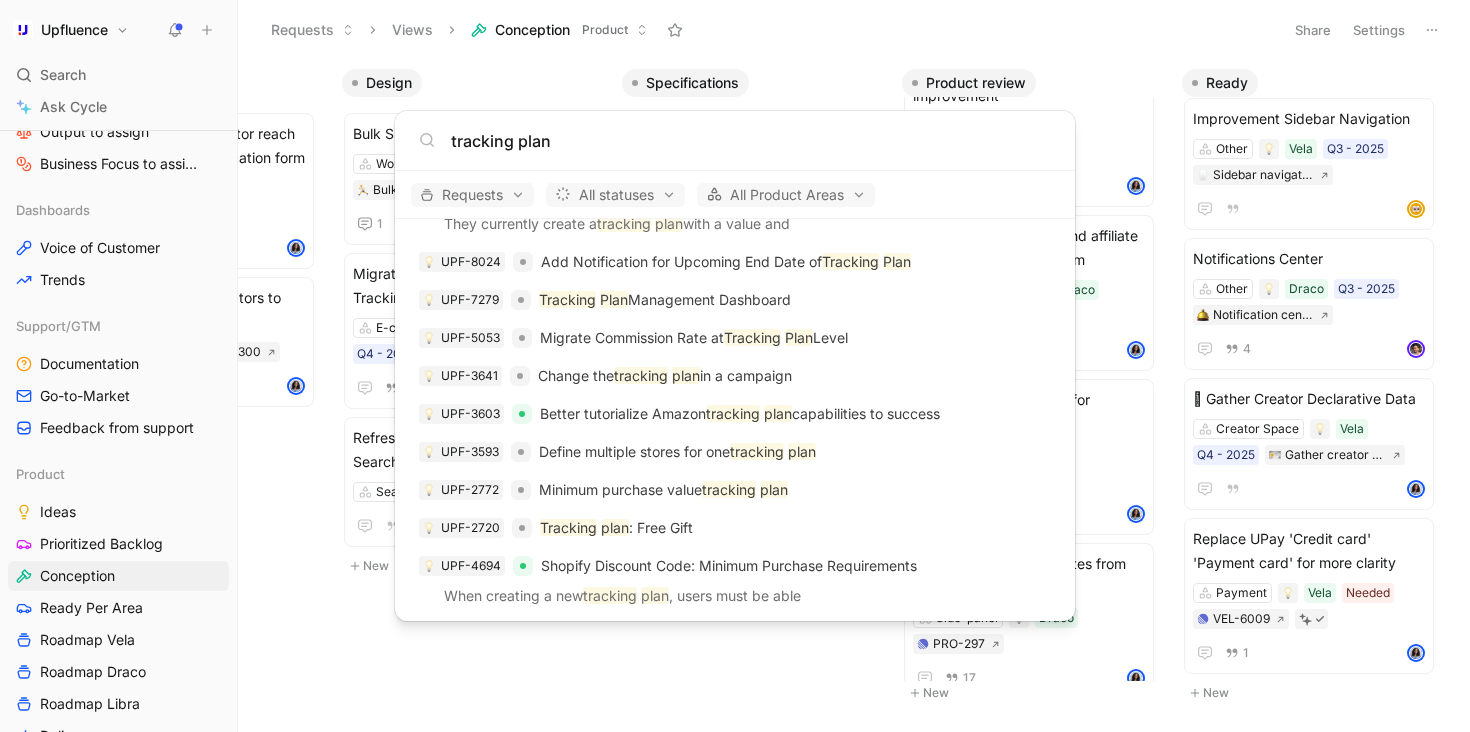 click on "tracking plan" at bounding box center (751, 141) 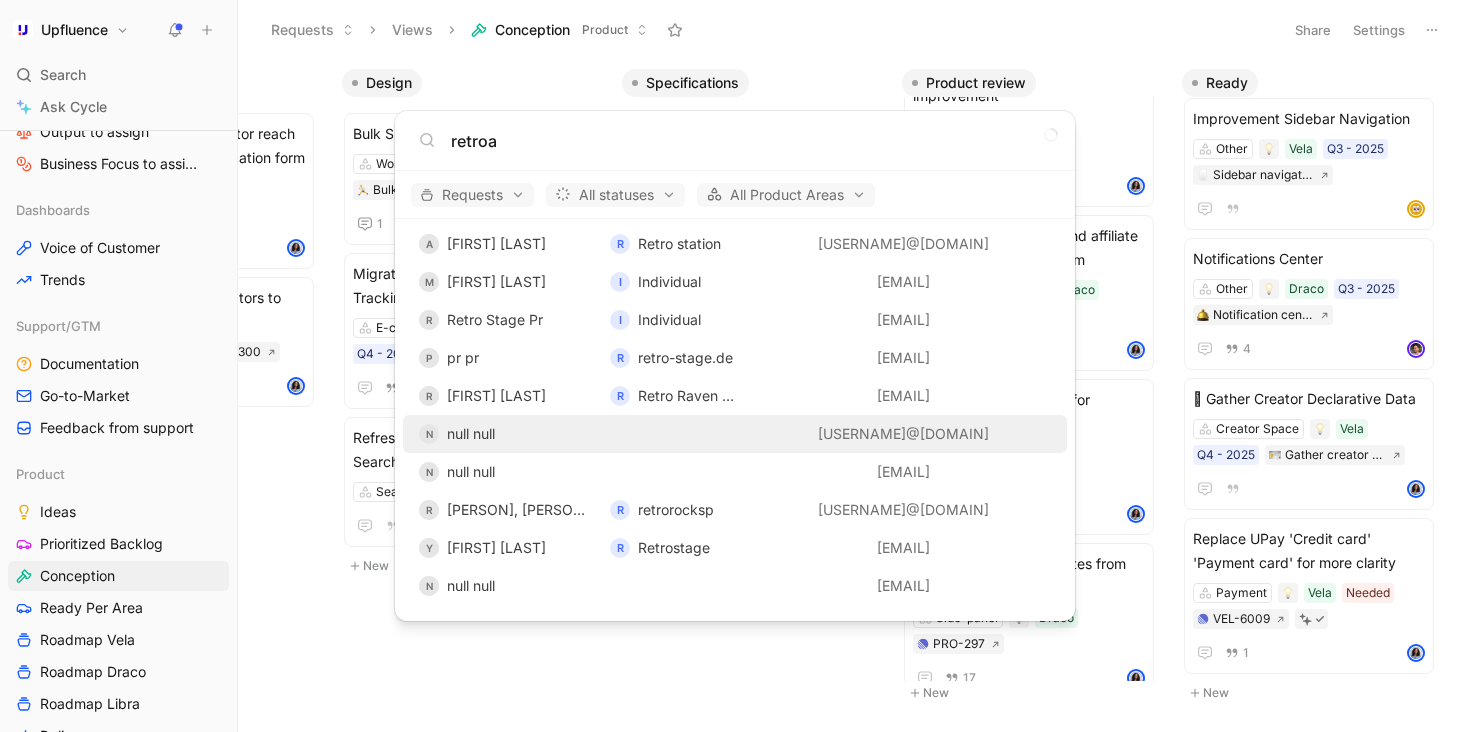 scroll, scrollTop: 0, scrollLeft: 0, axis: both 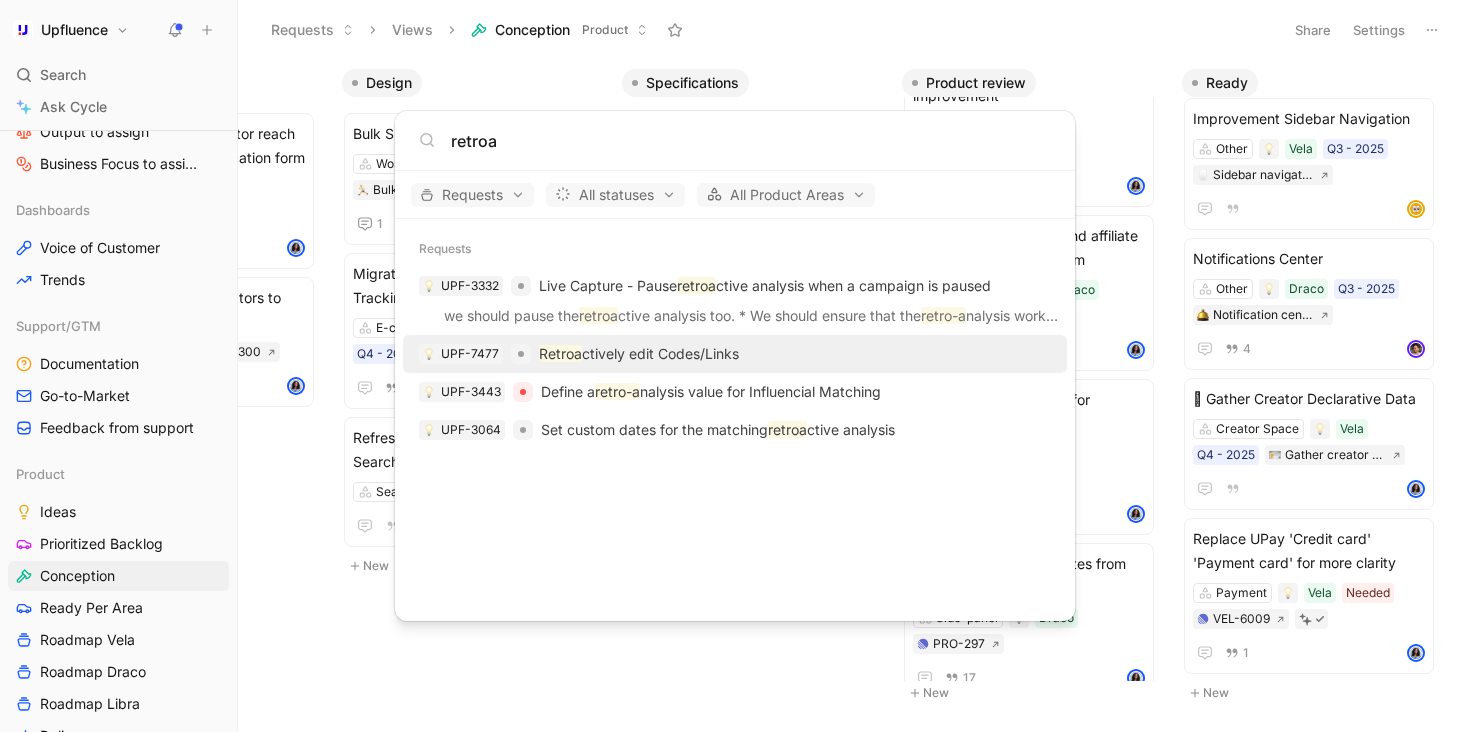 type on "retroa" 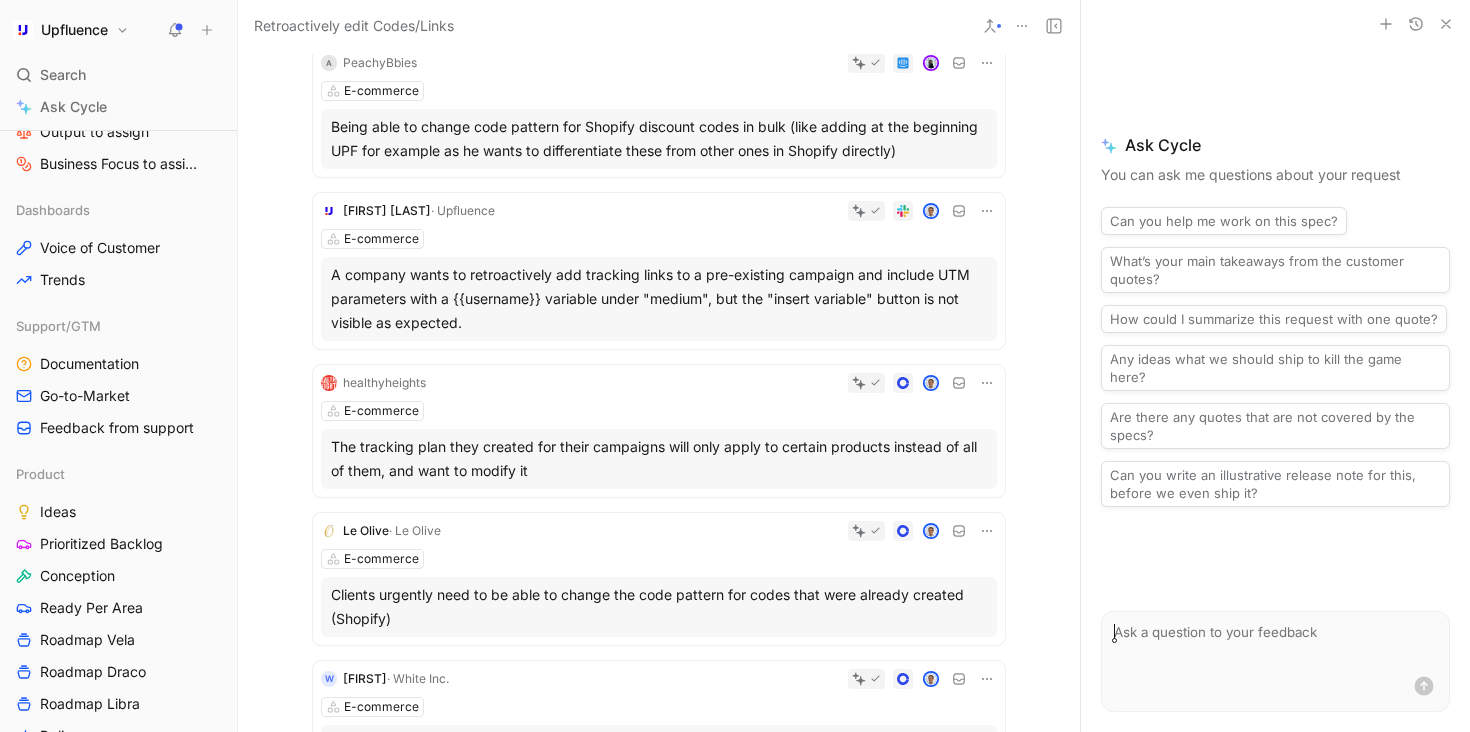 scroll, scrollTop: 0, scrollLeft: 0, axis: both 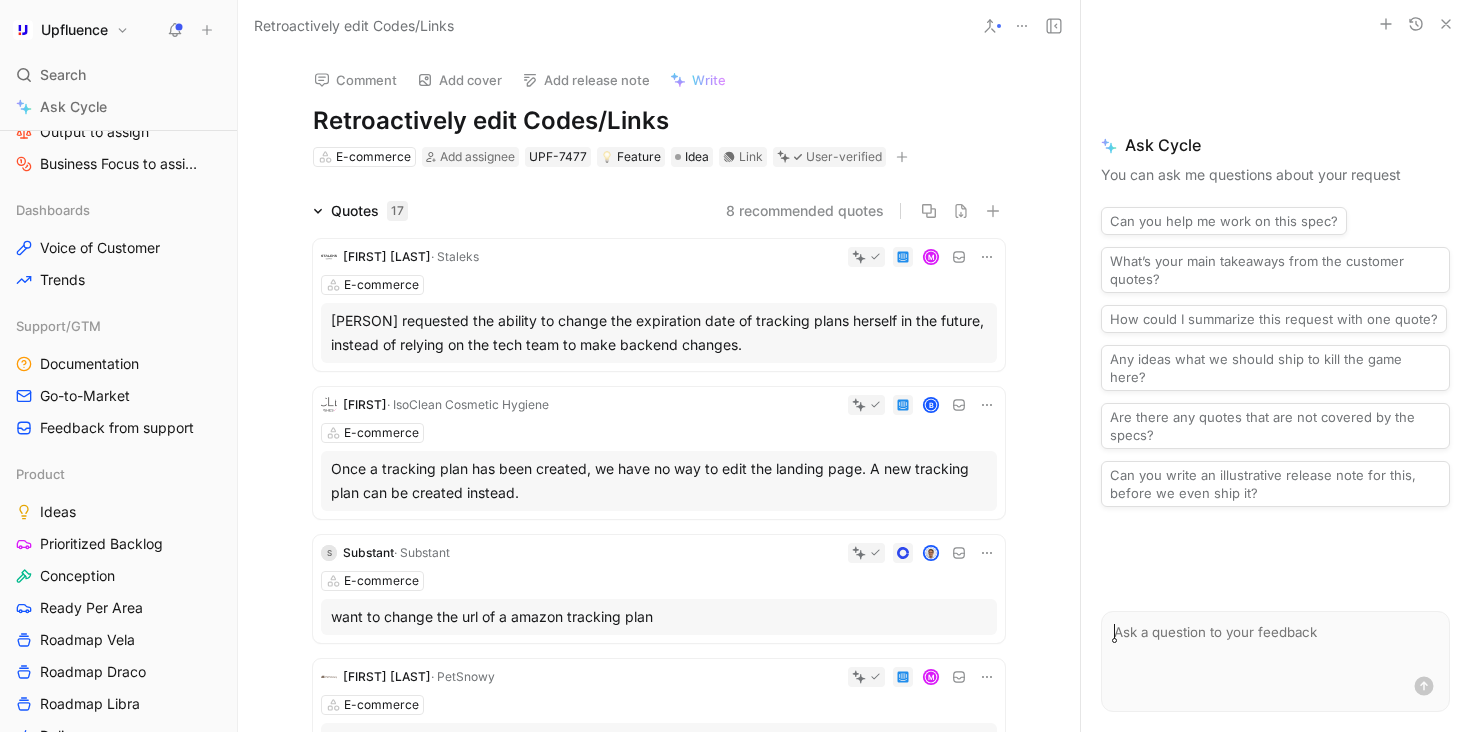 click 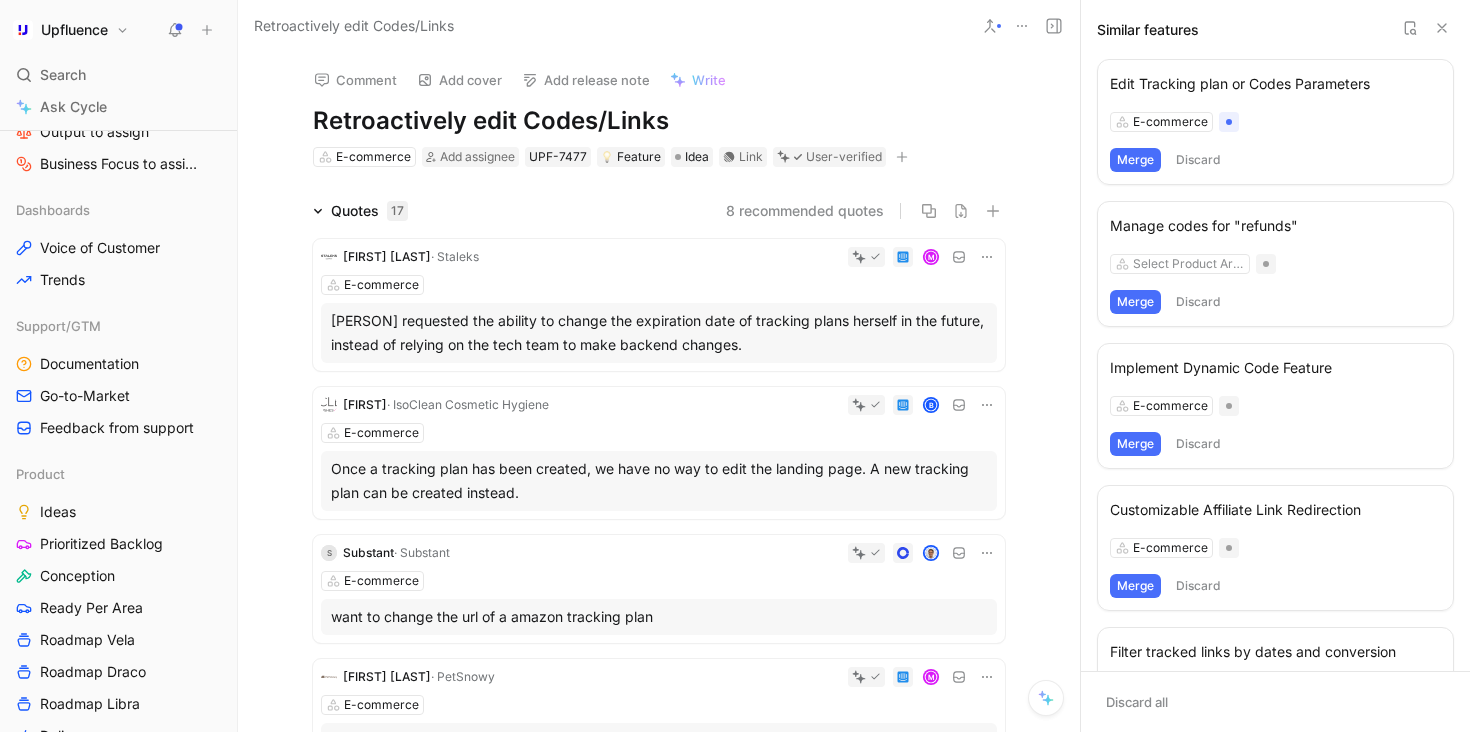 click on "Edit Tracking plan or Codes Parameters" at bounding box center (1275, 84) 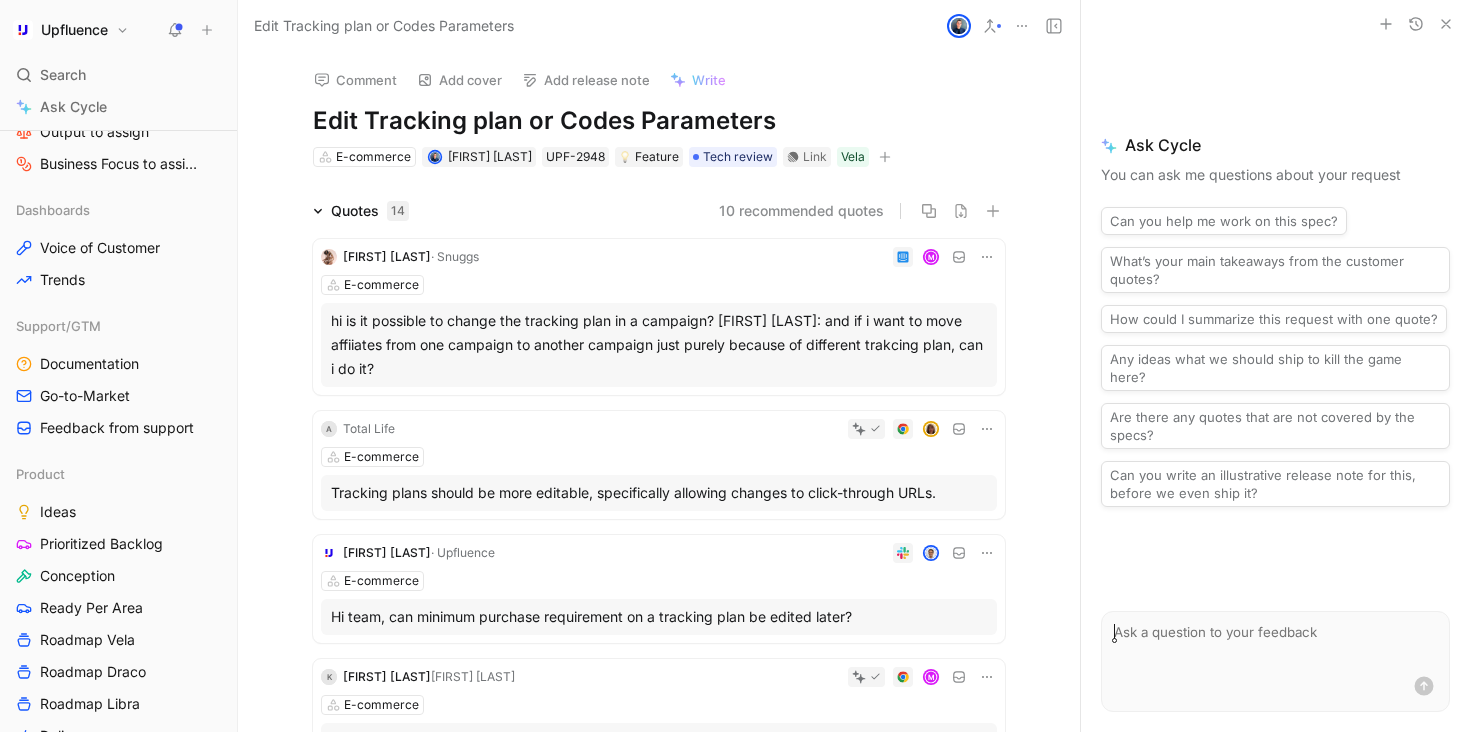 click 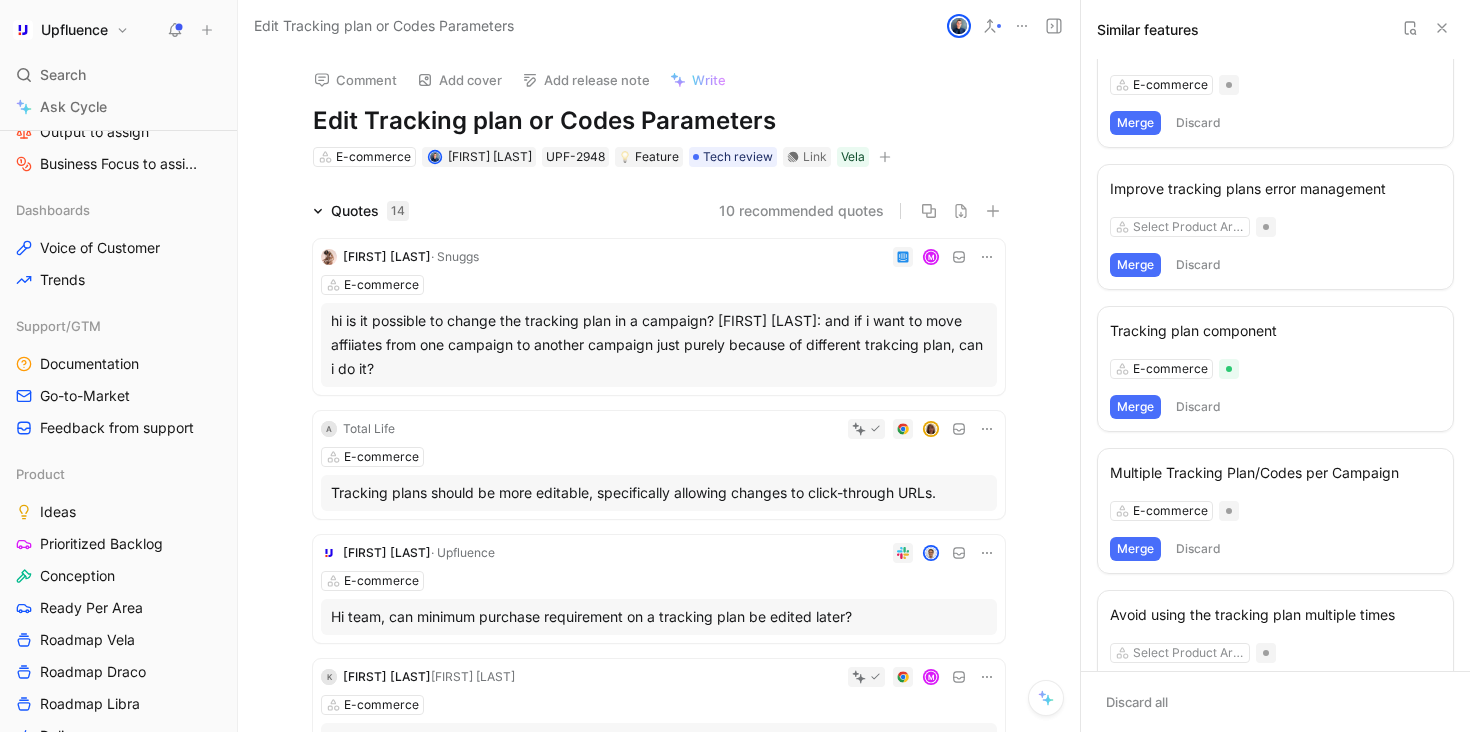 scroll, scrollTop: 0, scrollLeft: 0, axis: both 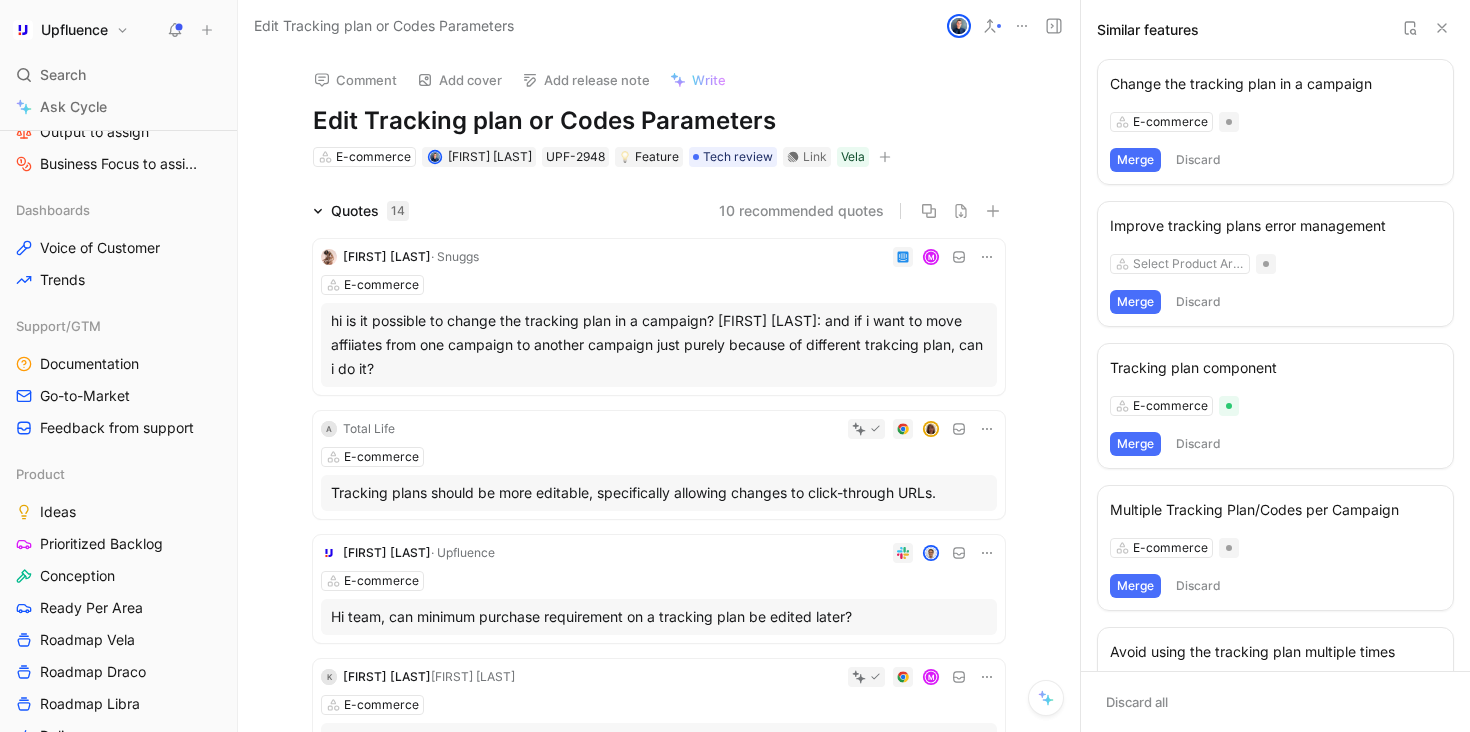 click 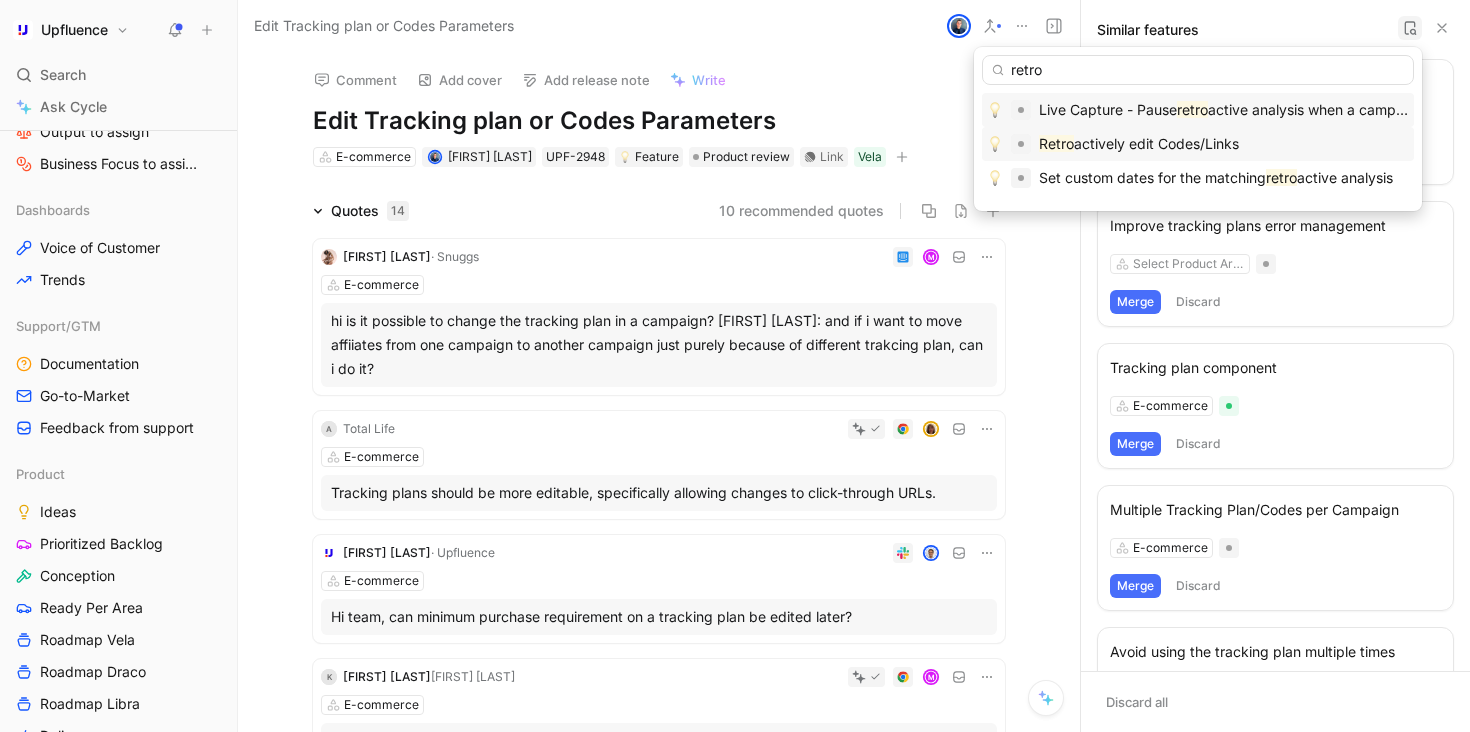 type on "retro" 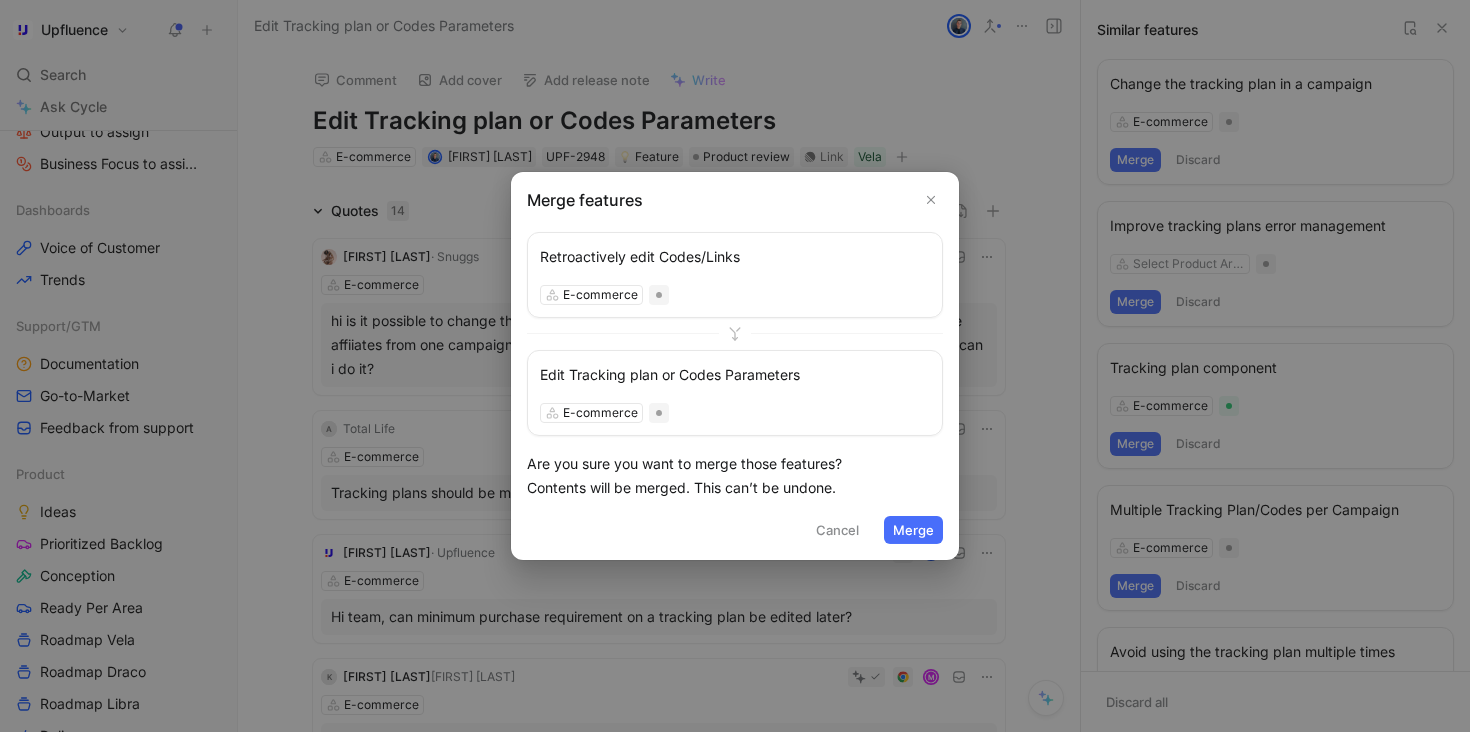 click on "Merge" at bounding box center (913, 530) 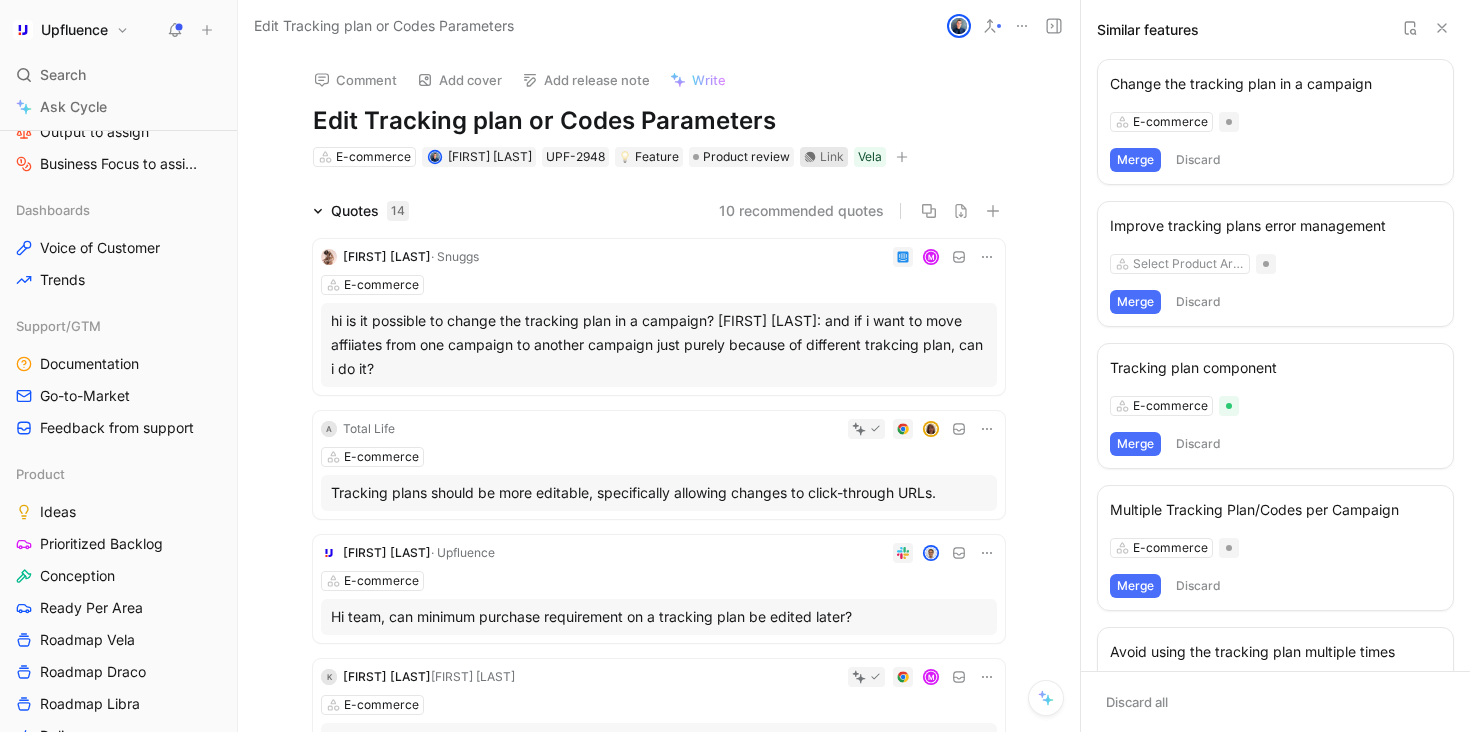 click on "Link" at bounding box center (832, 157) 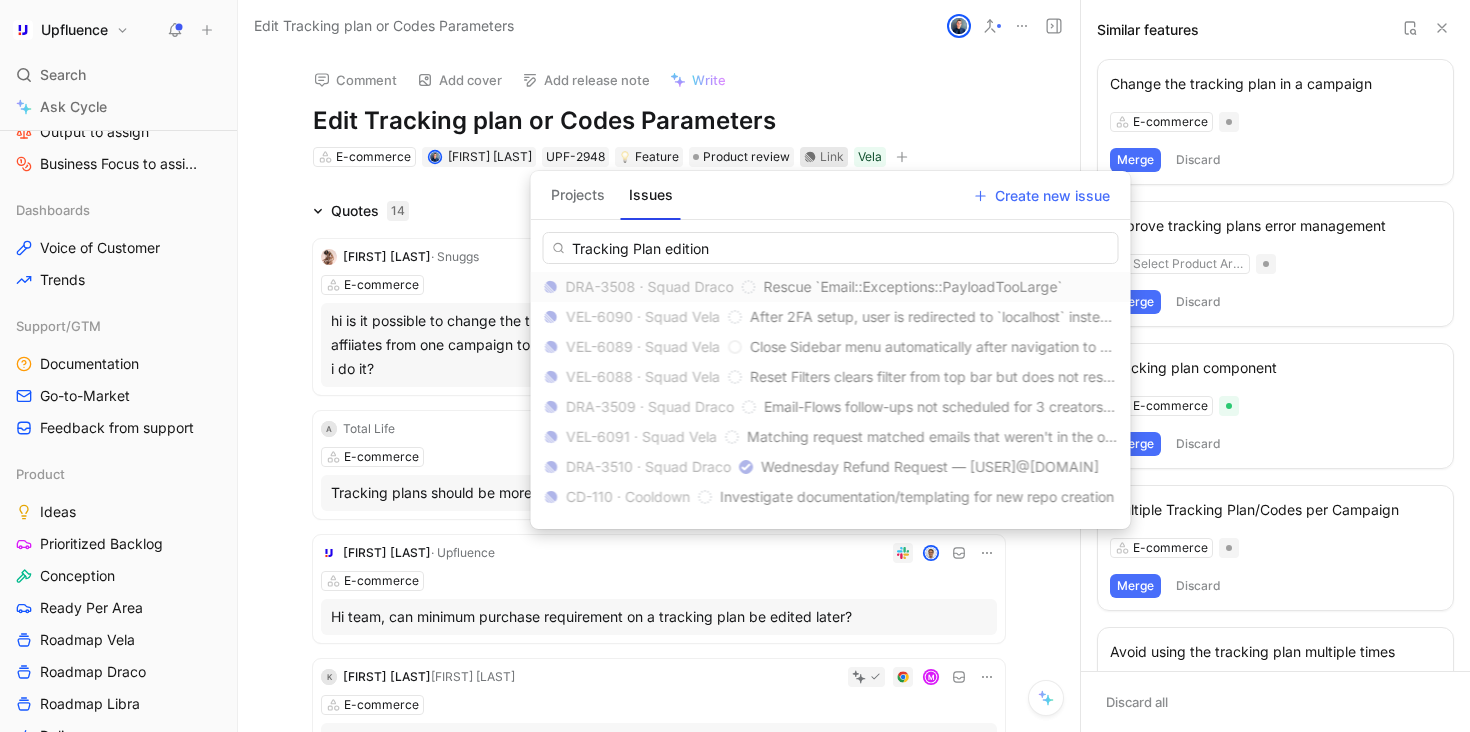 click on "Projects" at bounding box center [578, 195] 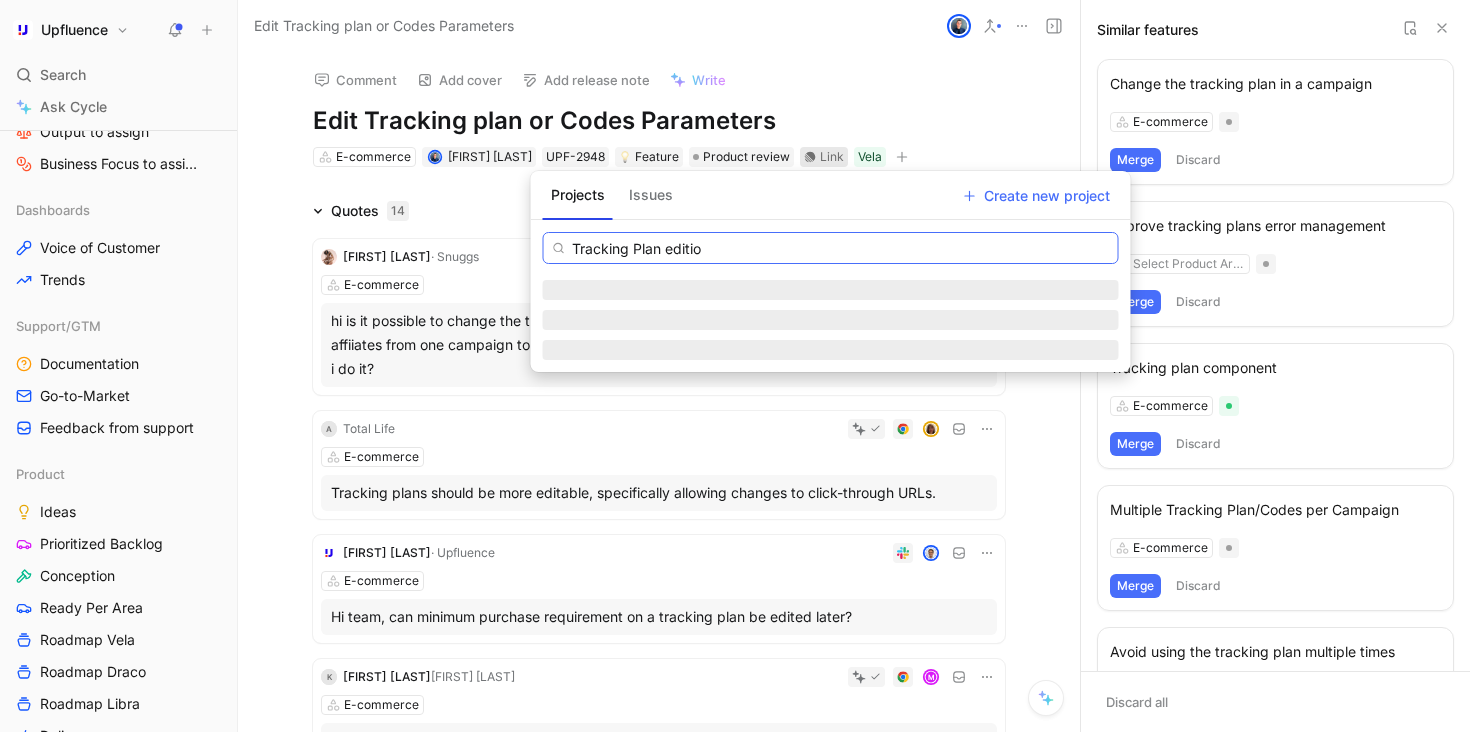 type on "Tracking Plan edition" 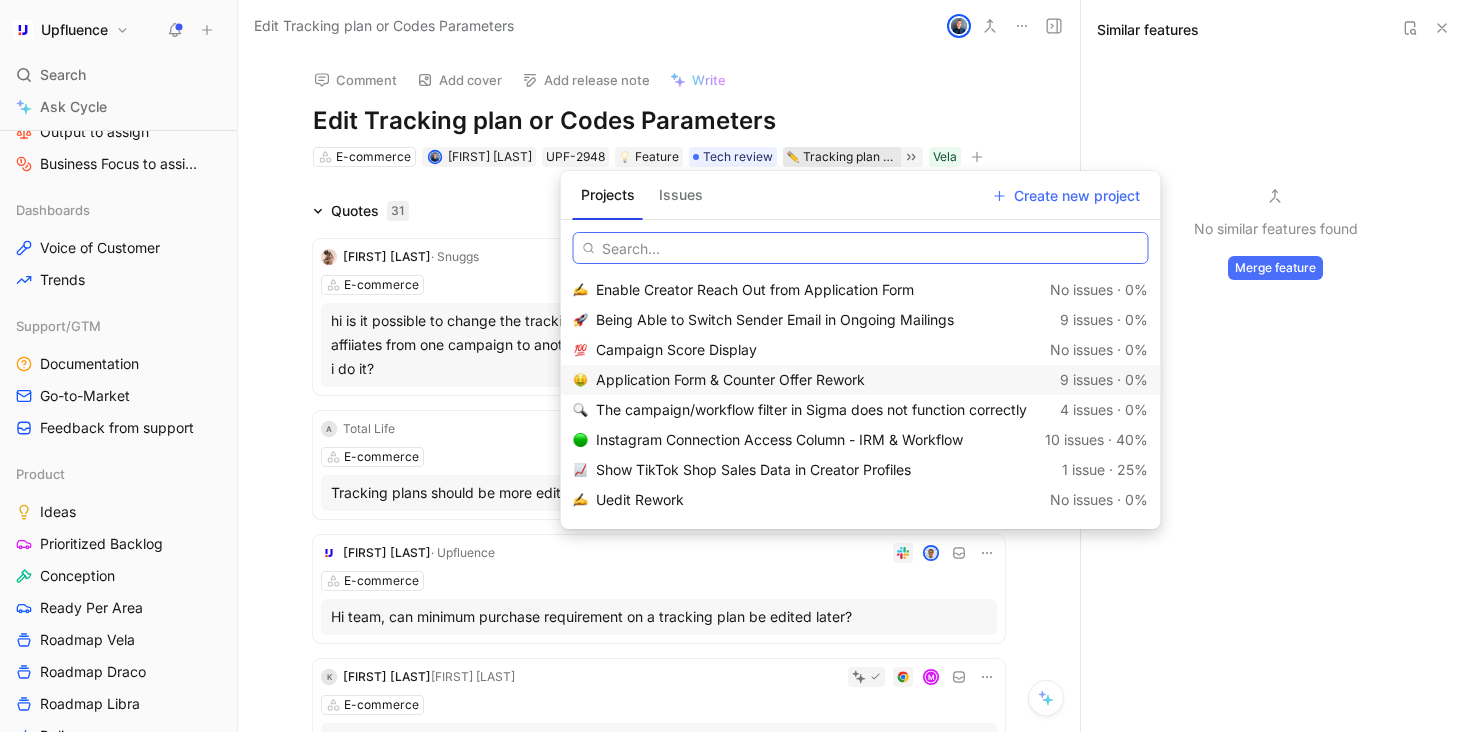 scroll, scrollTop: 97, scrollLeft: 0, axis: vertical 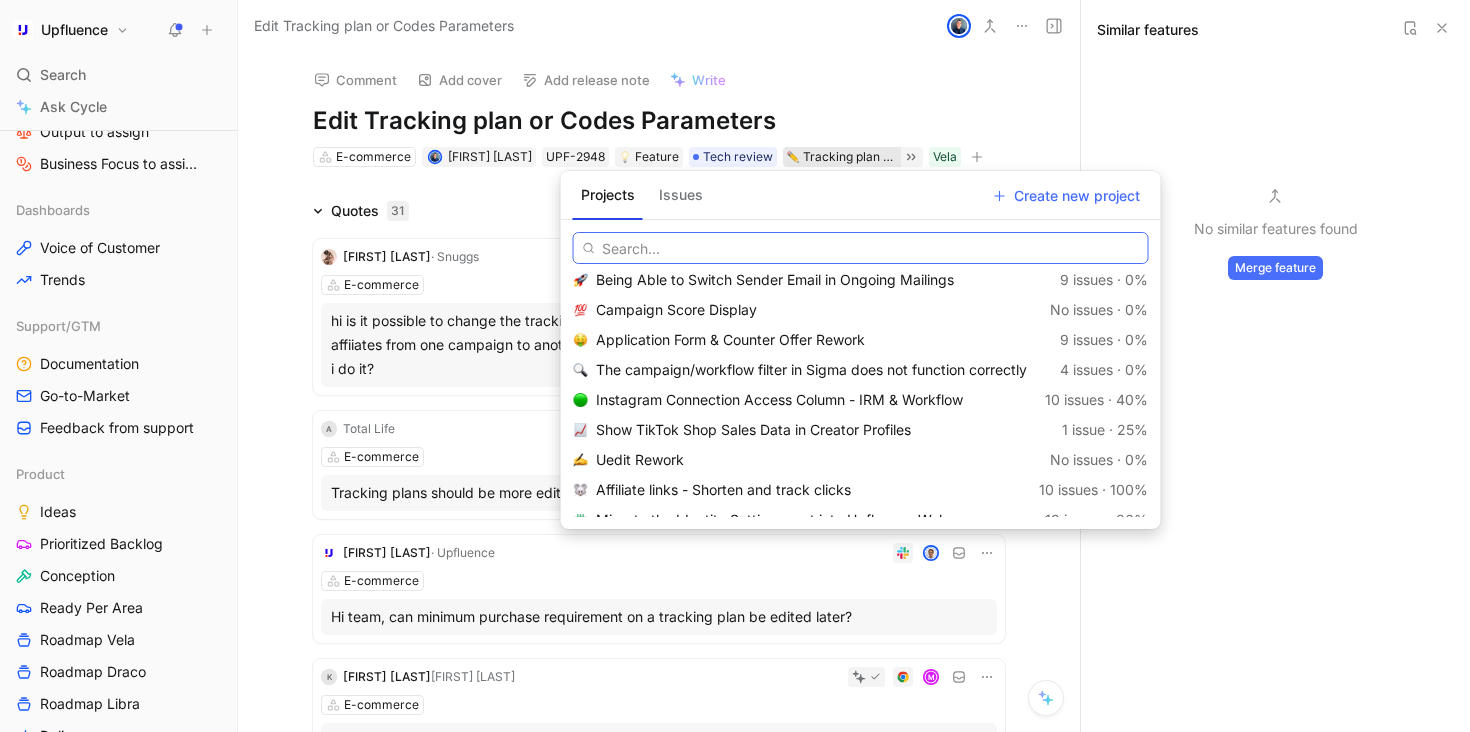 type 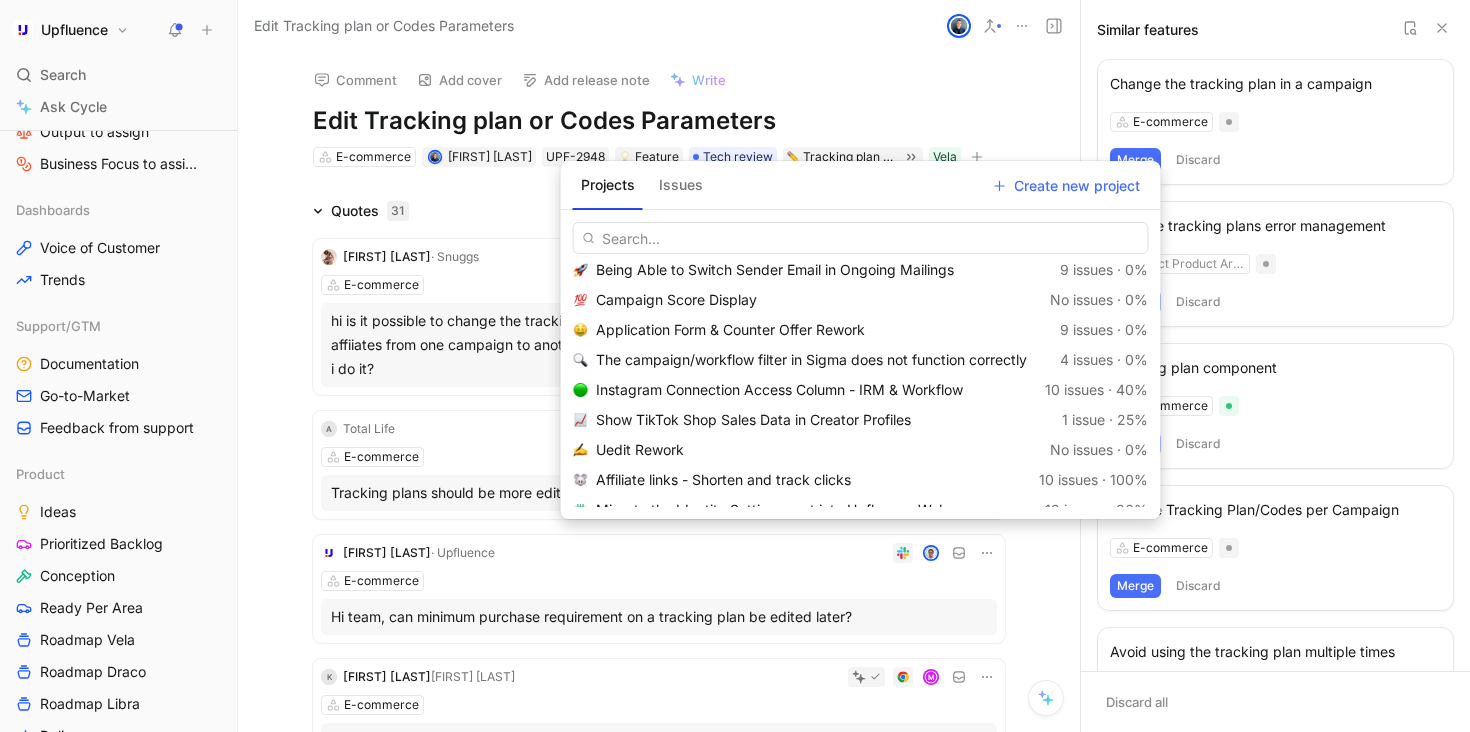 scroll, scrollTop: 489, scrollLeft: 0, axis: vertical 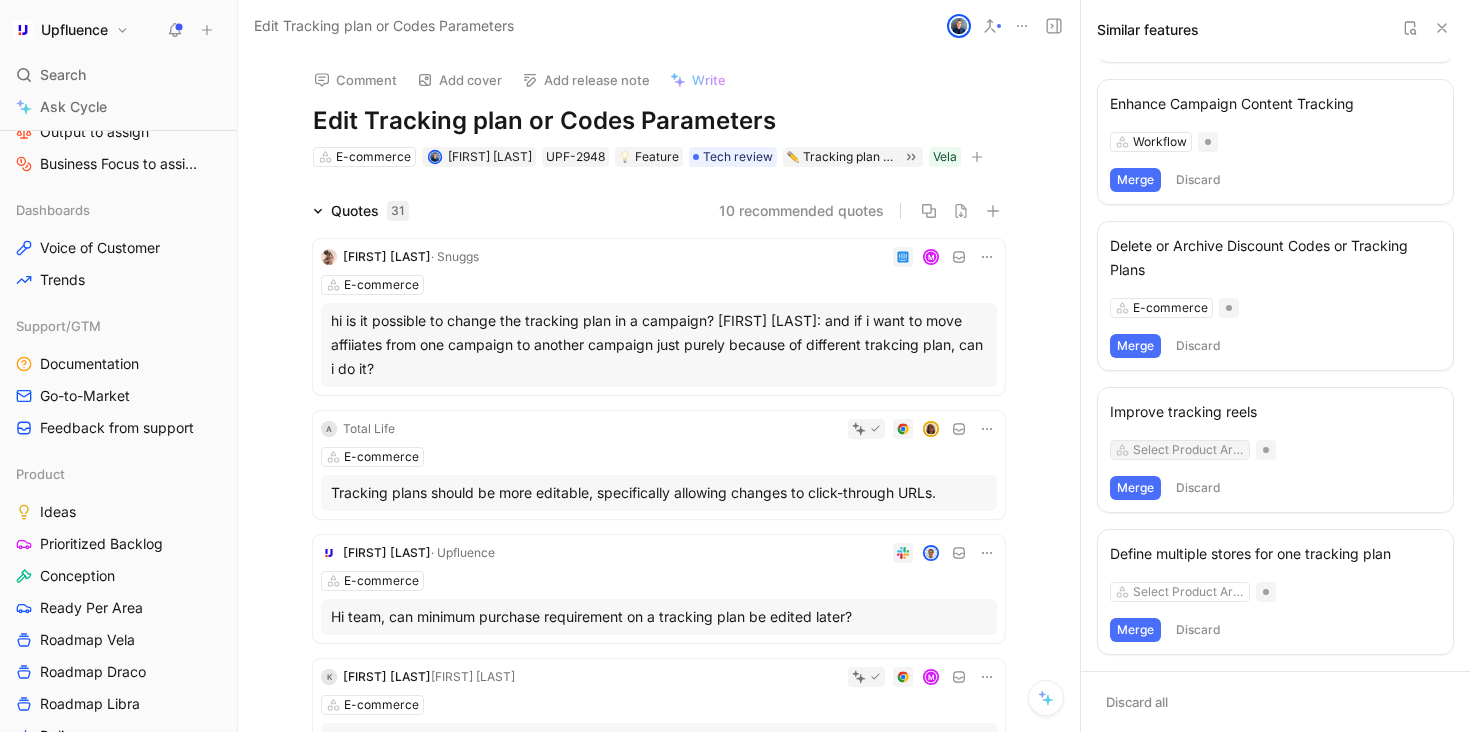 click on "Select Product Area" at bounding box center (1189, 450) 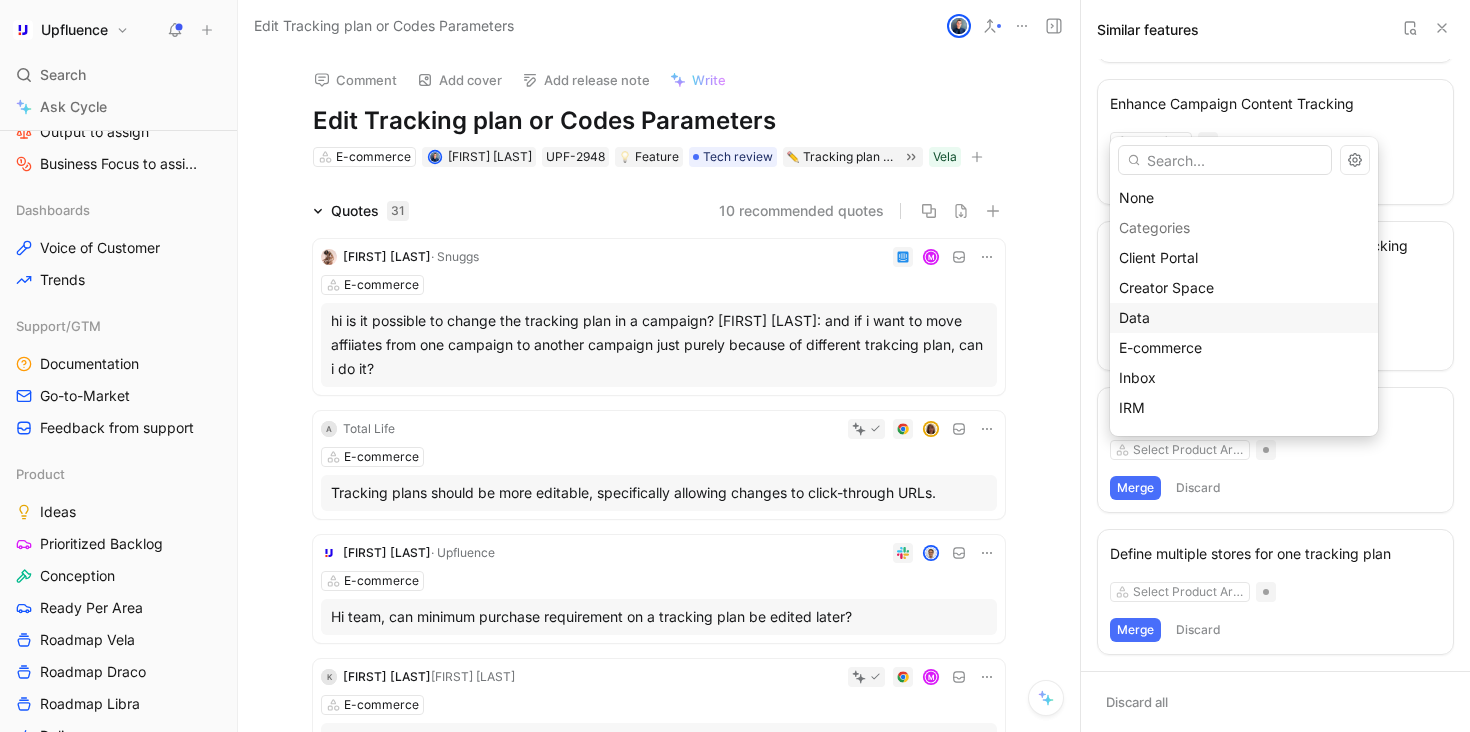click on "Data" at bounding box center [1244, 318] 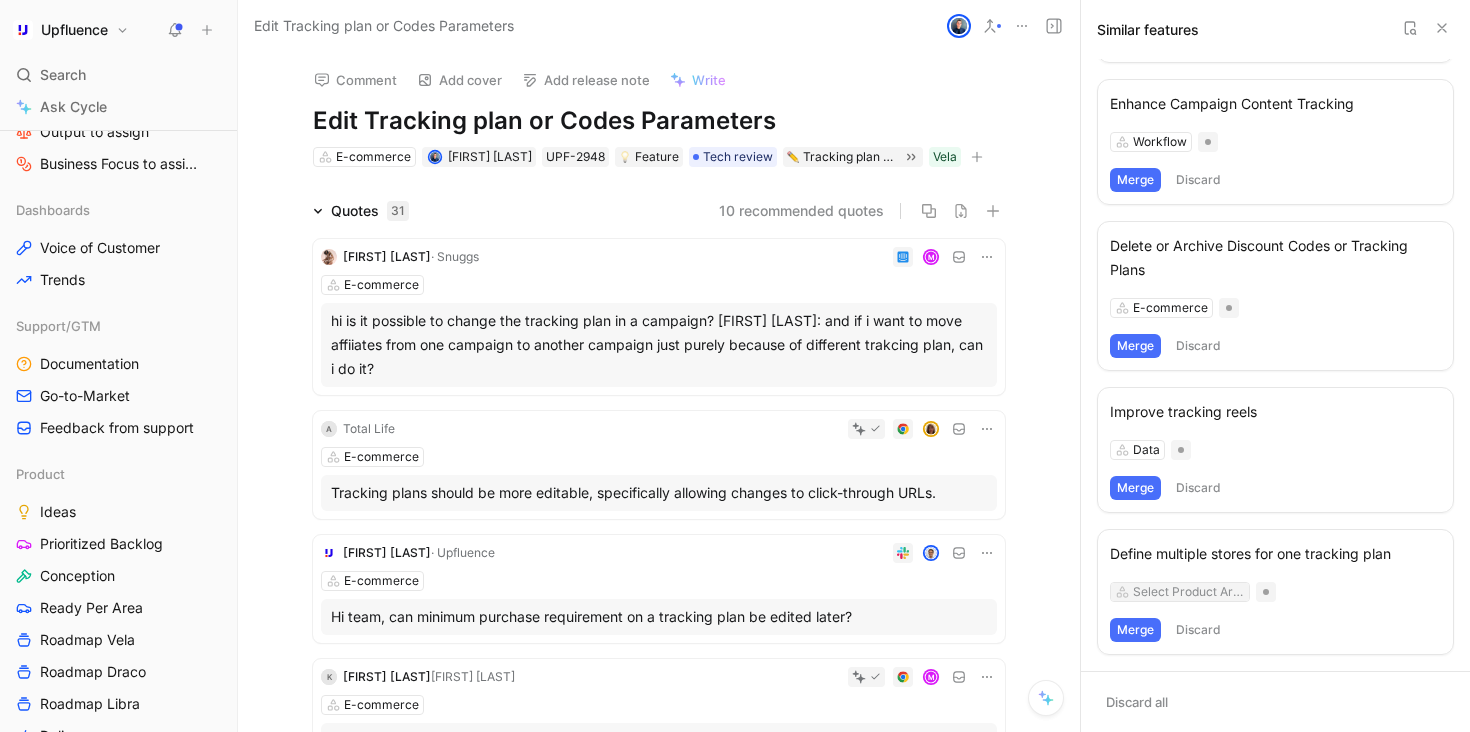 click on "Select Product Area" at bounding box center (1189, 592) 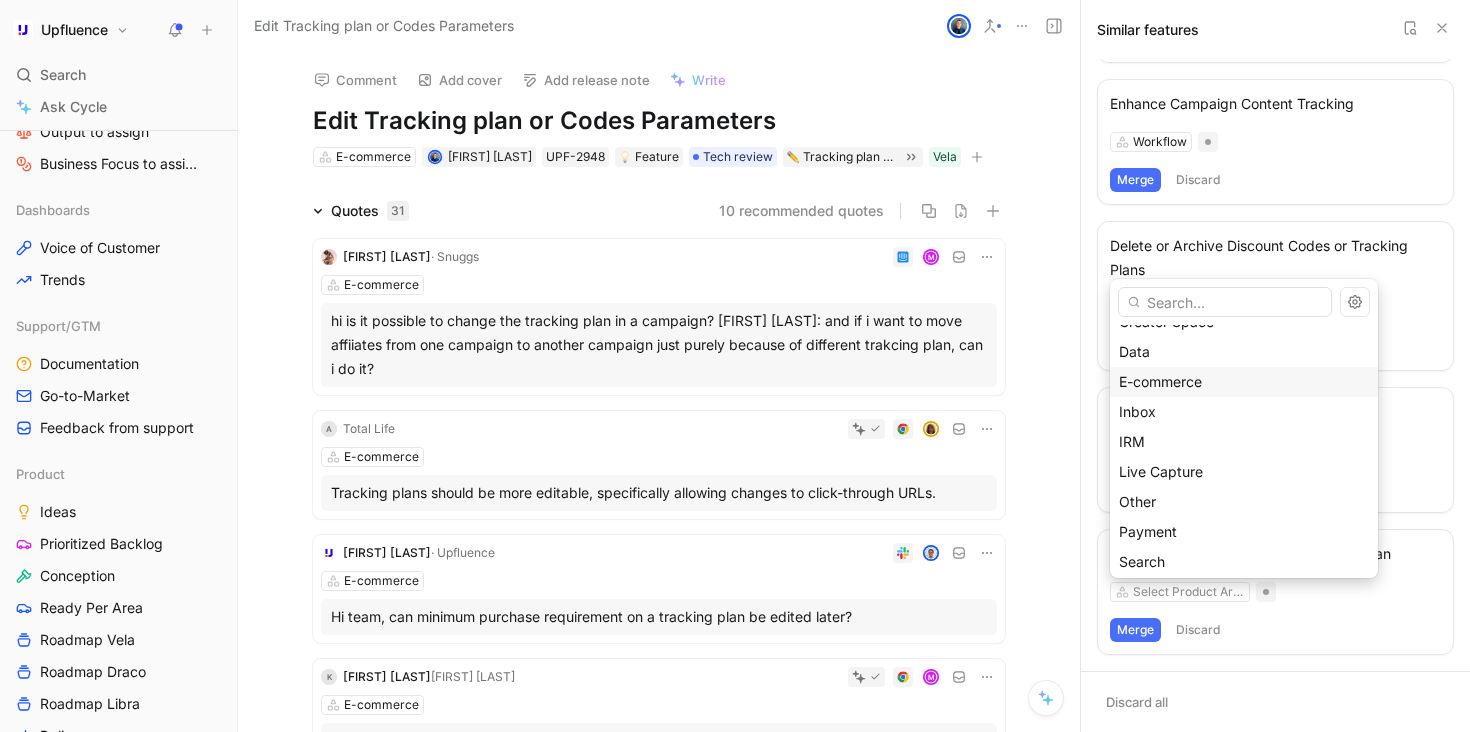 scroll, scrollTop: 65, scrollLeft: 0, axis: vertical 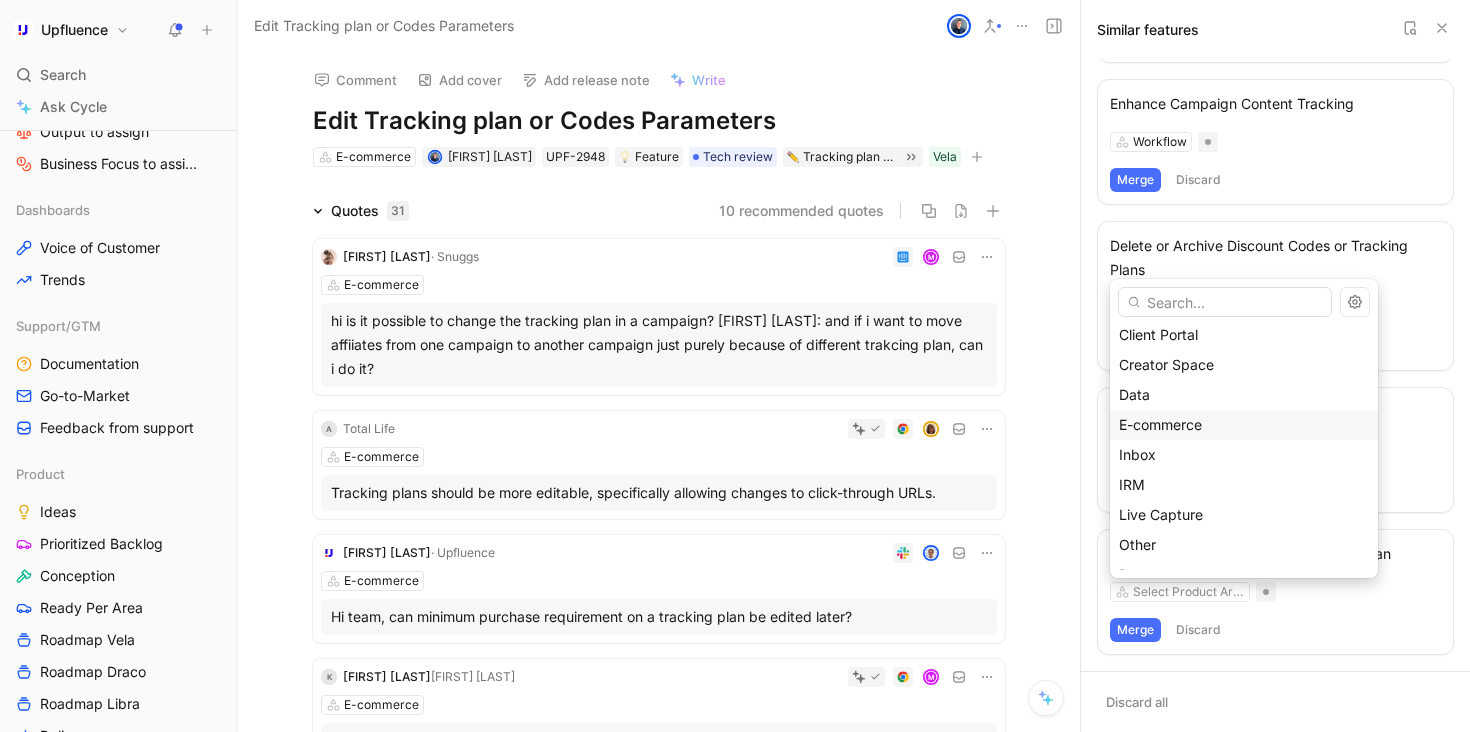 click on "E-commerce" at bounding box center [1160, 424] 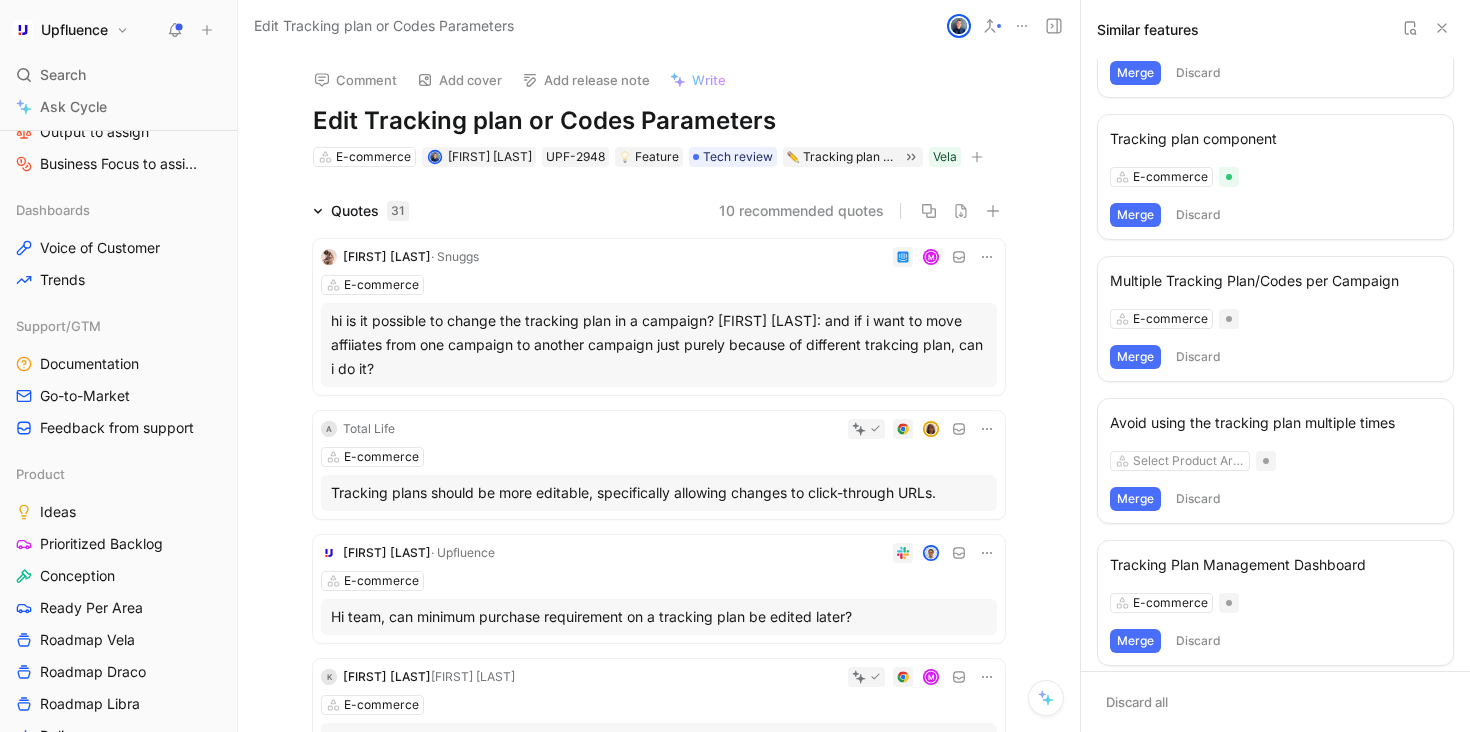 scroll, scrollTop: 193, scrollLeft: 0, axis: vertical 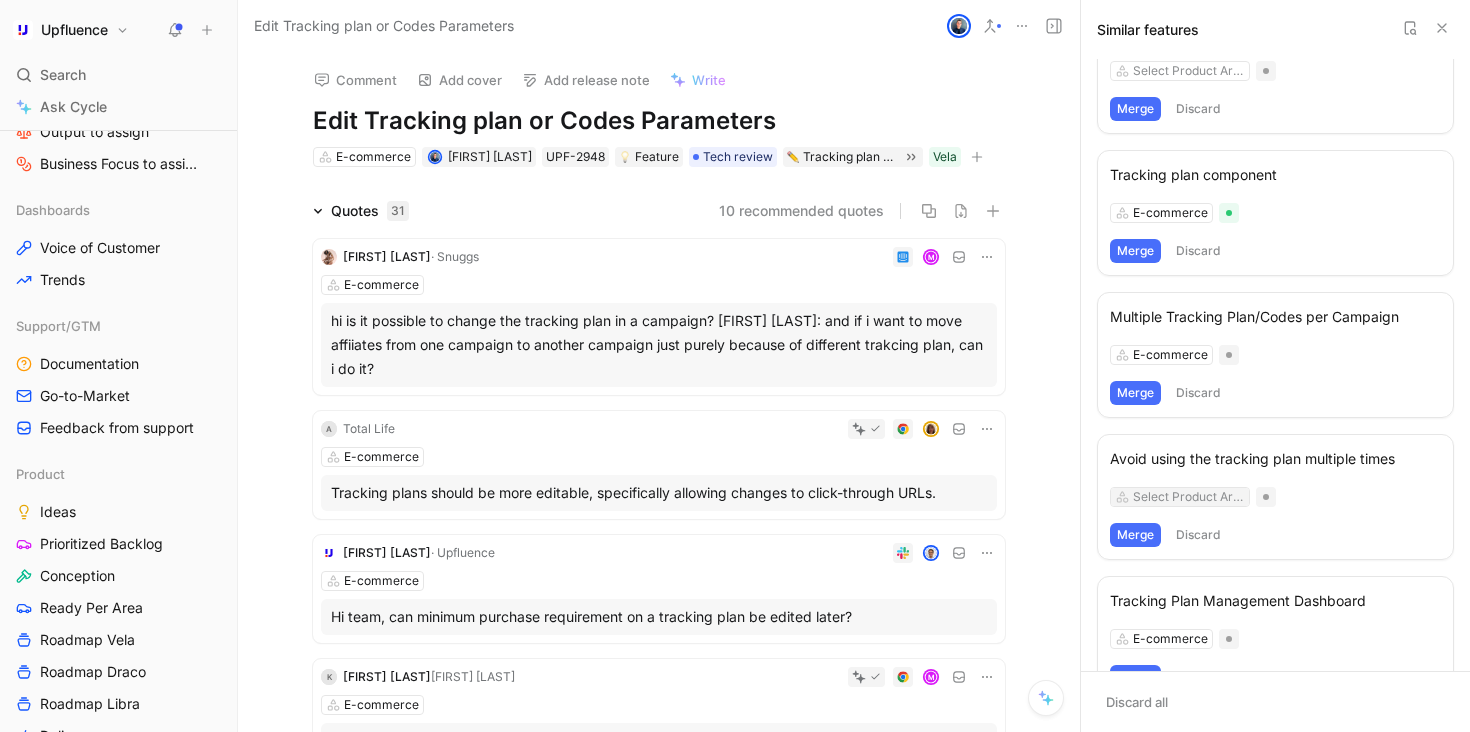 click on "Select Product Area" at bounding box center [1189, 497] 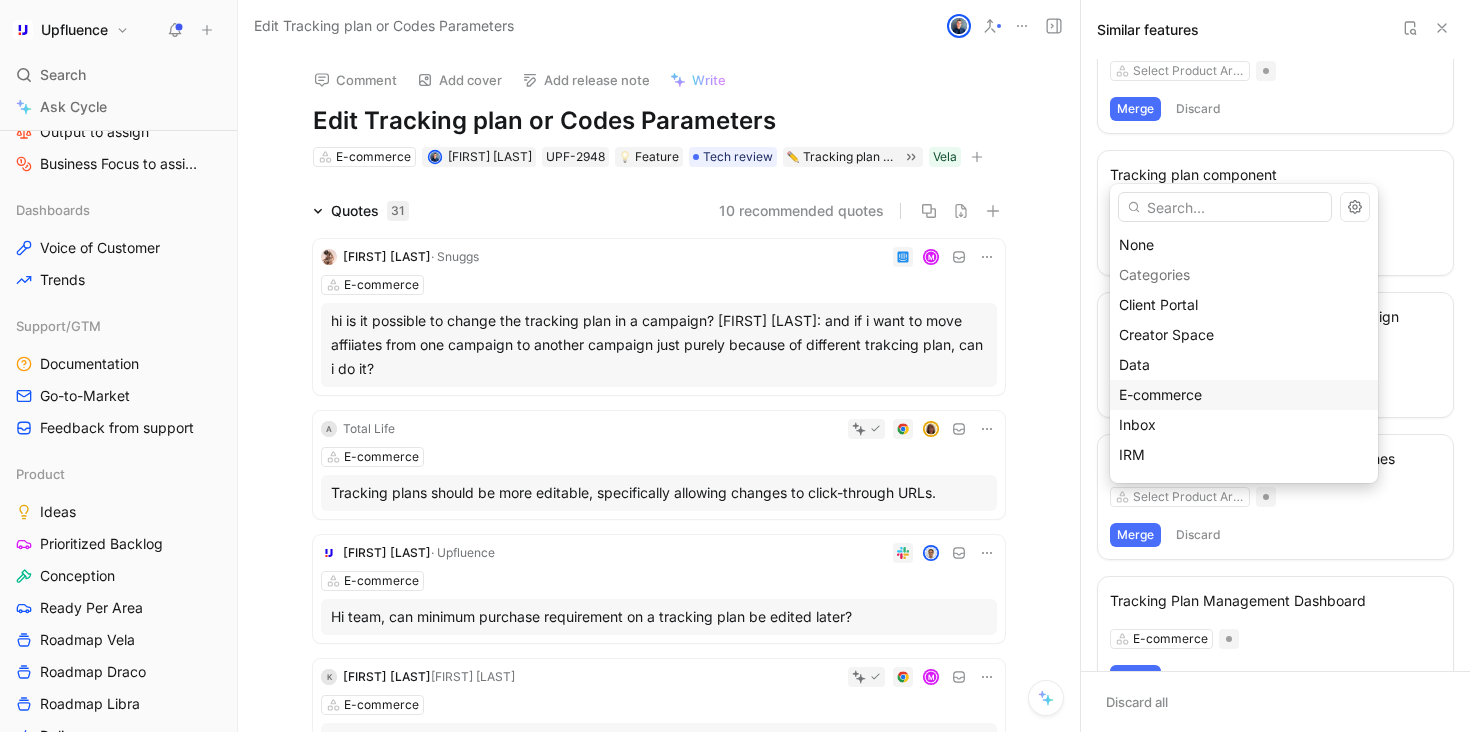 click on "E-commerce" at bounding box center (1160, 394) 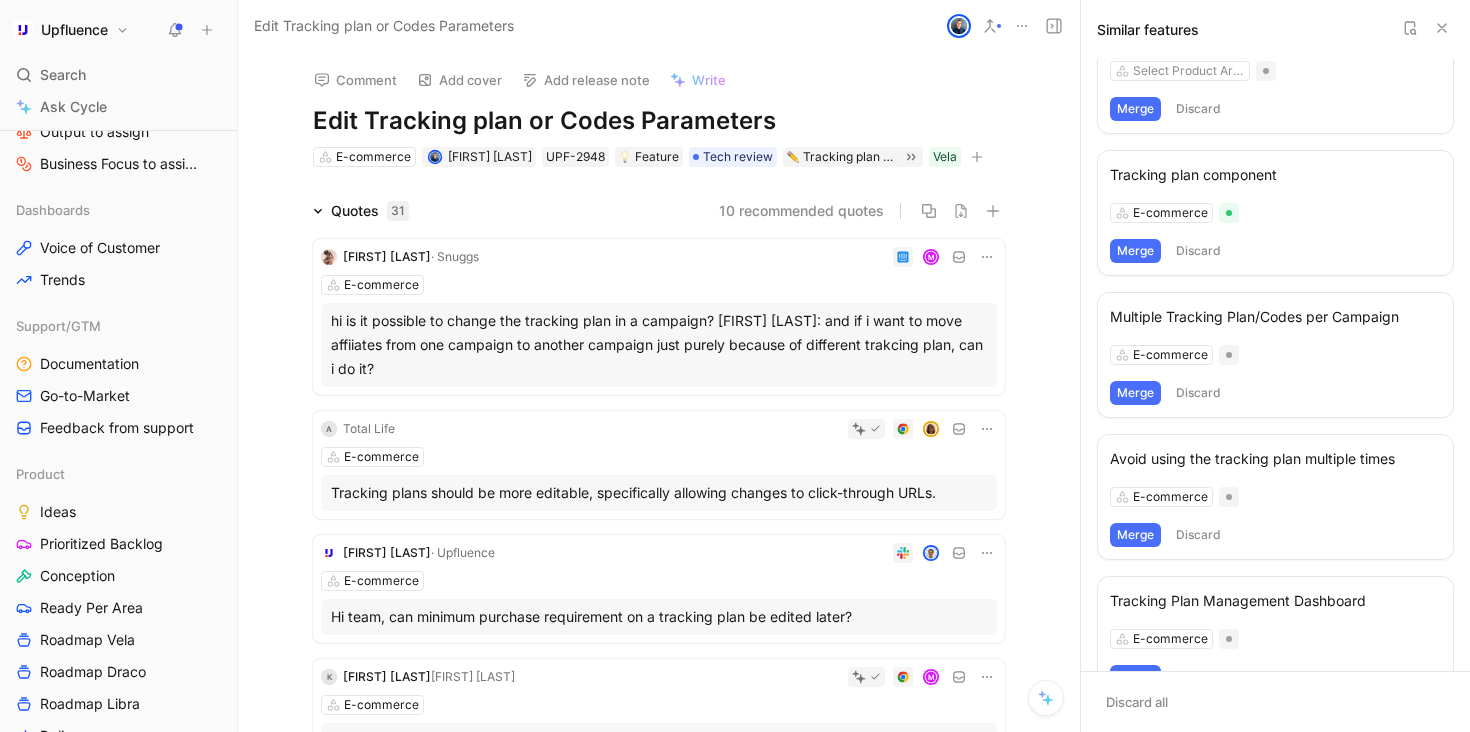 scroll, scrollTop: 121, scrollLeft: 0, axis: vertical 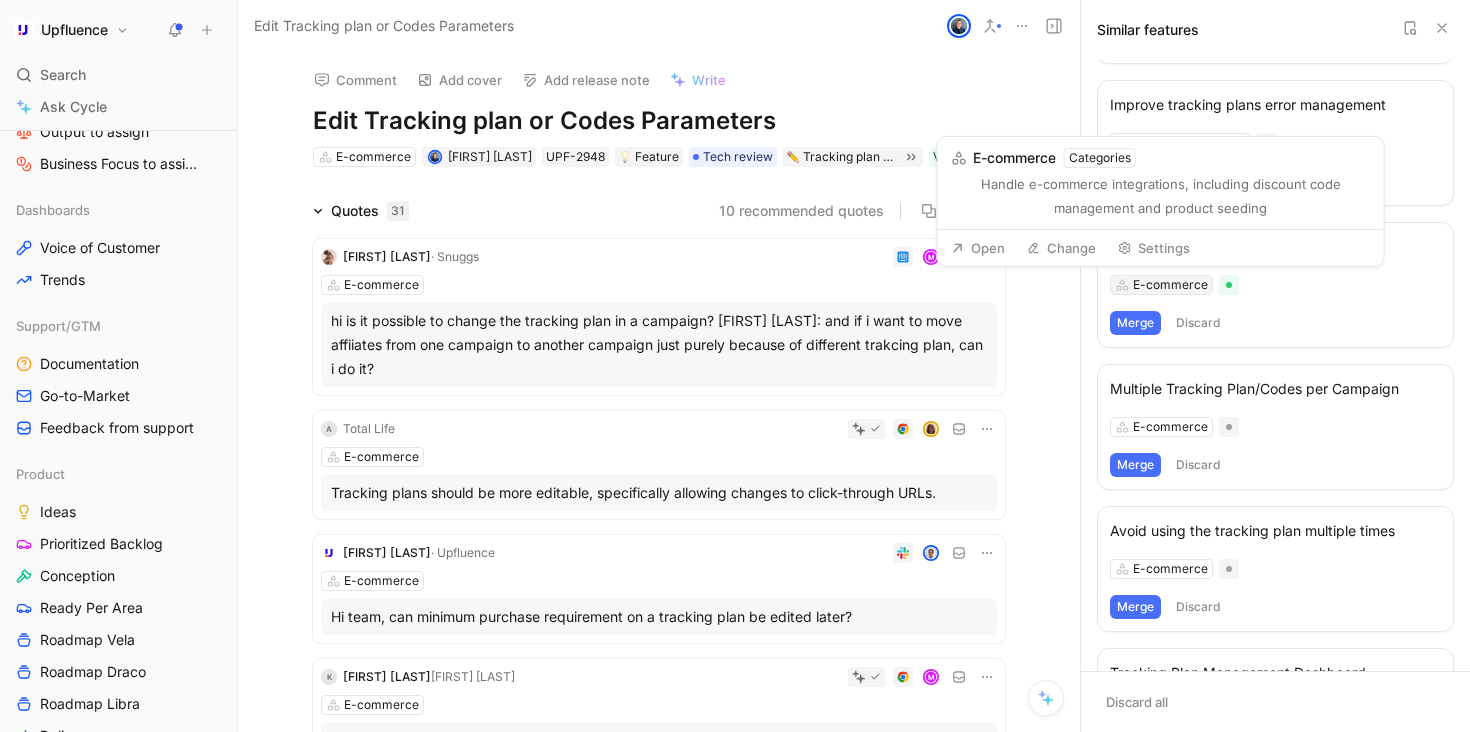 click on "E-commerce" at bounding box center [1170, 285] 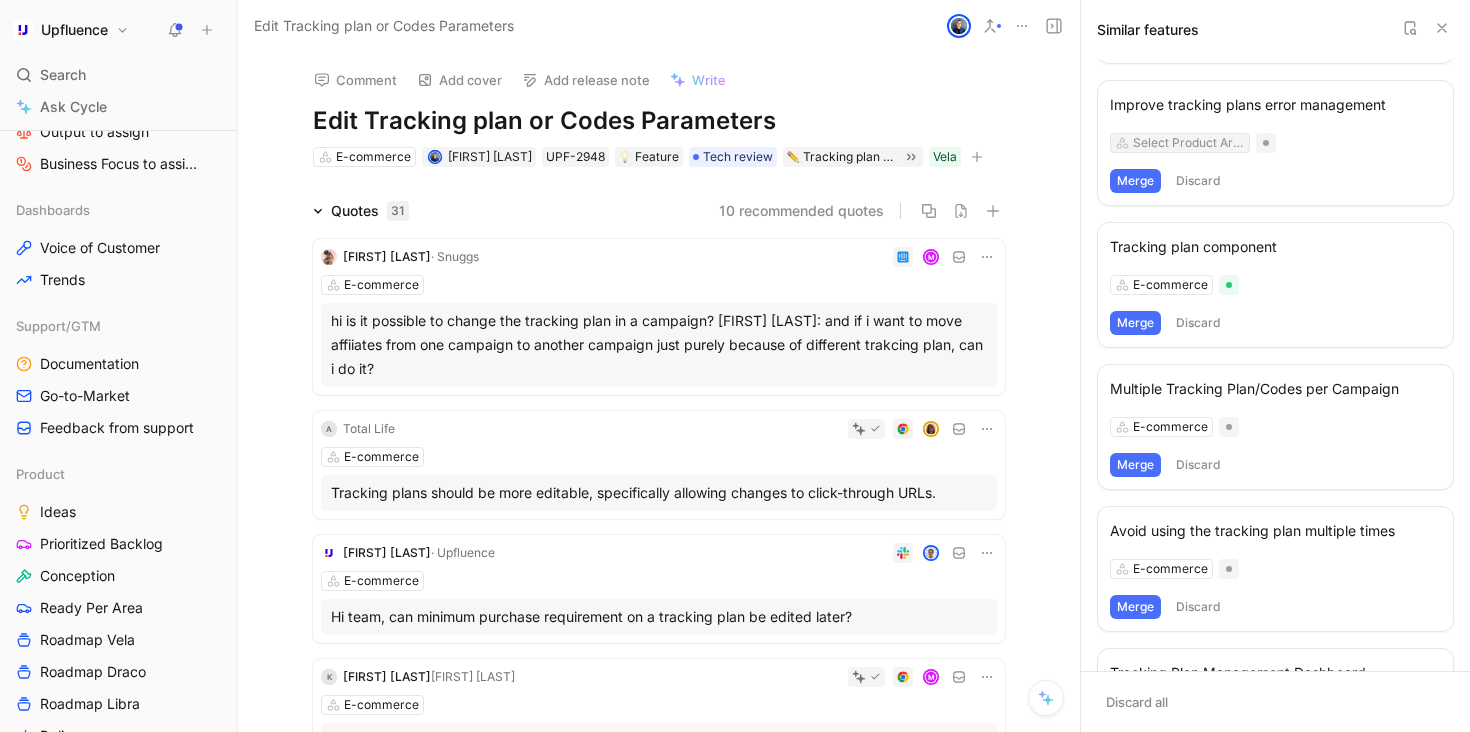 click on "Select Product Area" at bounding box center (1189, 143) 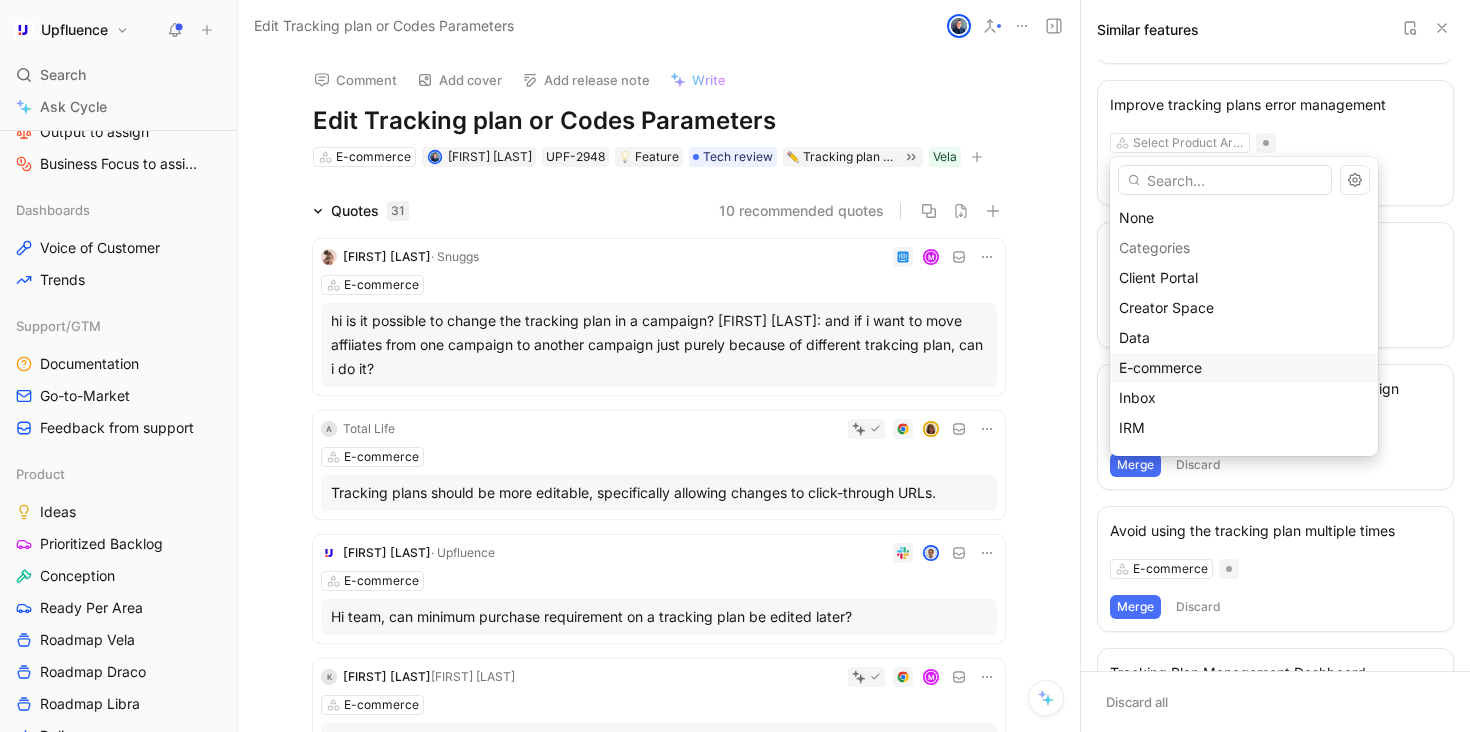 click on "E-commerce" at bounding box center (1160, 367) 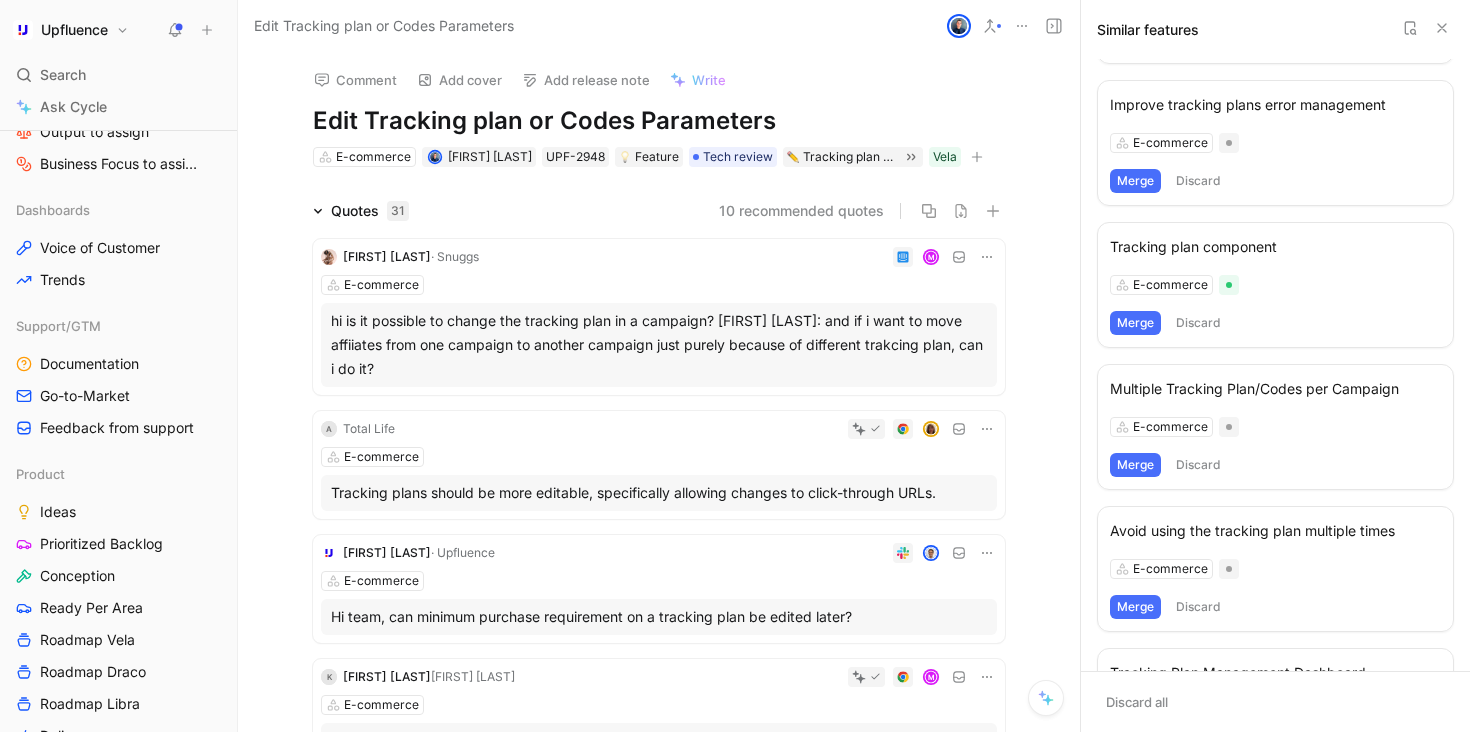 scroll, scrollTop: 0, scrollLeft: 0, axis: both 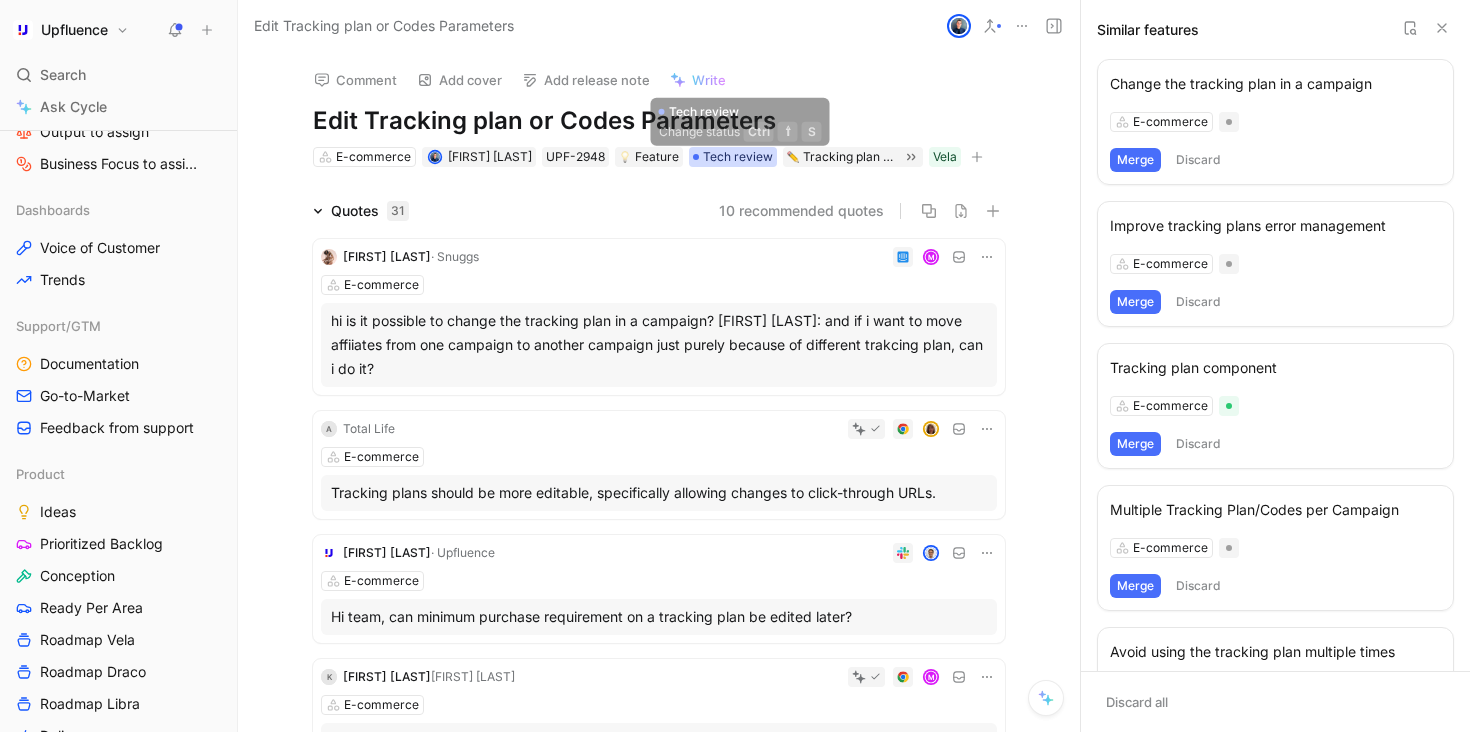 click on "Tech review" at bounding box center [738, 157] 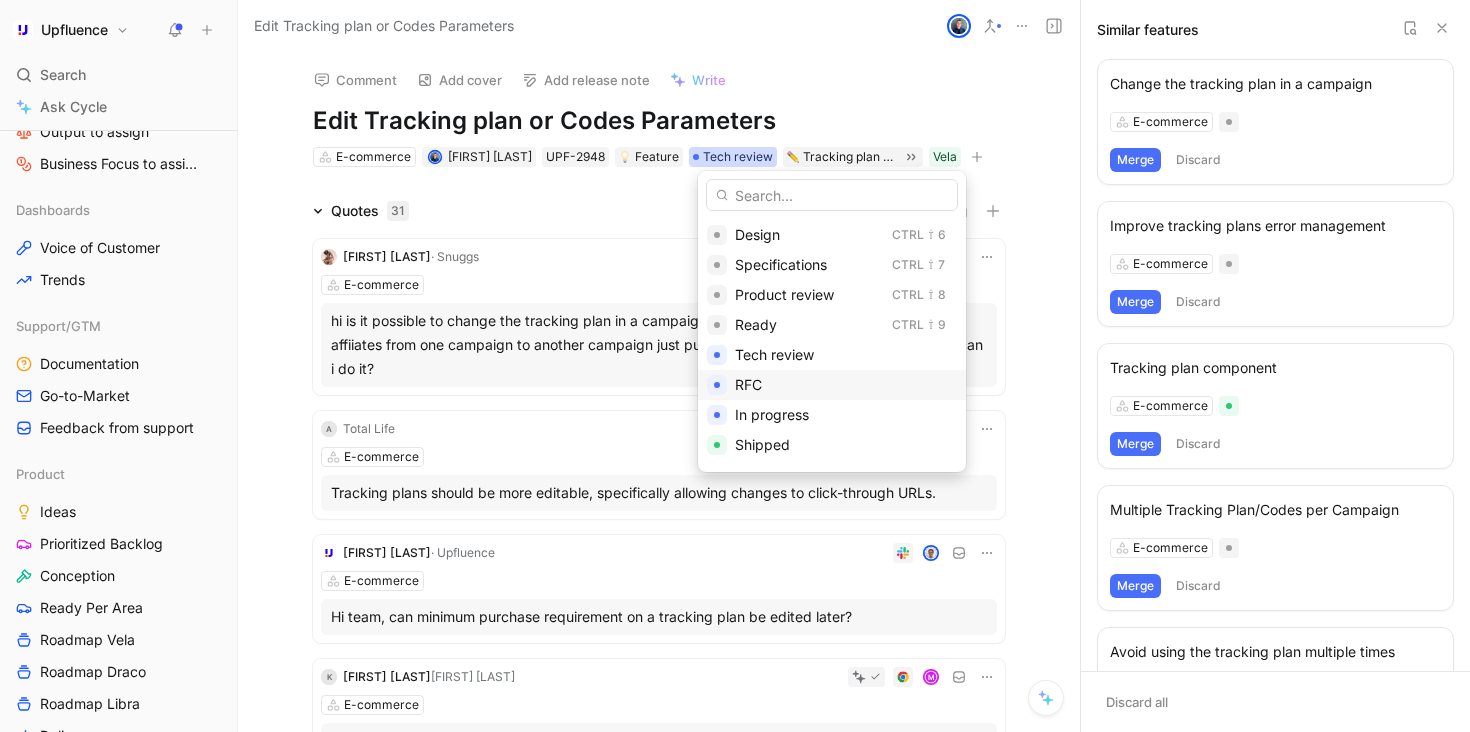 scroll, scrollTop: 125, scrollLeft: 0, axis: vertical 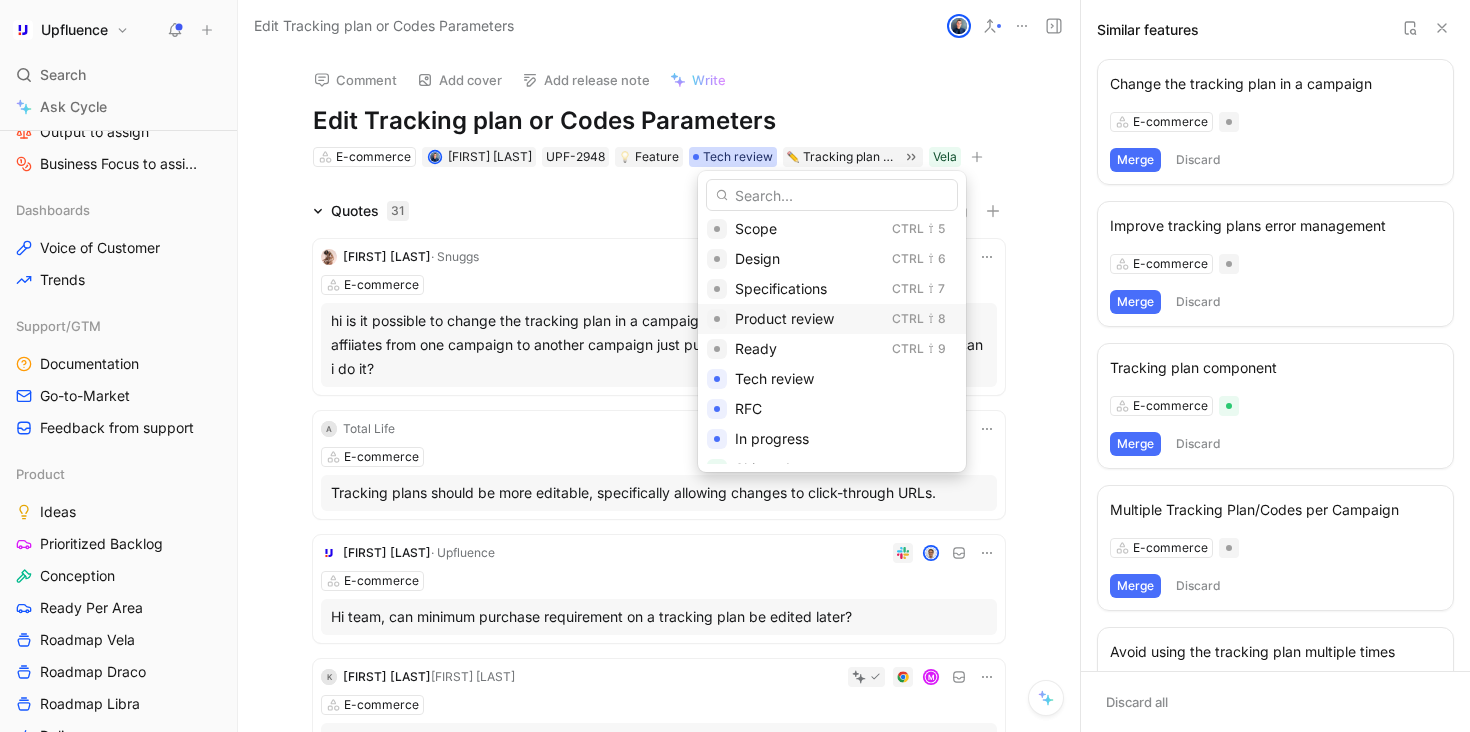 click on "Product review" at bounding box center (784, 318) 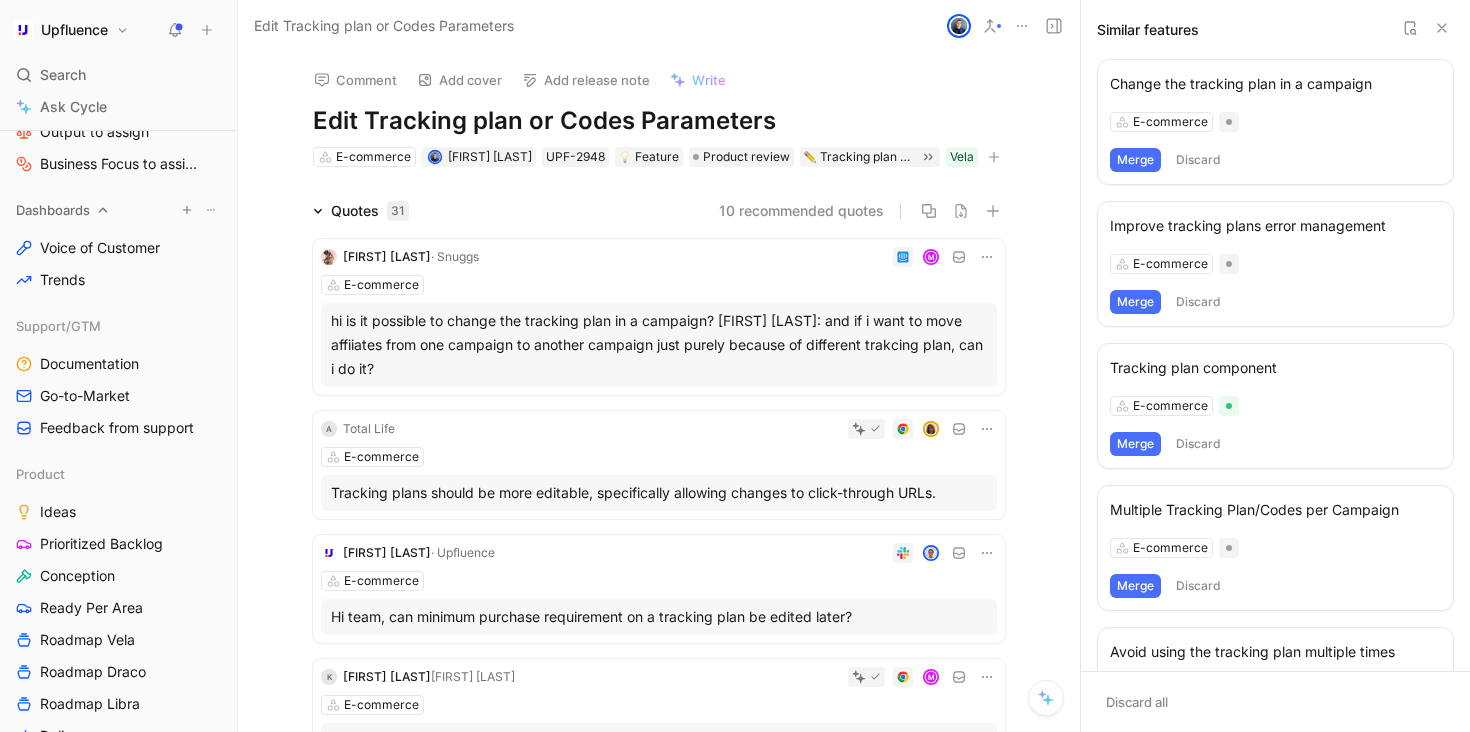 scroll, scrollTop: 0, scrollLeft: 0, axis: both 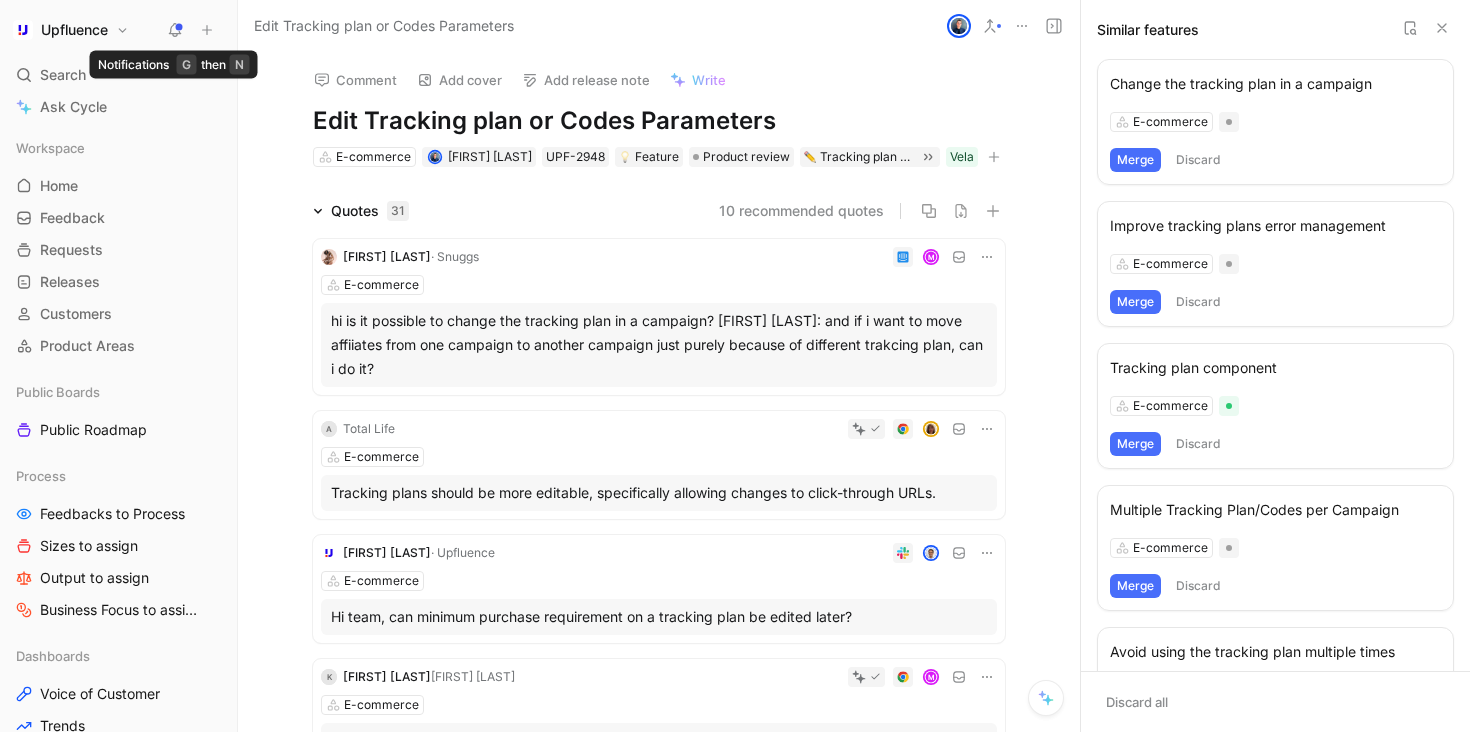 click 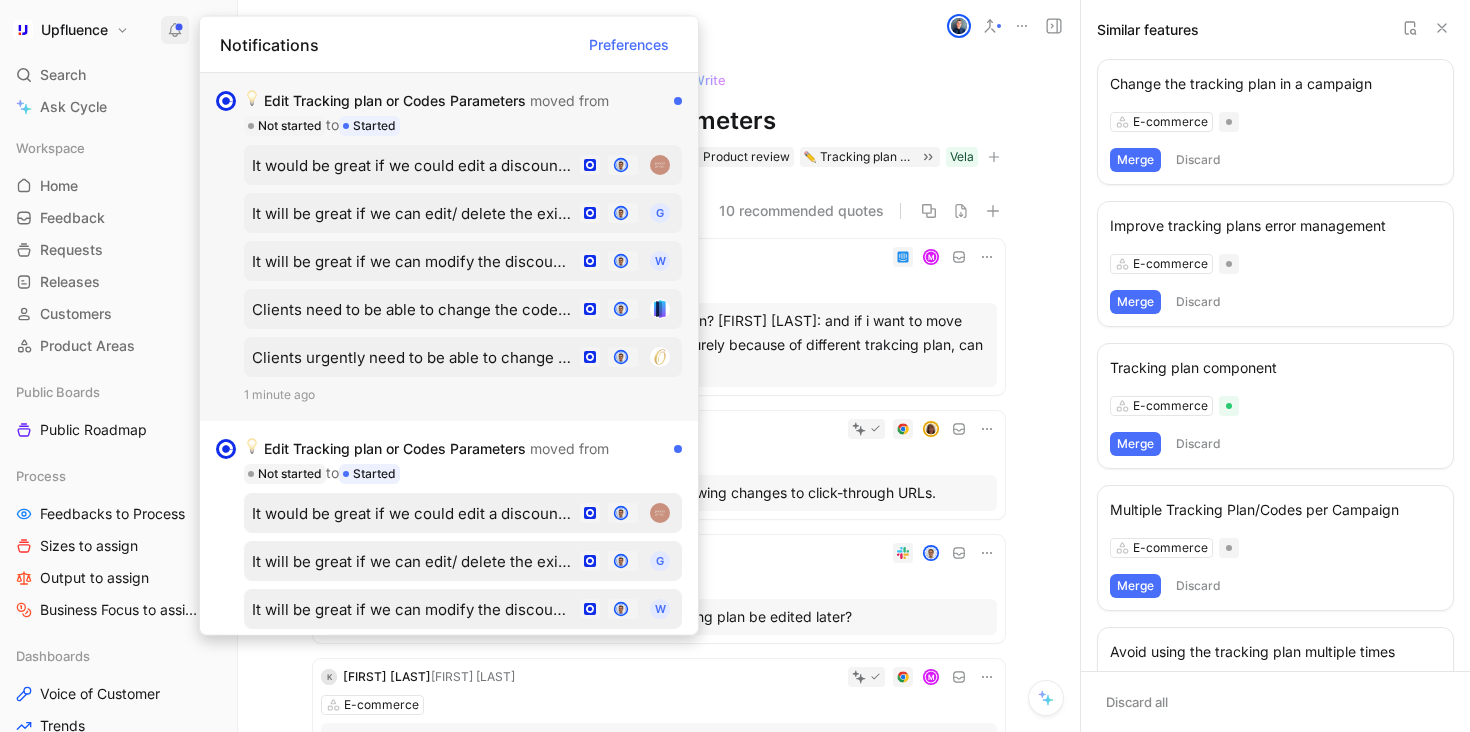 click on "Edit Tracking plan or Codes Parameters   moved from   Not started  to  Started" at bounding box center (455, 113) 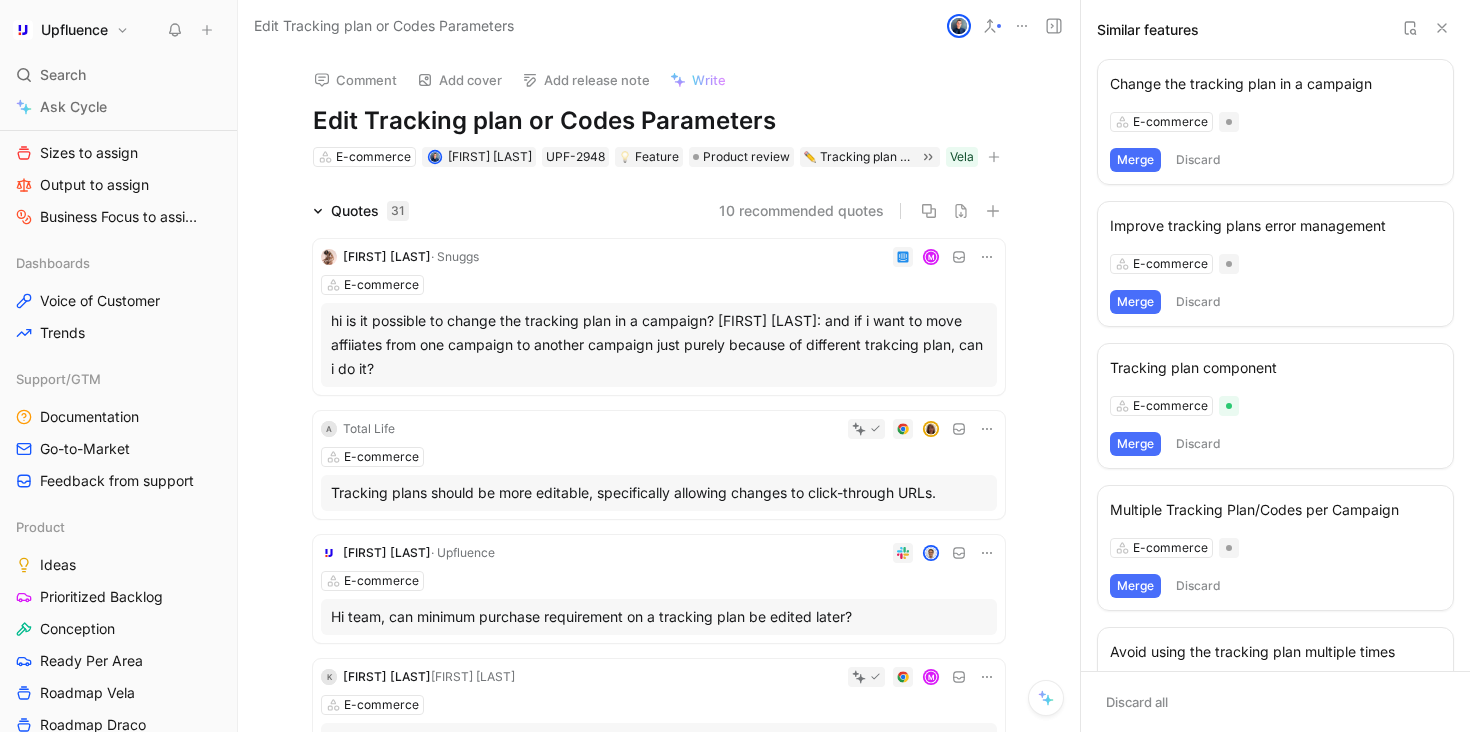scroll, scrollTop: 416, scrollLeft: 0, axis: vertical 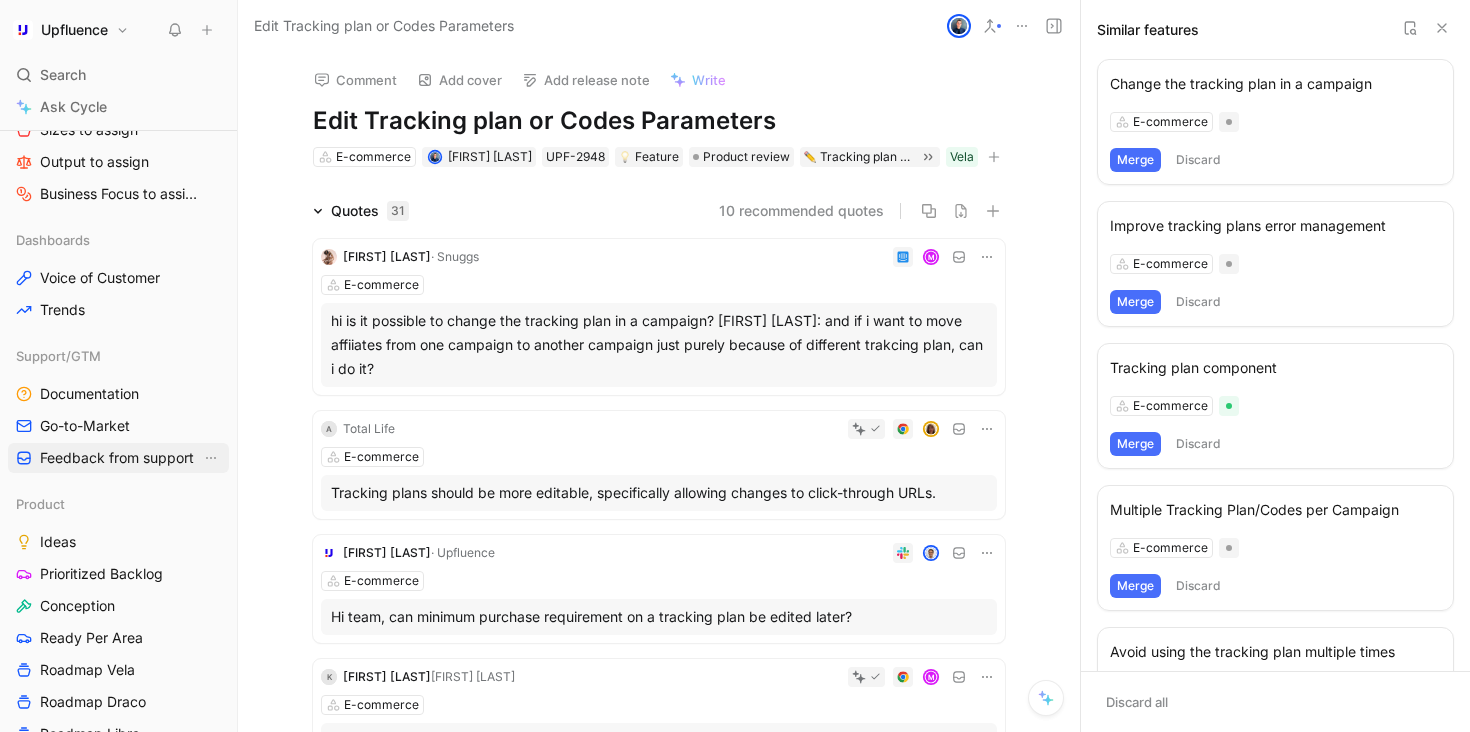 click on "Feedback from support" at bounding box center (117, 458) 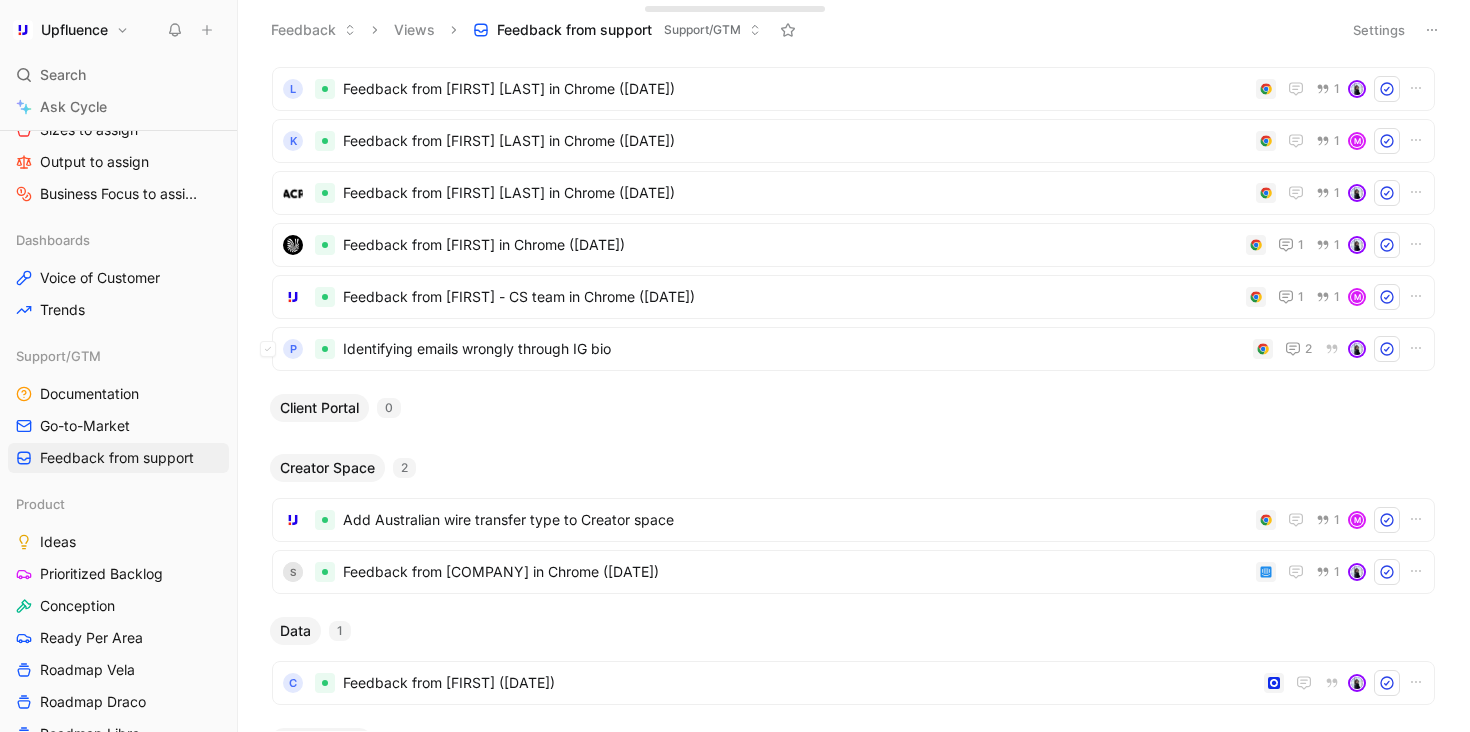 scroll, scrollTop: 315, scrollLeft: 0, axis: vertical 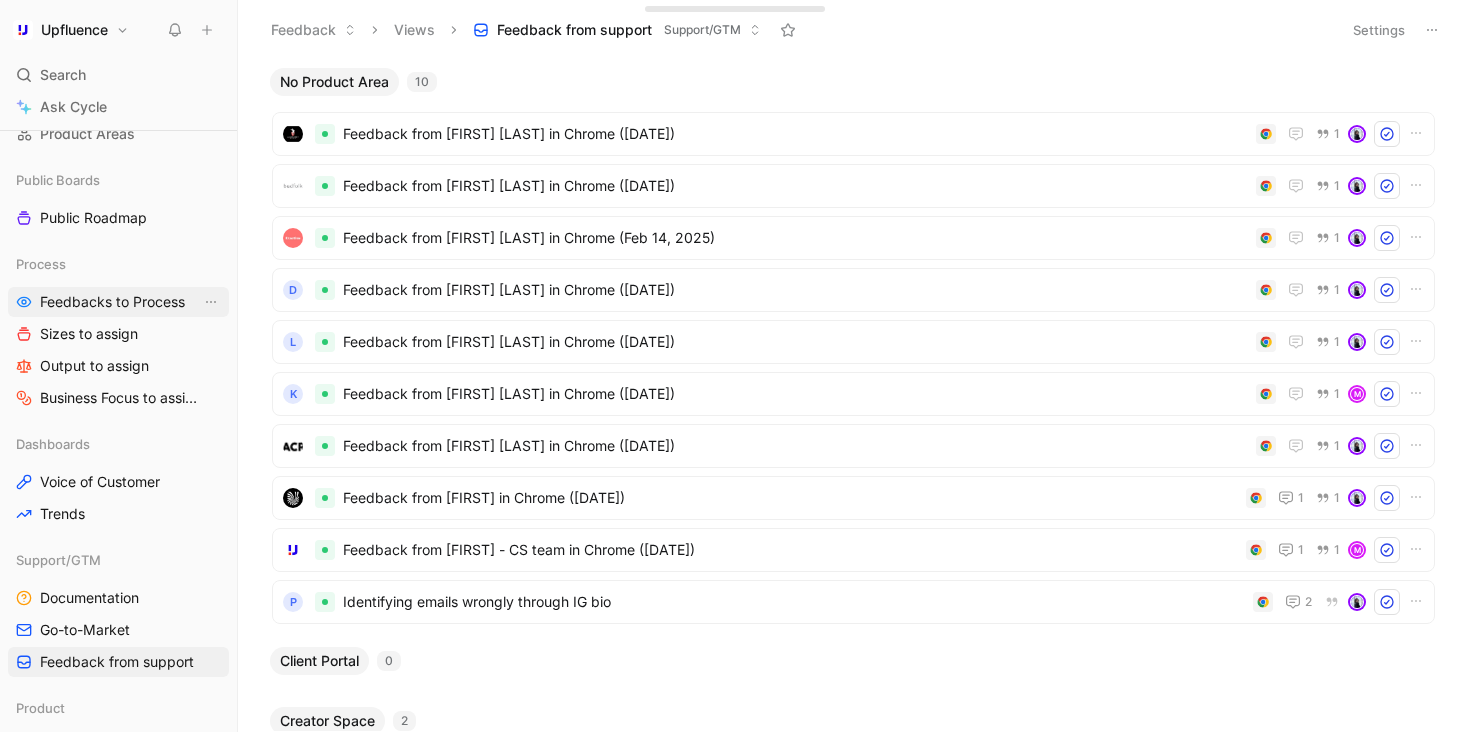 click on "Feedbacks to Process" at bounding box center [112, 302] 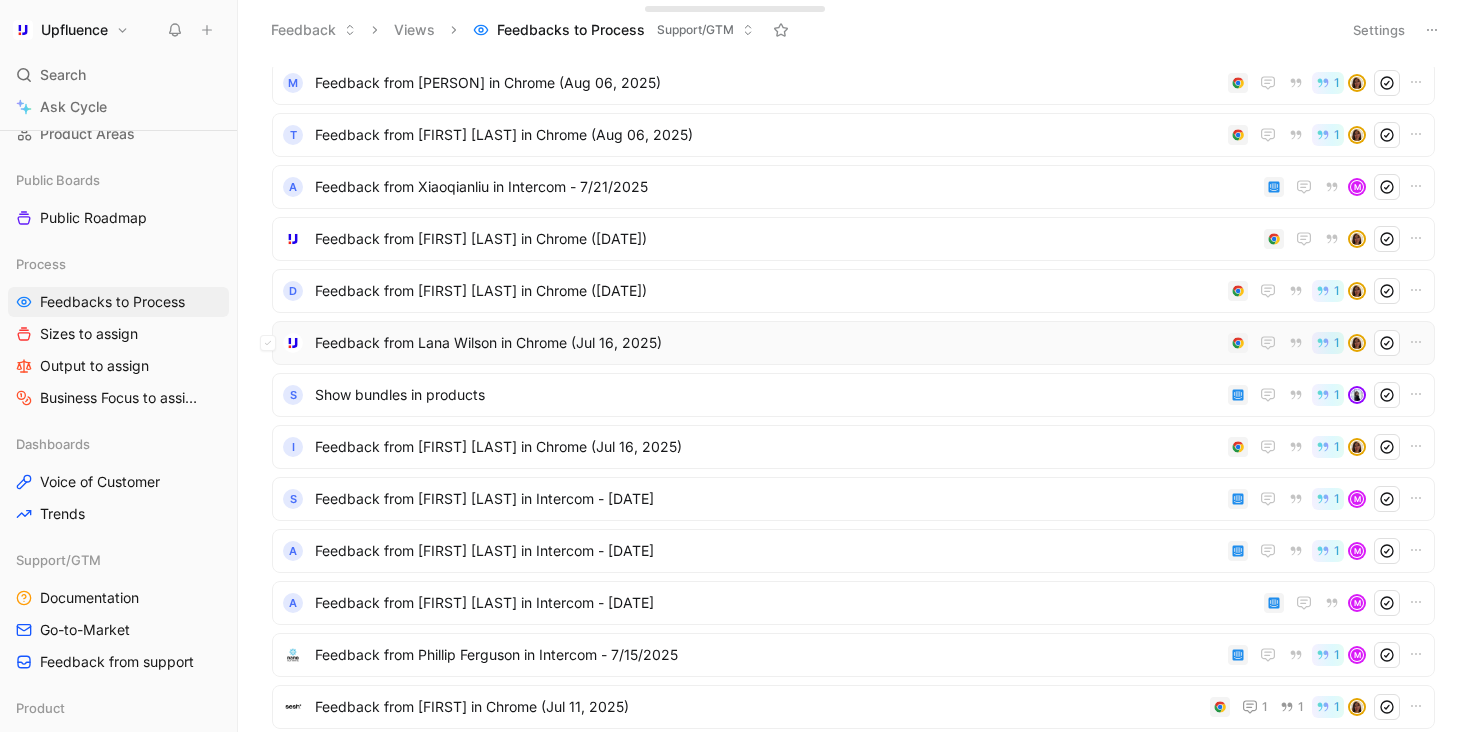 scroll, scrollTop: 162, scrollLeft: 0, axis: vertical 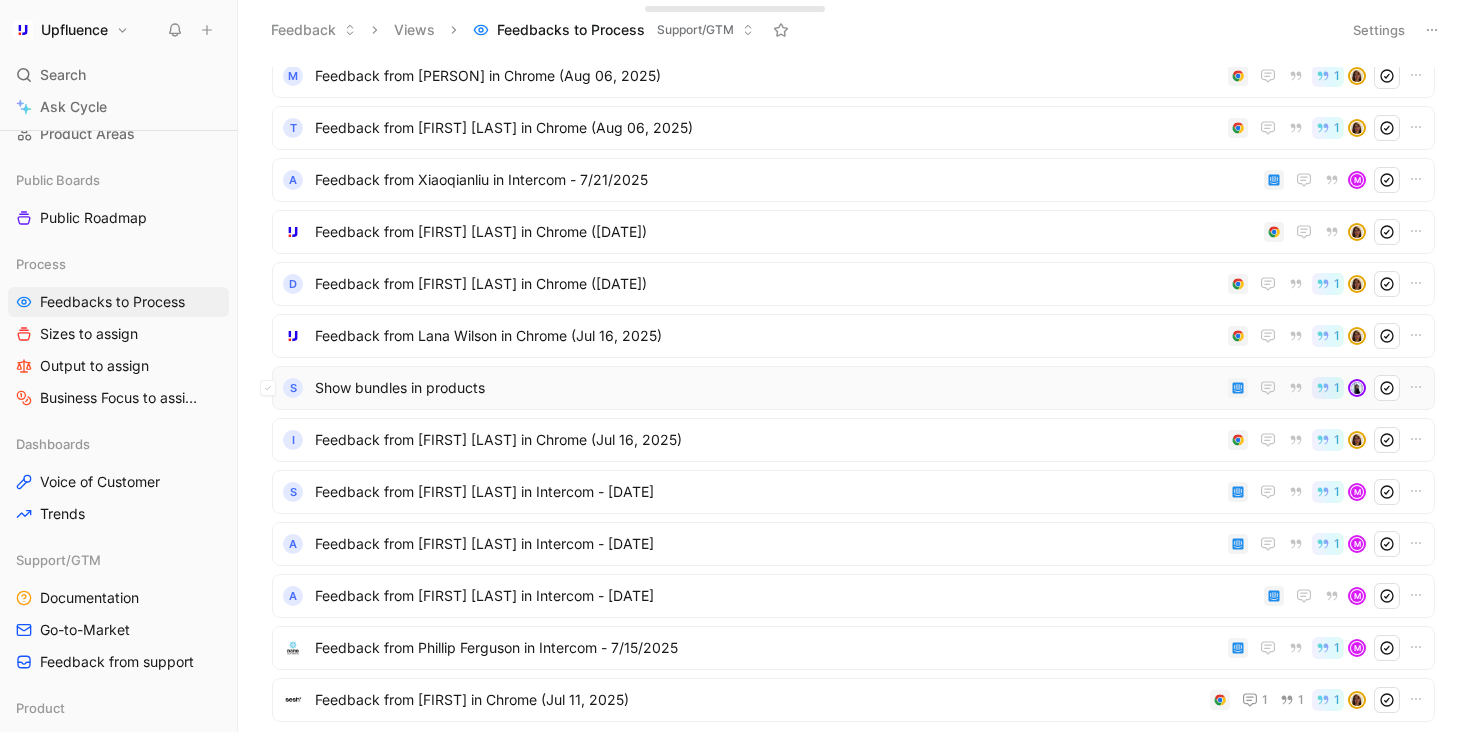 click on "Show bundles in products" at bounding box center [767, 388] 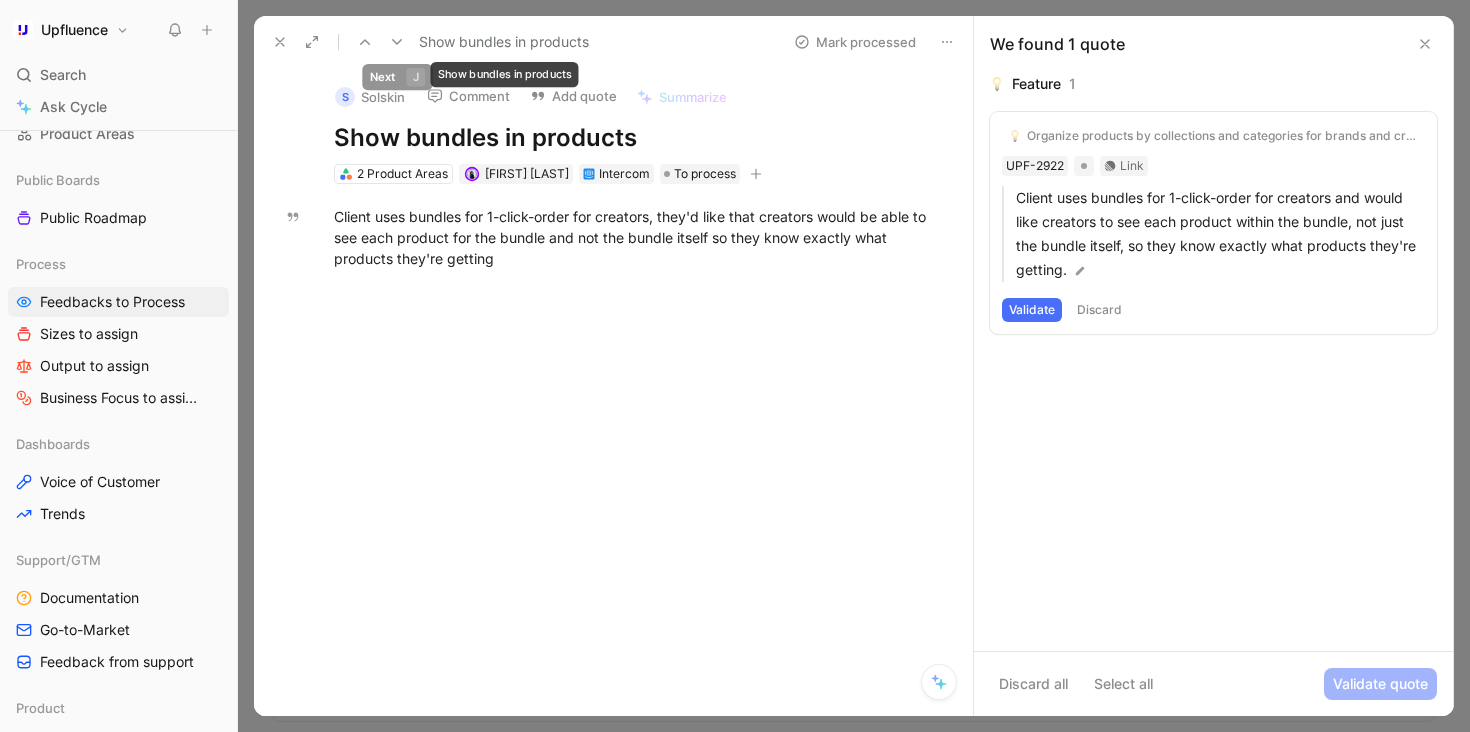 click at bounding box center (397, 42) 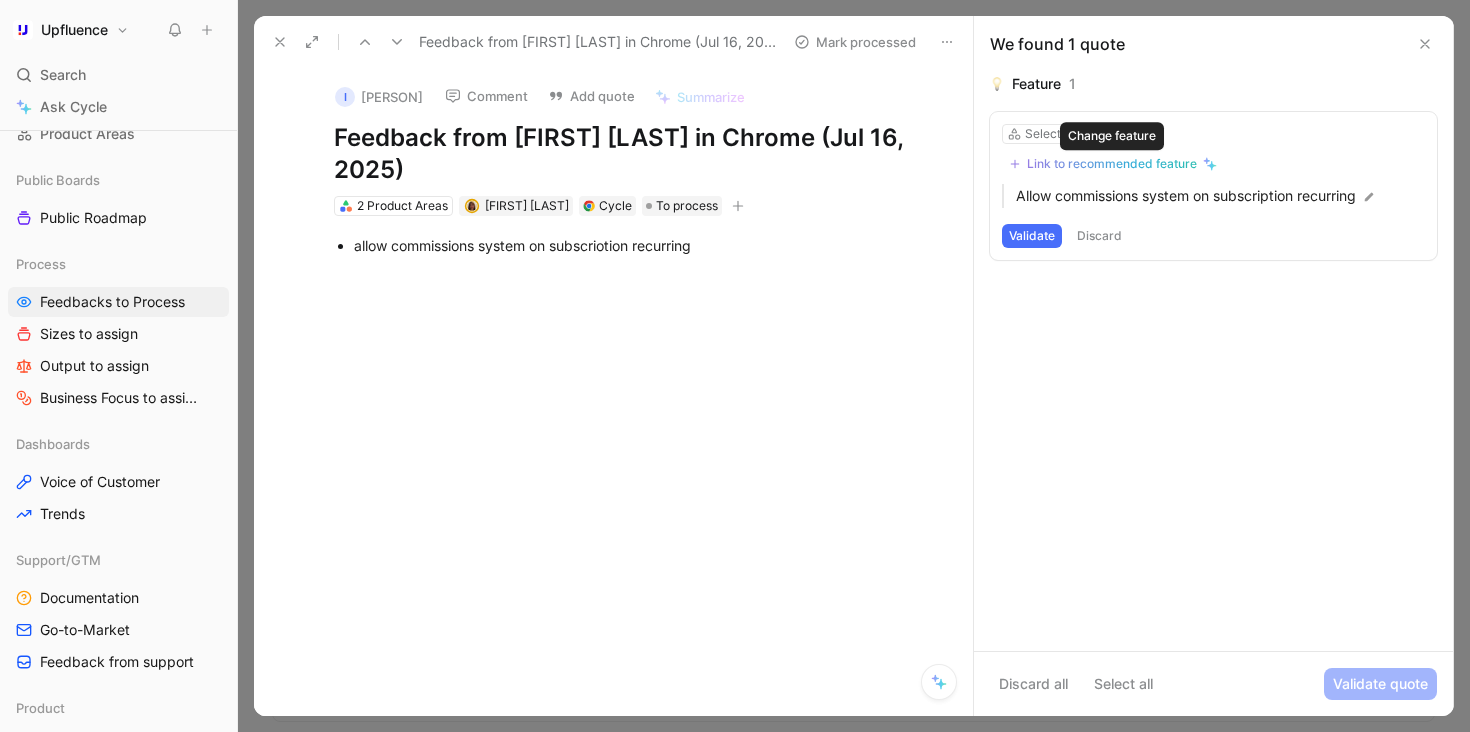 click on "Link to recommended feature" at bounding box center (1112, 164) 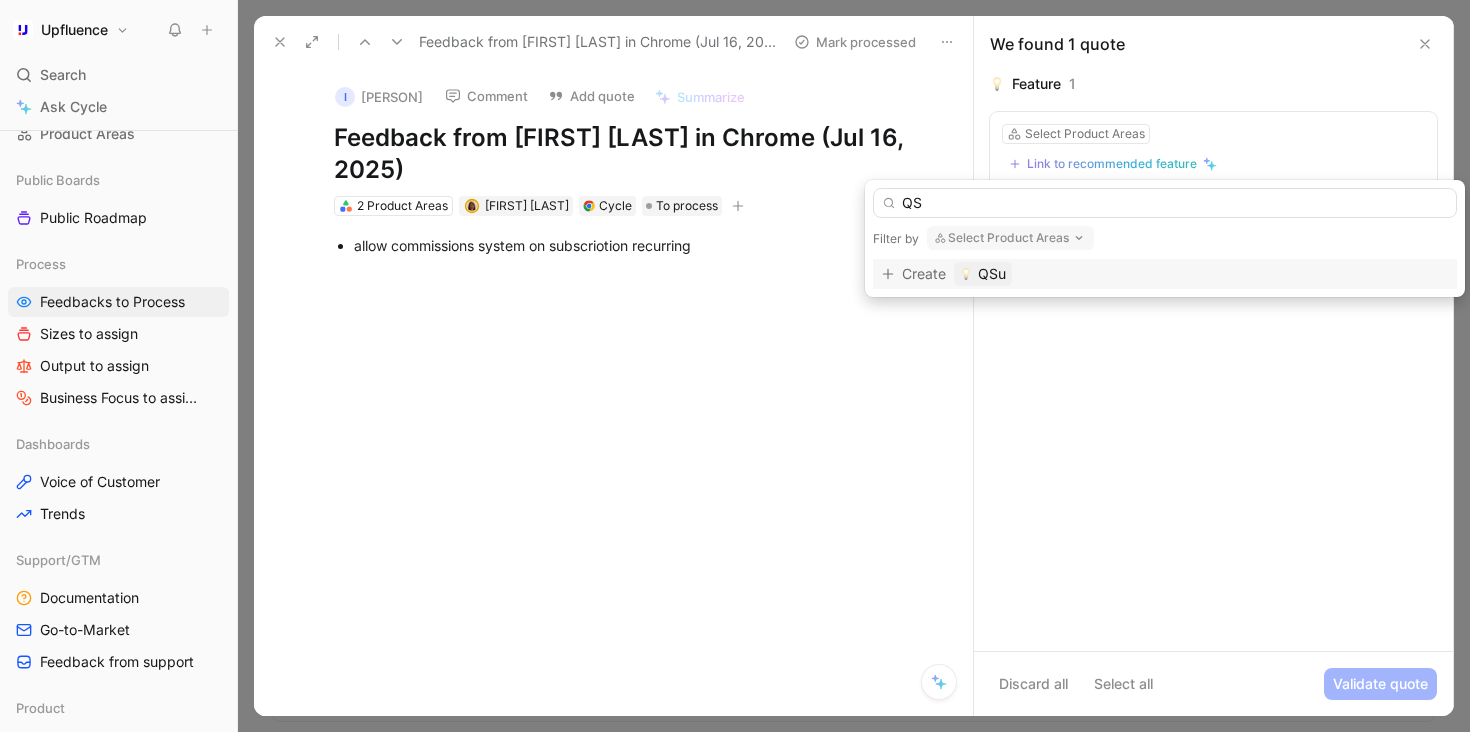 type on "Q" 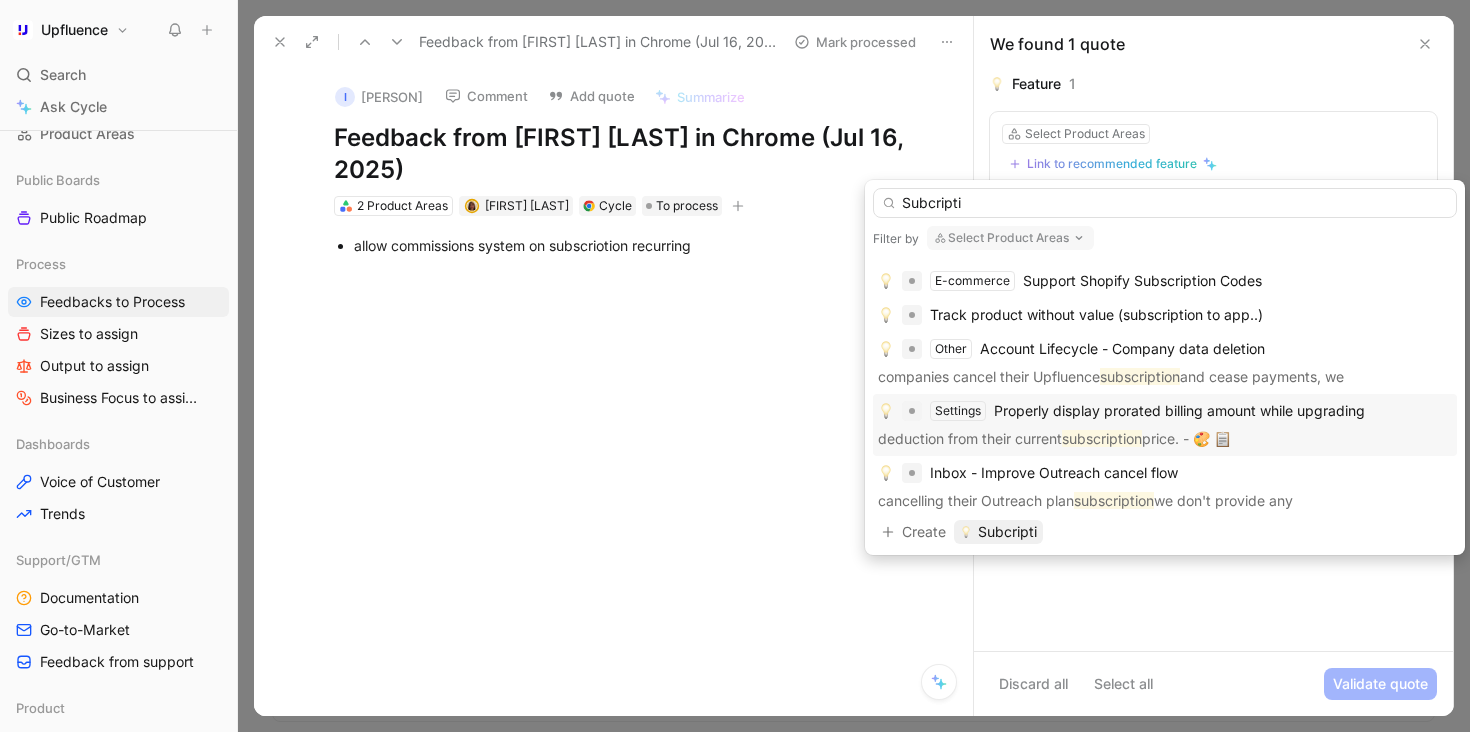 scroll, scrollTop: 100, scrollLeft: 0, axis: vertical 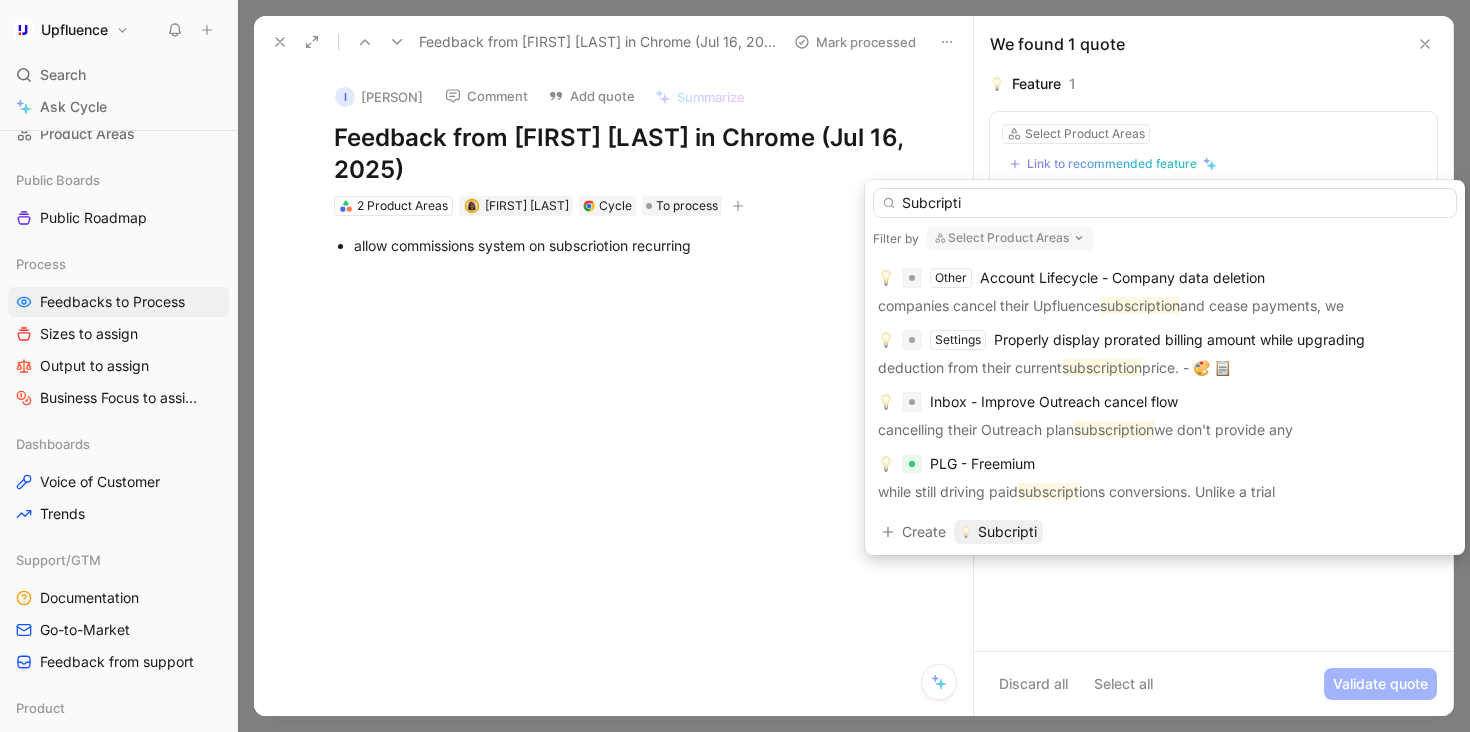 type on "Subcripti" 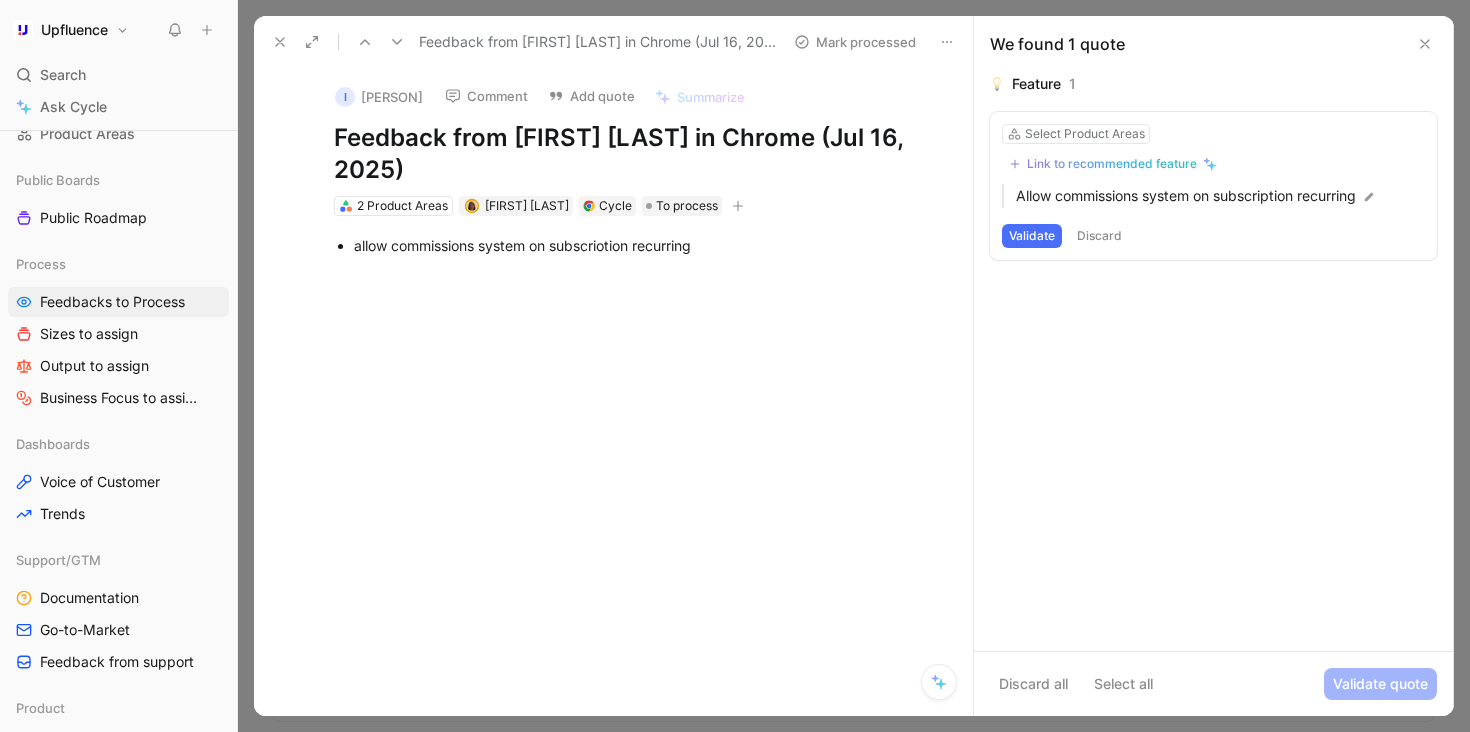 click at bounding box center (397, 42) 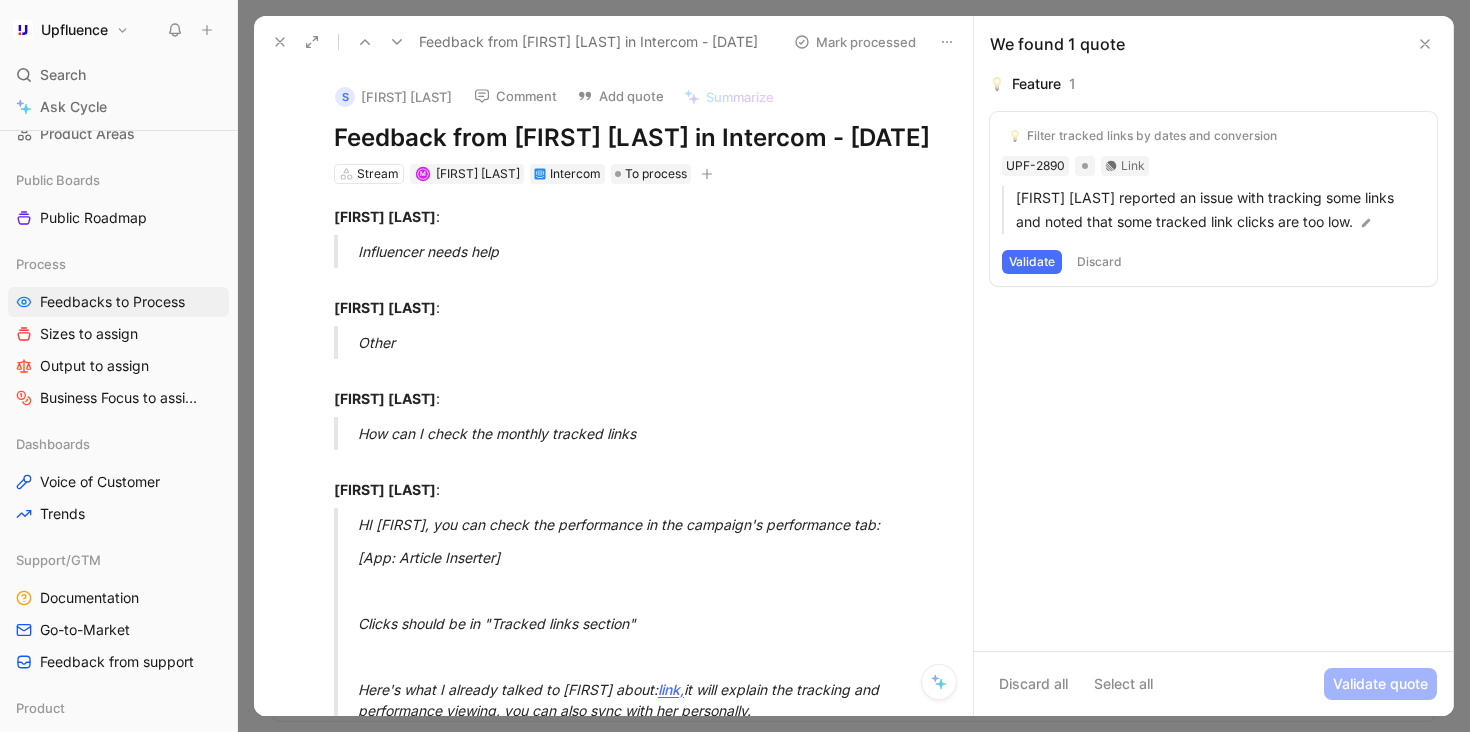 click 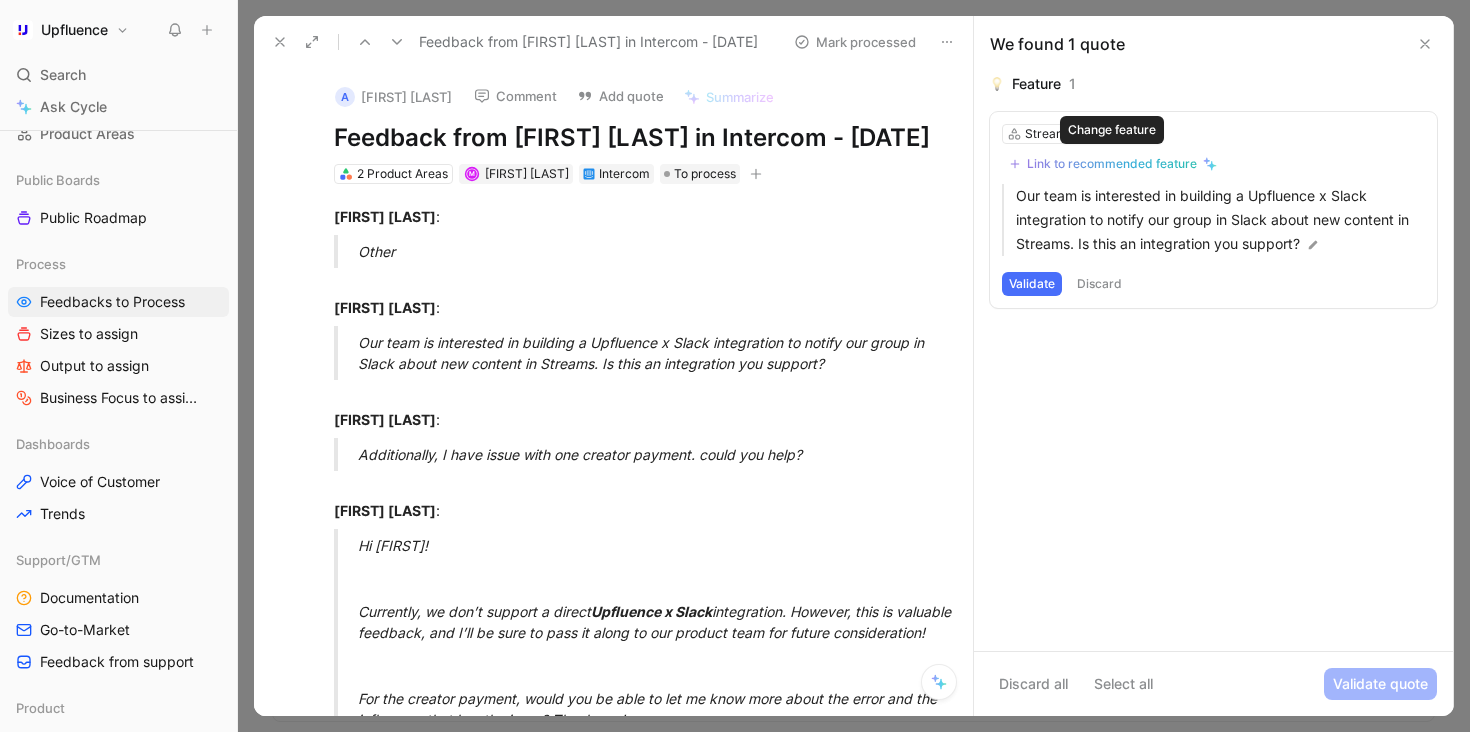 click on "Link to recommended feature" at bounding box center (1112, 164) 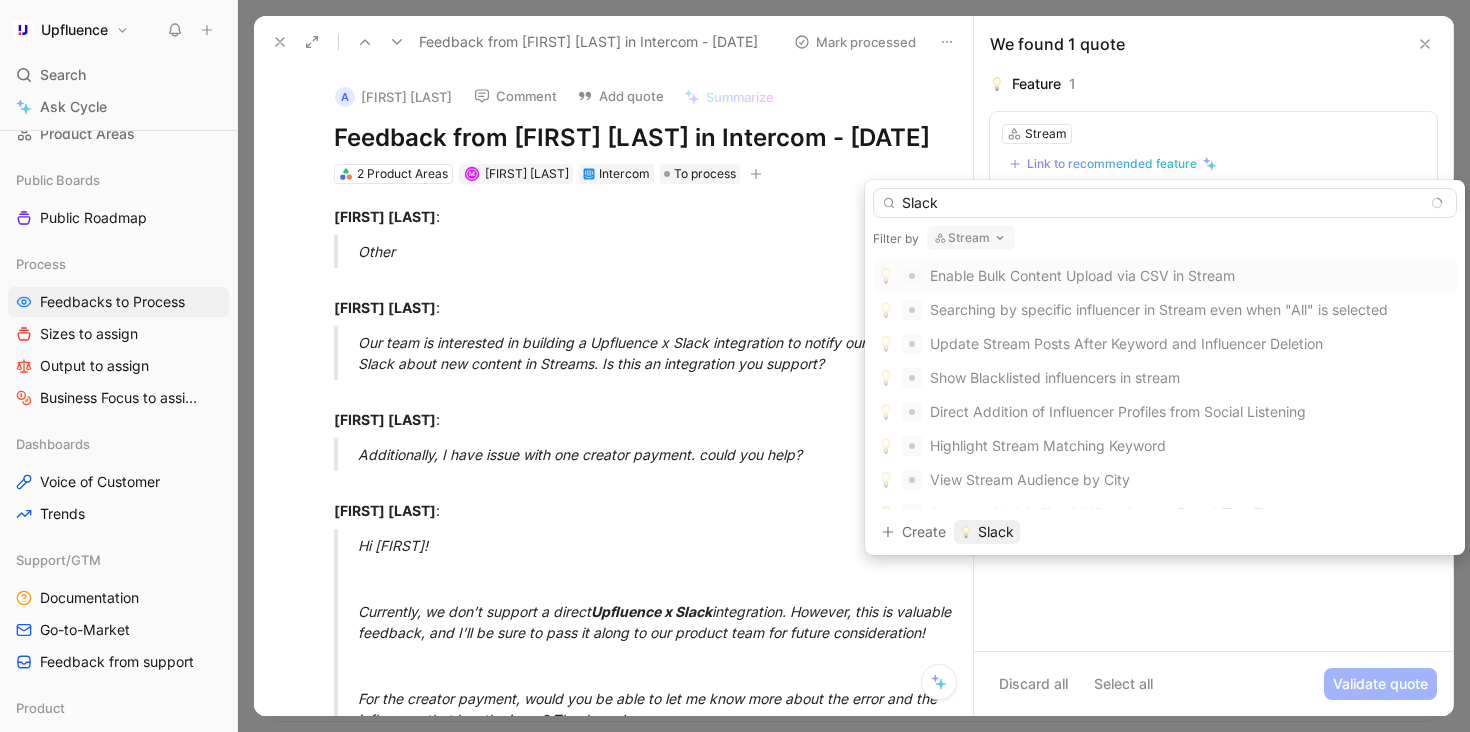 type on "Slack" 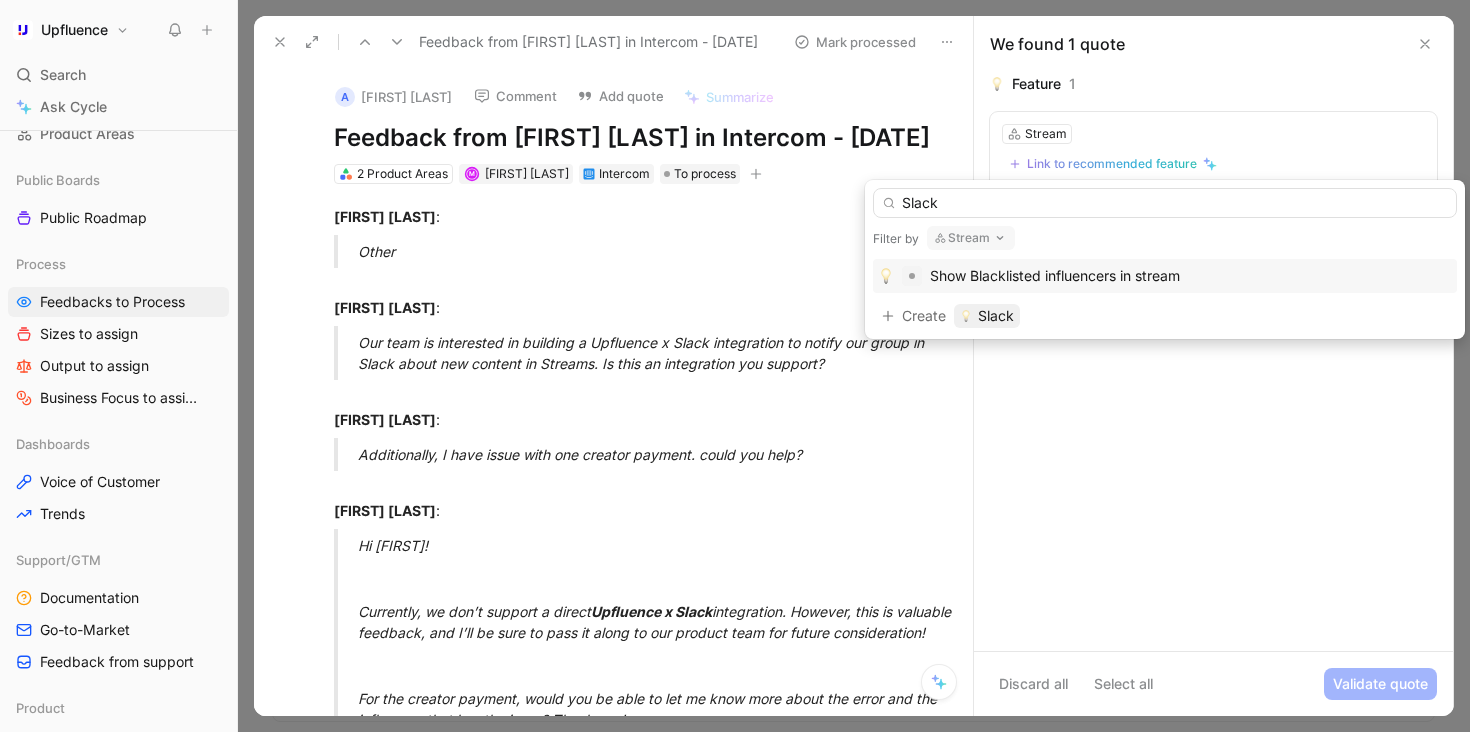 click on "Stream" at bounding box center [971, 238] 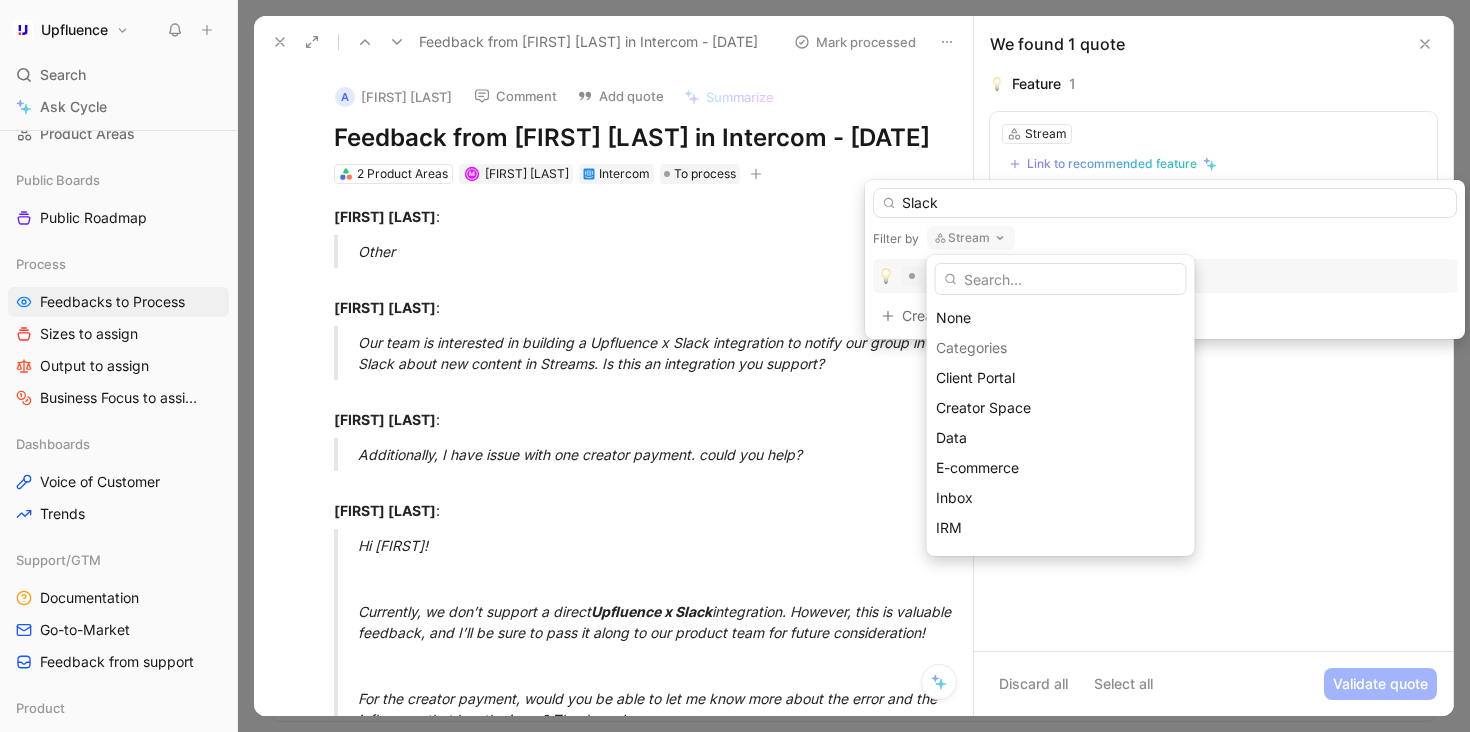click at bounding box center (1061, 279) 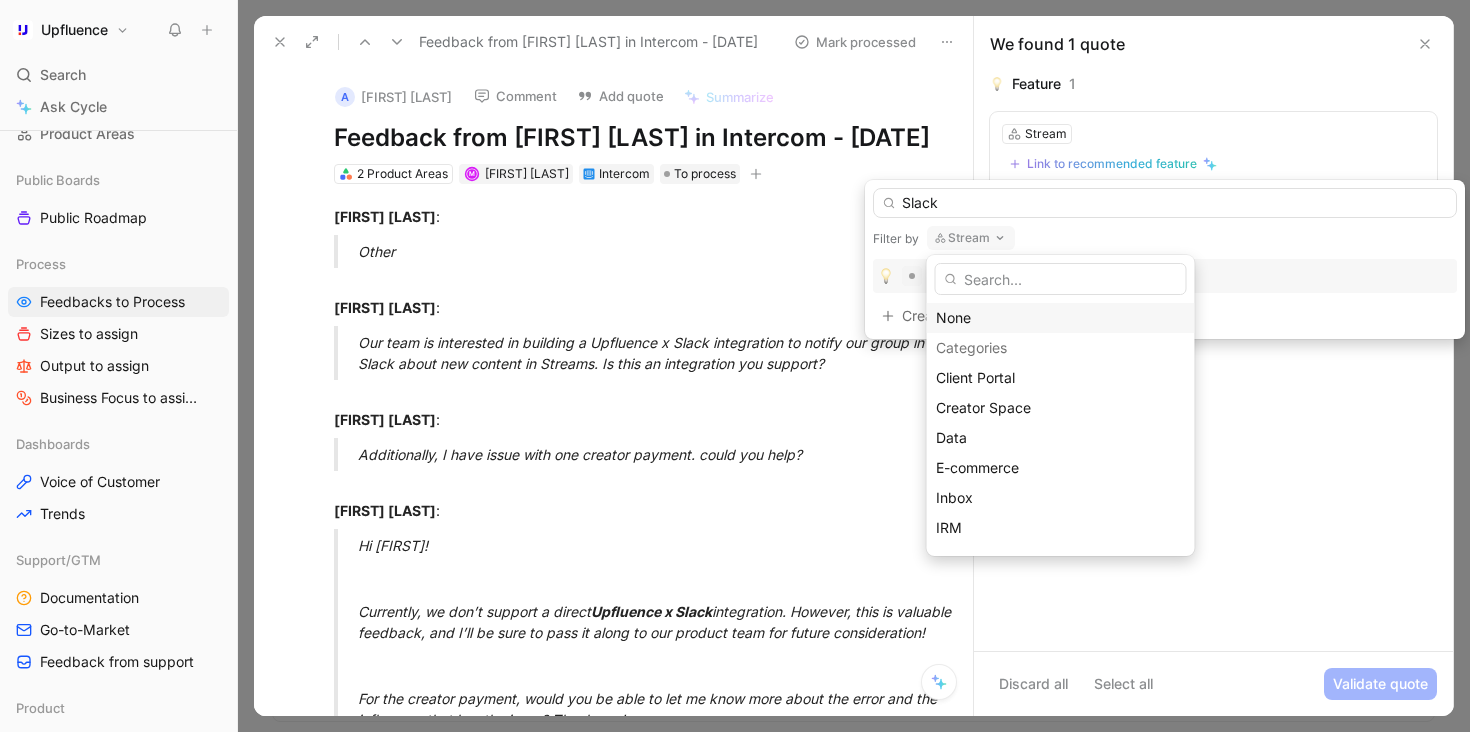 click on "None" at bounding box center [1061, 318] 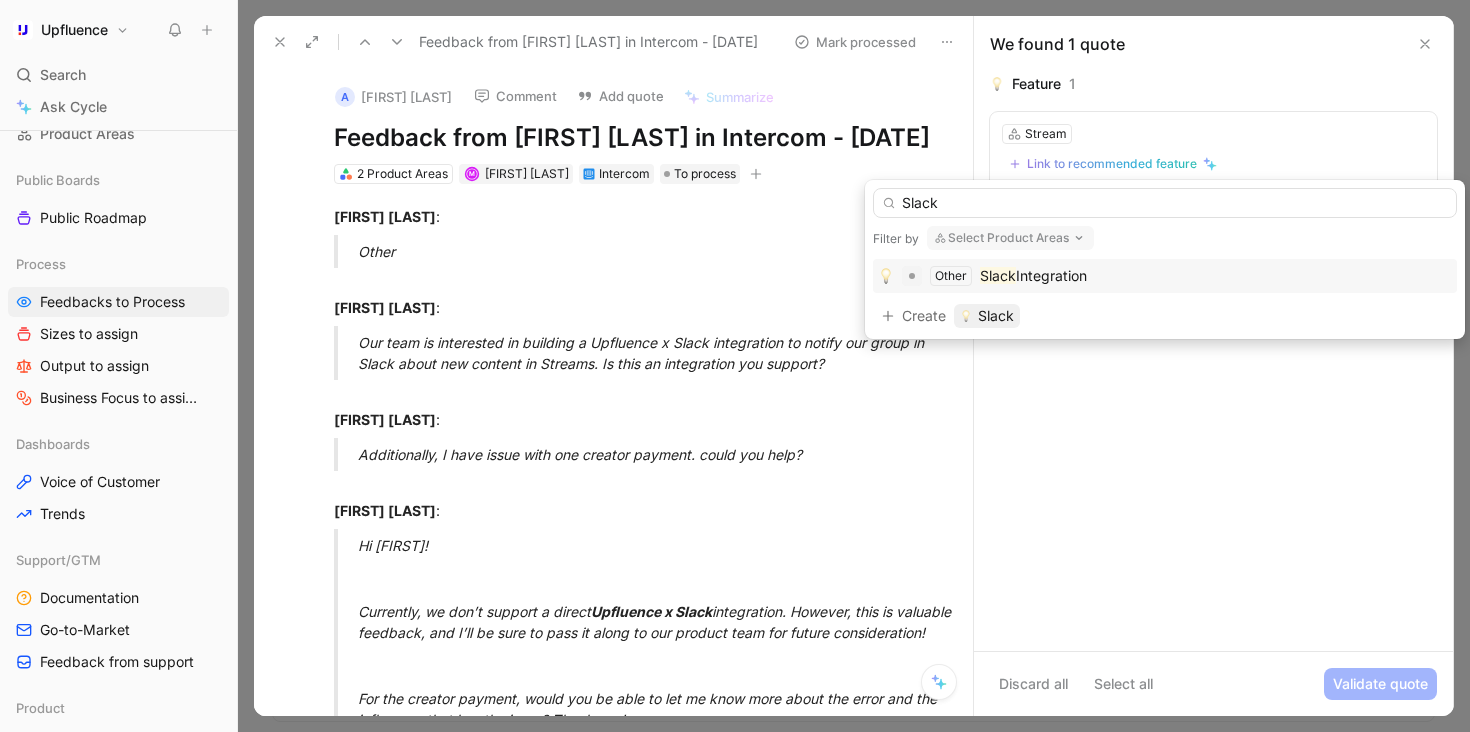 click on "Other Slack  Integration" at bounding box center (1165, 276) 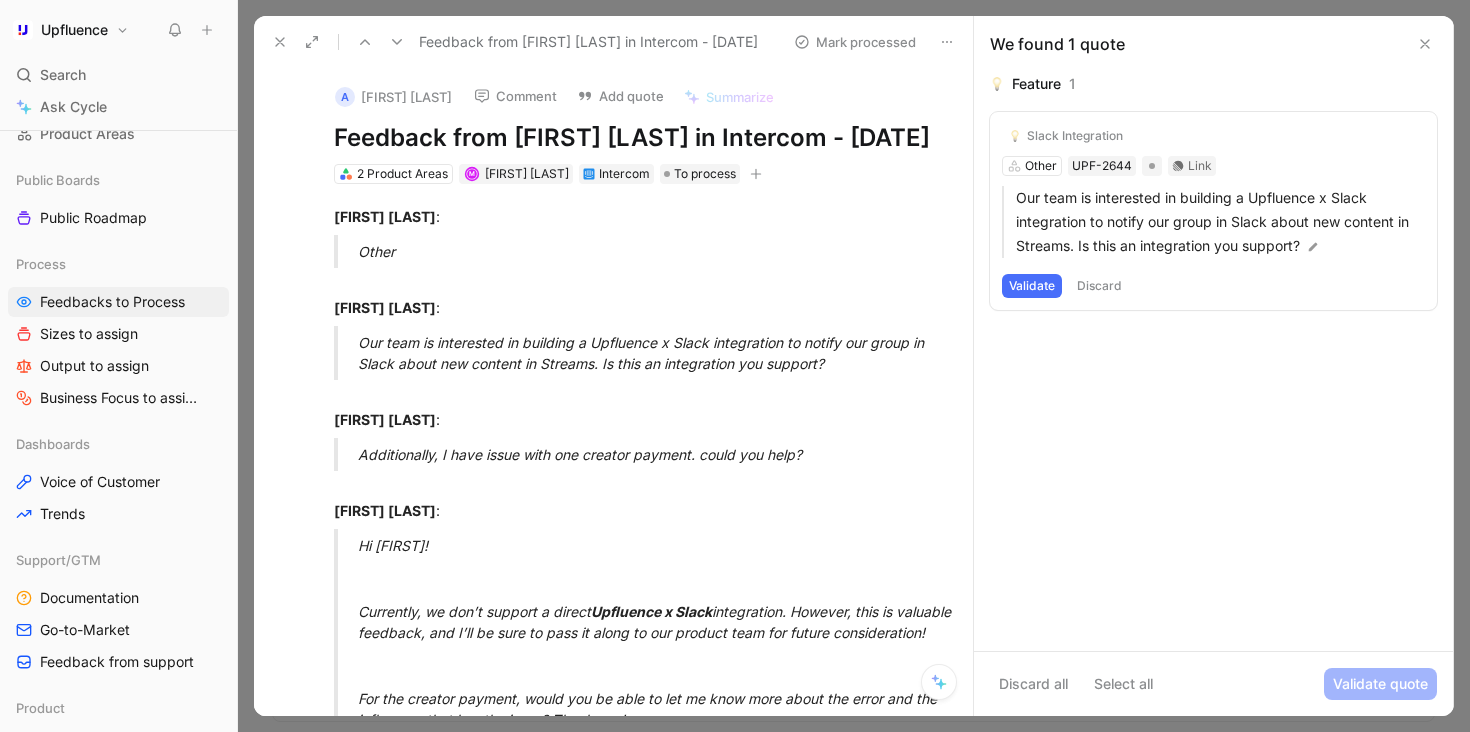 click on "Validate" at bounding box center (1032, 286) 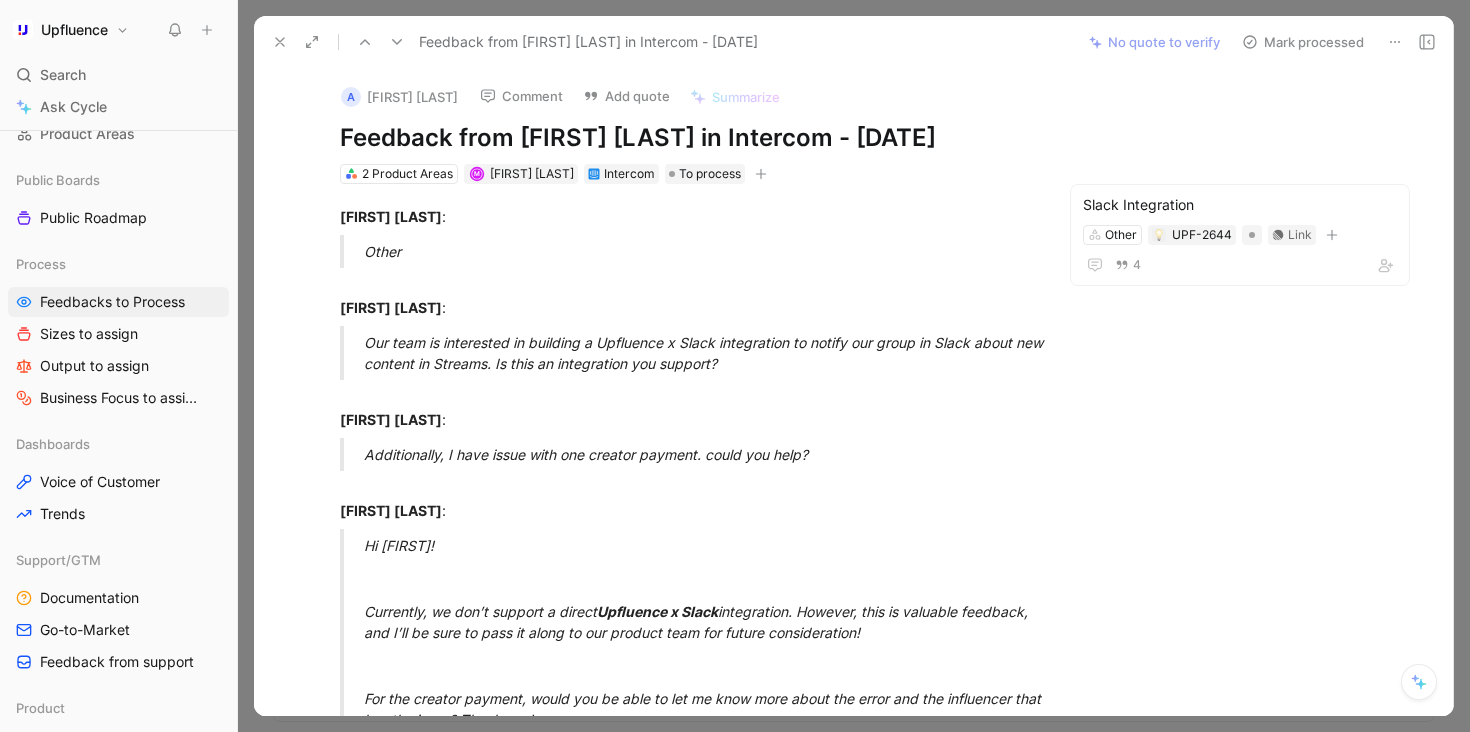click at bounding box center (280, 42) 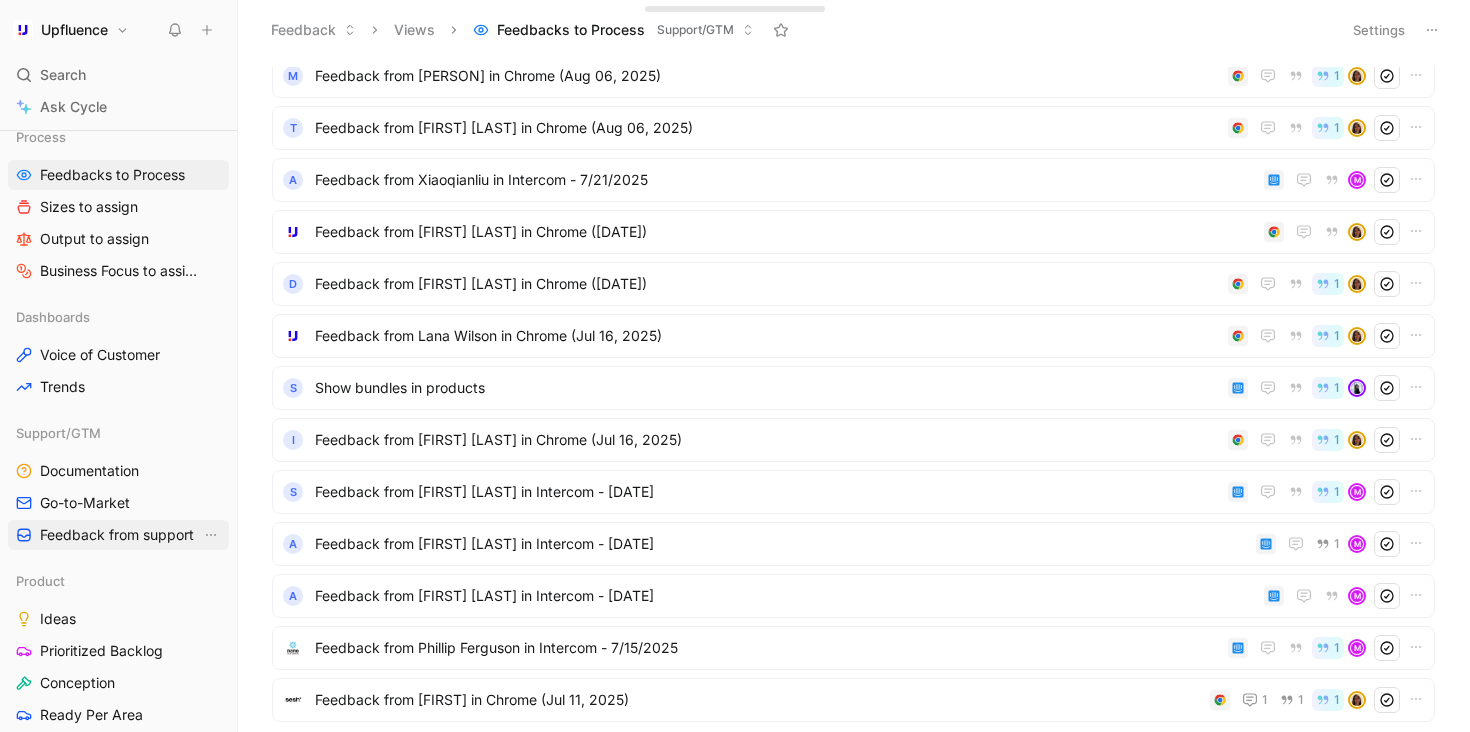 scroll, scrollTop: 488, scrollLeft: 0, axis: vertical 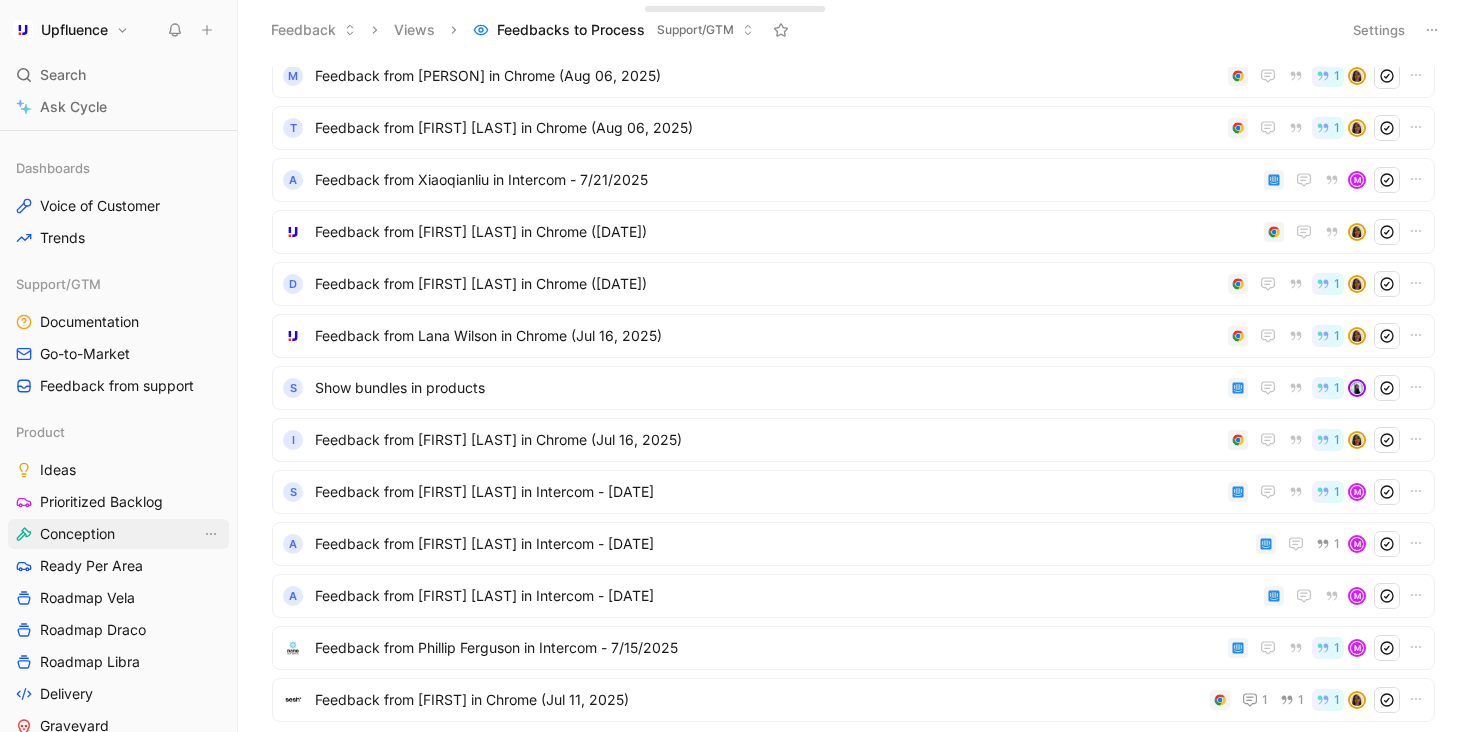 click on "Conception" at bounding box center (77, 534) 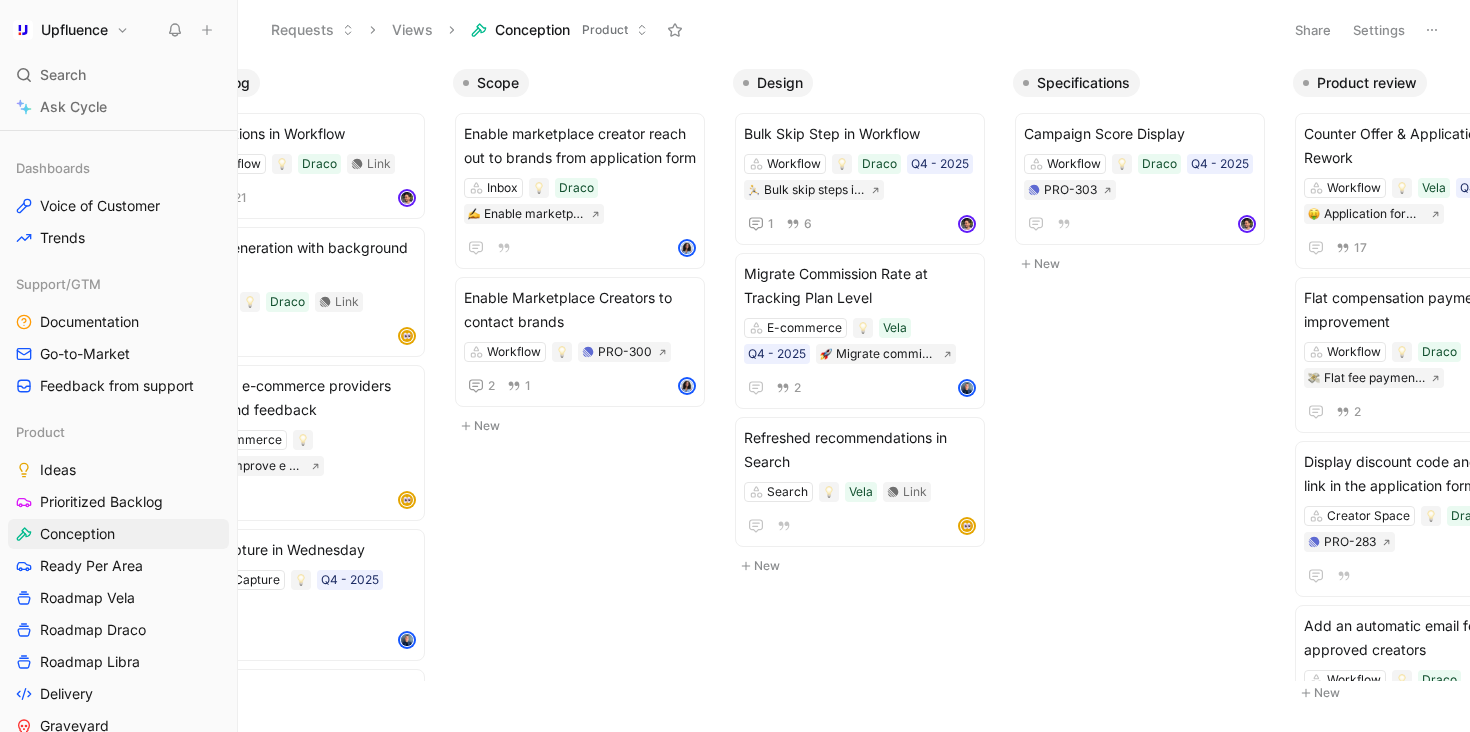 scroll, scrollTop: 0, scrollLeft: 91, axis: horizontal 